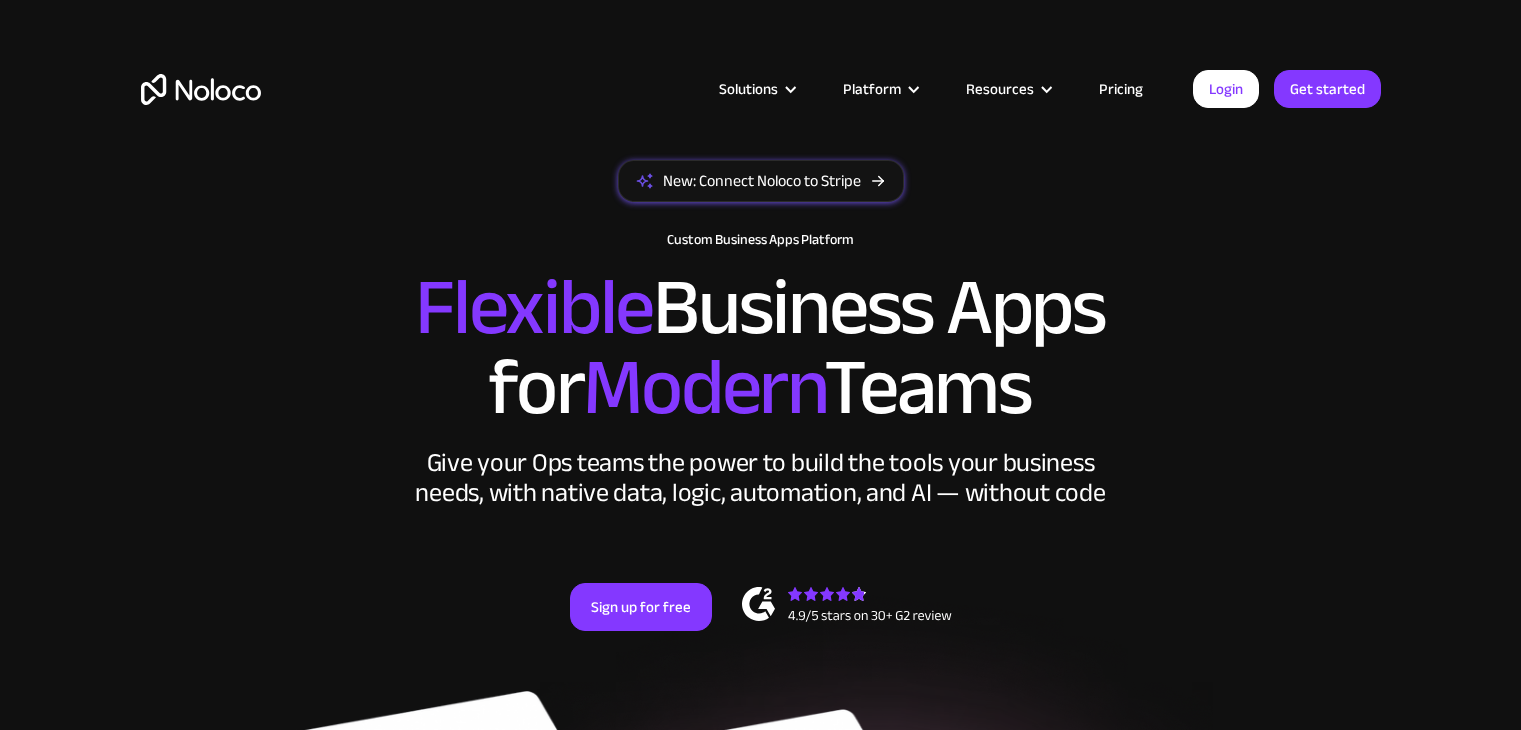 scroll, scrollTop: 247, scrollLeft: 0, axis: vertical 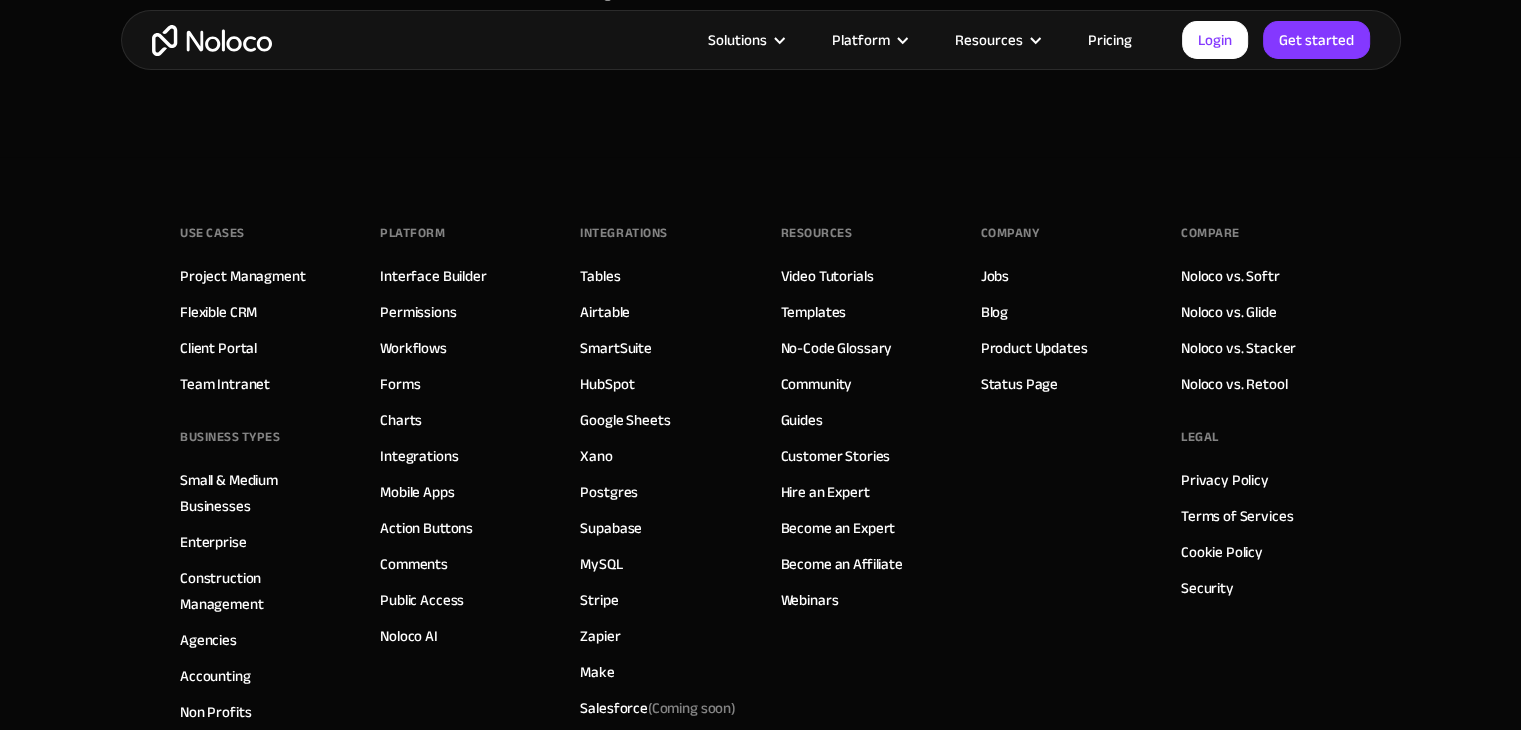 click on "Pricing" at bounding box center (1110, 40) 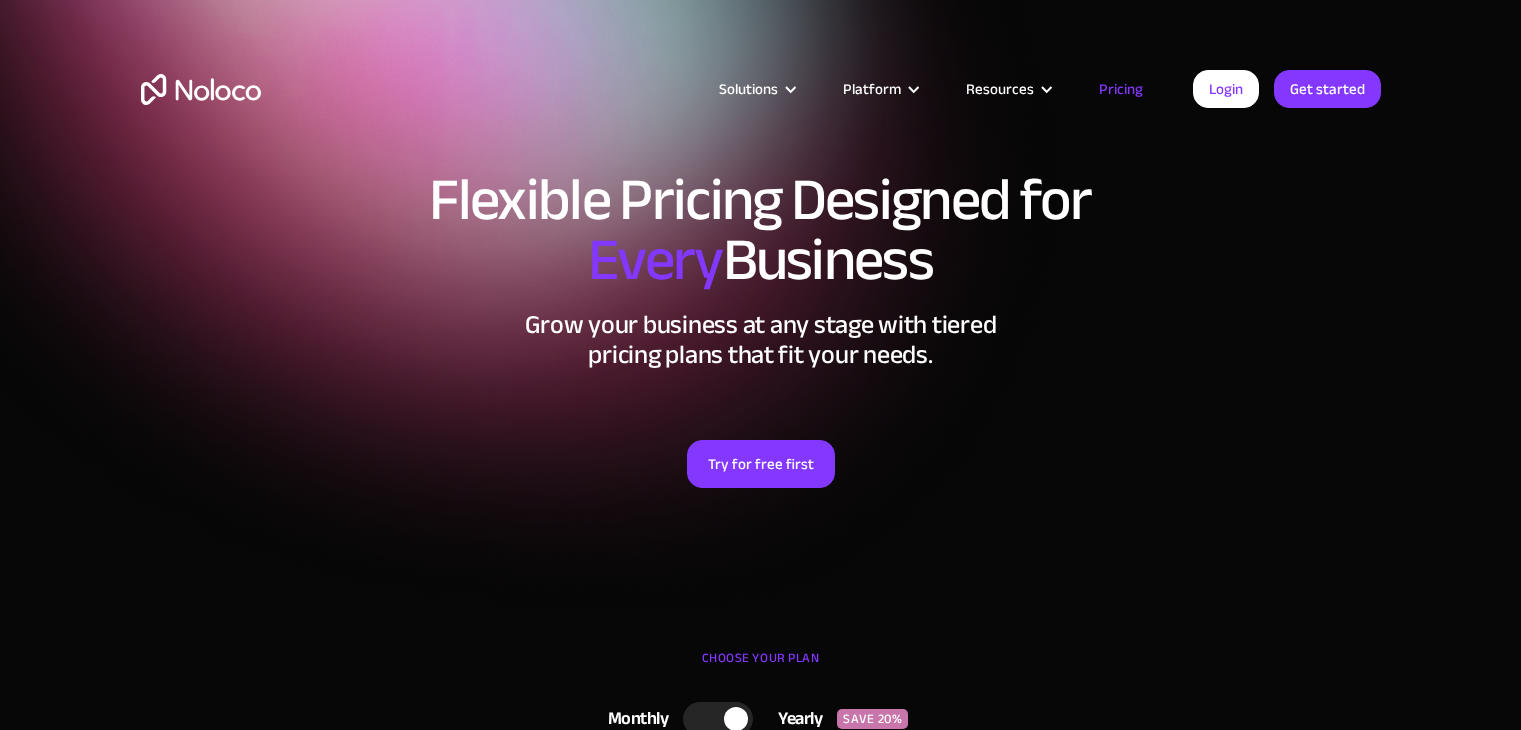 scroll, scrollTop: 343, scrollLeft: 0, axis: vertical 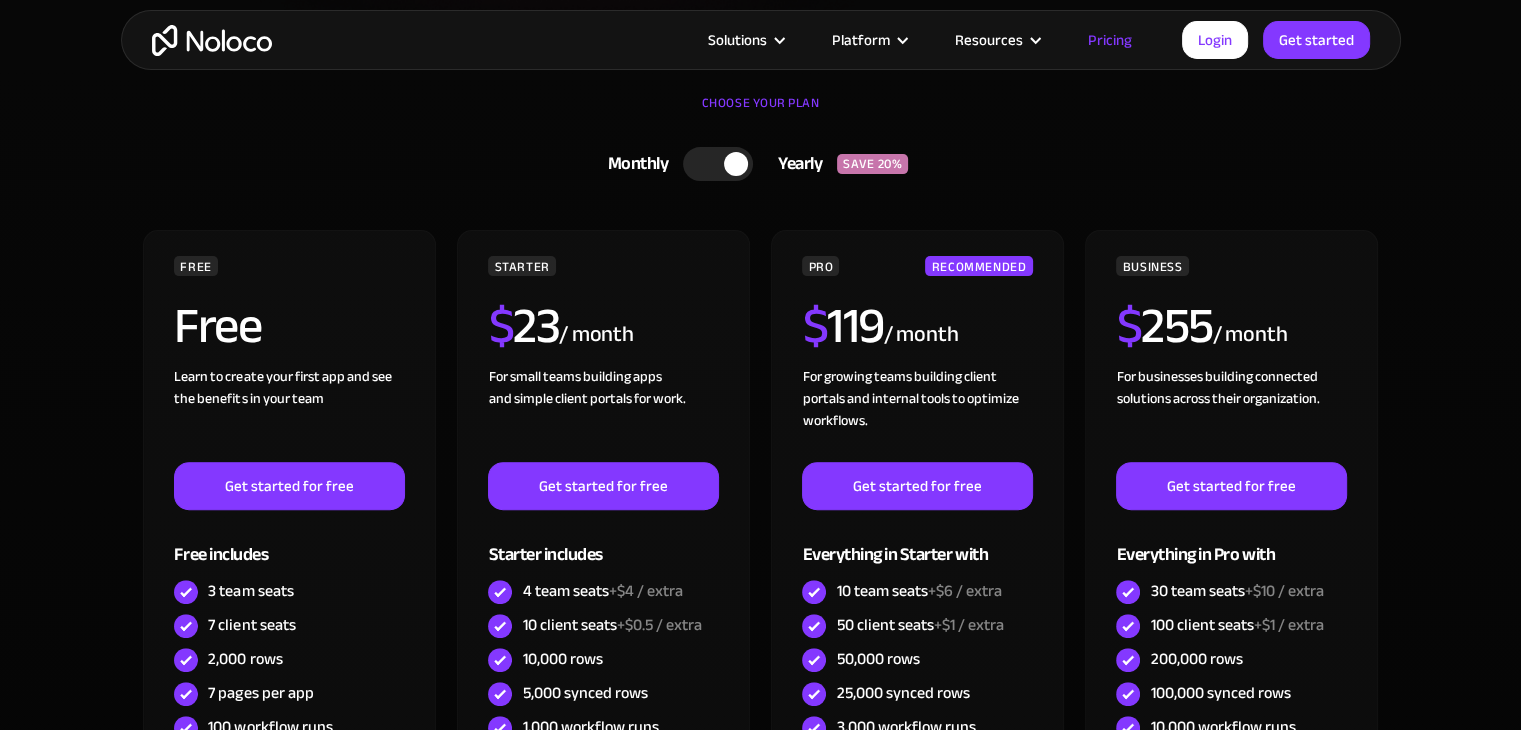 click at bounding box center (718, 164) 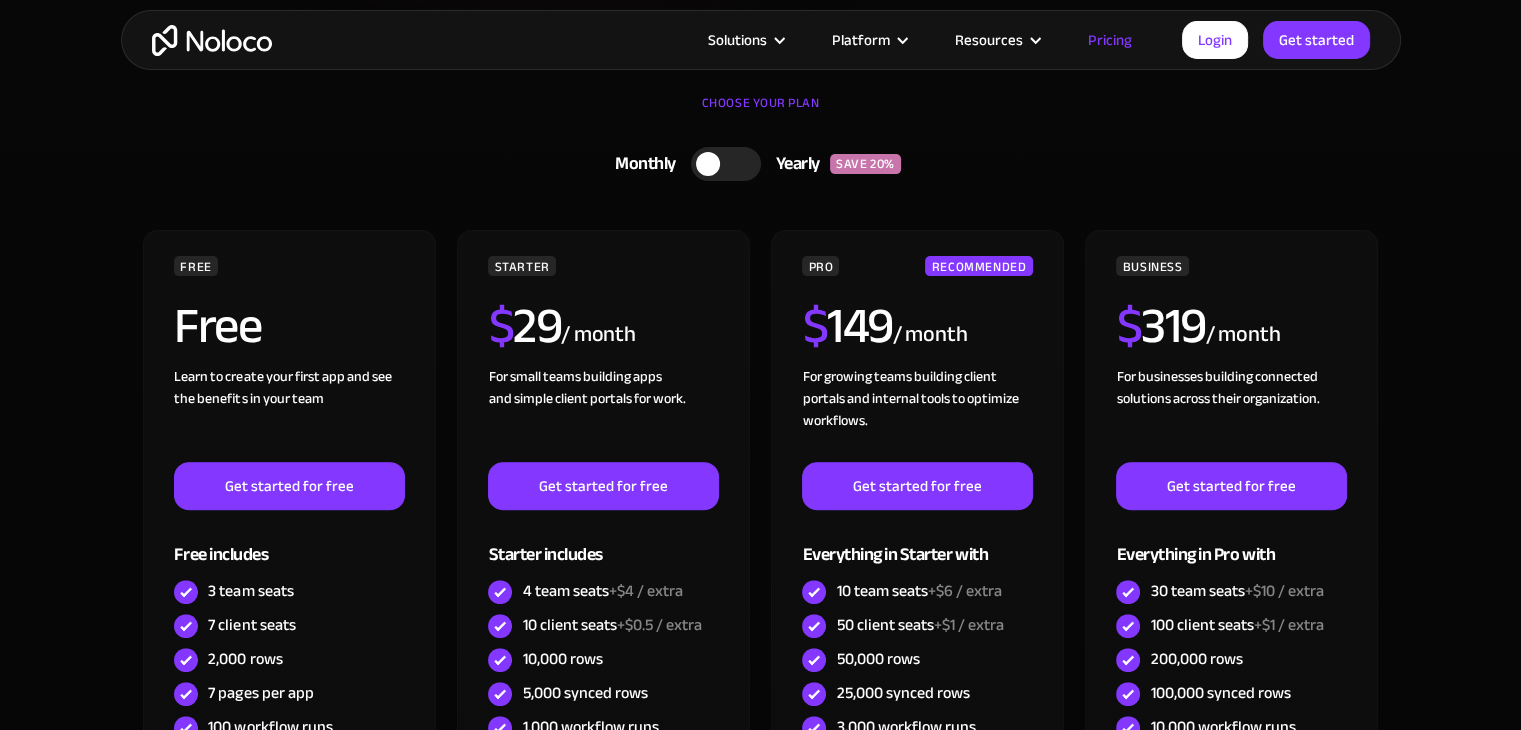 click at bounding box center (726, 164) 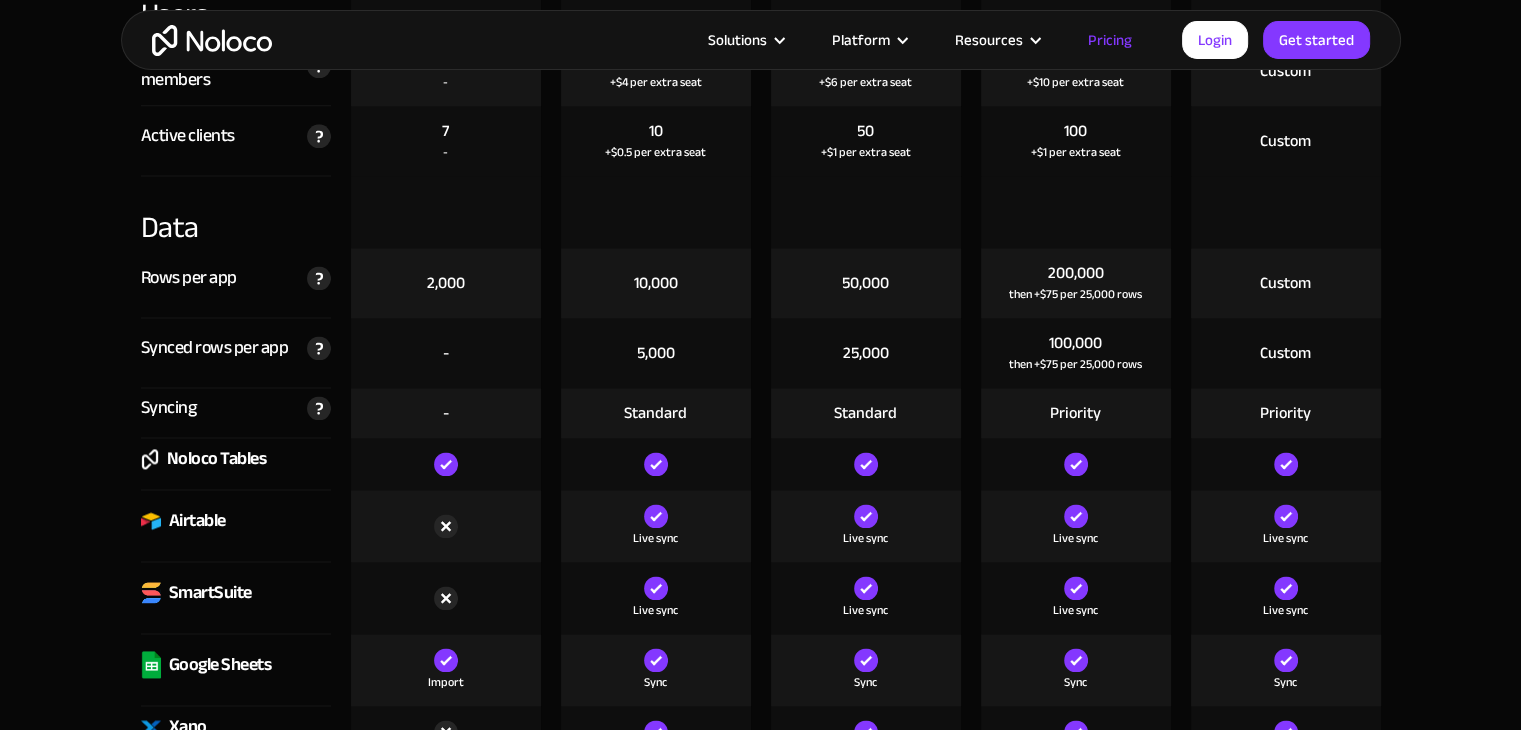 scroll, scrollTop: 2690, scrollLeft: 0, axis: vertical 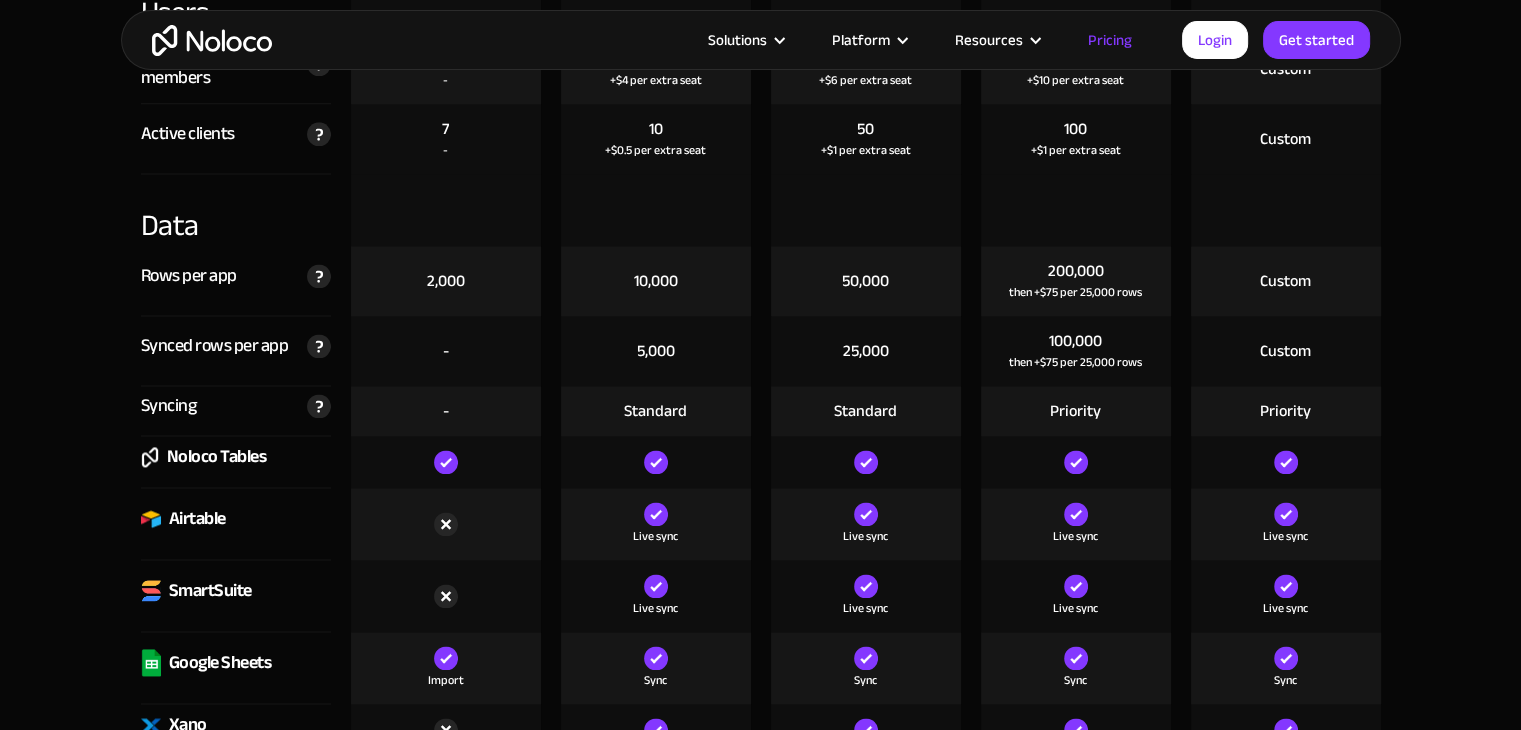 click on "Compare our plans Free Free Get started Starter $ 29 / month Get started Pro $ 149 / month Get started Business $ 319 / month Get started Enterprise Custom Contact Sales Apps Apps A live app is one where your app users can log in. Only Builders can log into apps that are not yet live. Unlimited Unlimited Unlimited Unlimited Unlimited Users Active team members The total number of  unique  users that log in to your team's app each month. Users in your user list are not counted until they sign in each month. ‍ If a user access more than one of your apps, they are still counted as only one user. This number resets each month. ‍ Contact sales for more than 100 active users on the Business Plan. 3 - 4 +$4 per extra seat 10 +$6 per extra seat 30 +$10 per extra seat Custom Active clients The total number of  unique  clients that log in to your team's app each month. A client is any other user that does not qualify as a team member Users in your user list are not counted until they sign in each month. ‍ 7 - 10 -" at bounding box center (760, 2571) 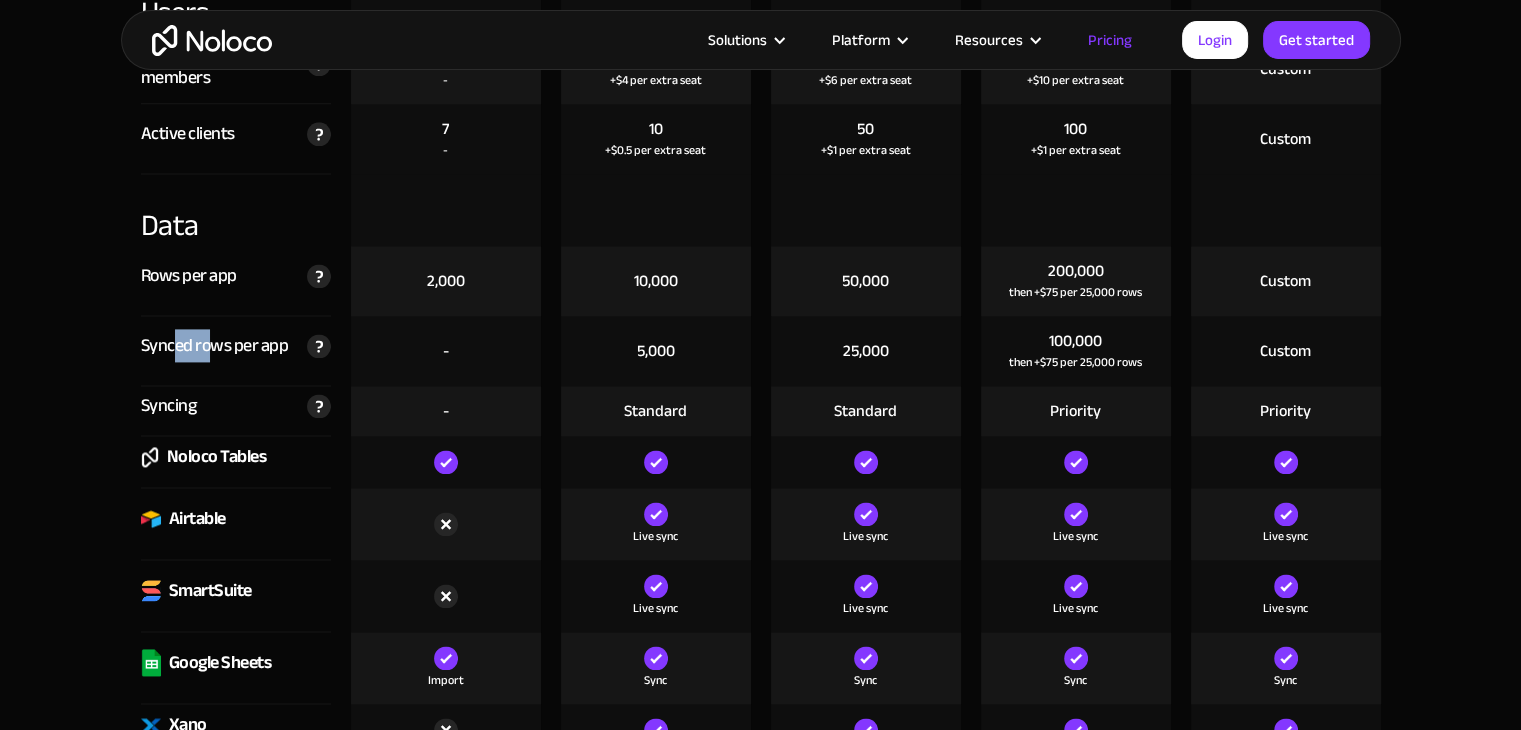 drag, startPoint x: 172, startPoint y: 338, endPoint x: 213, endPoint y: 338, distance: 41 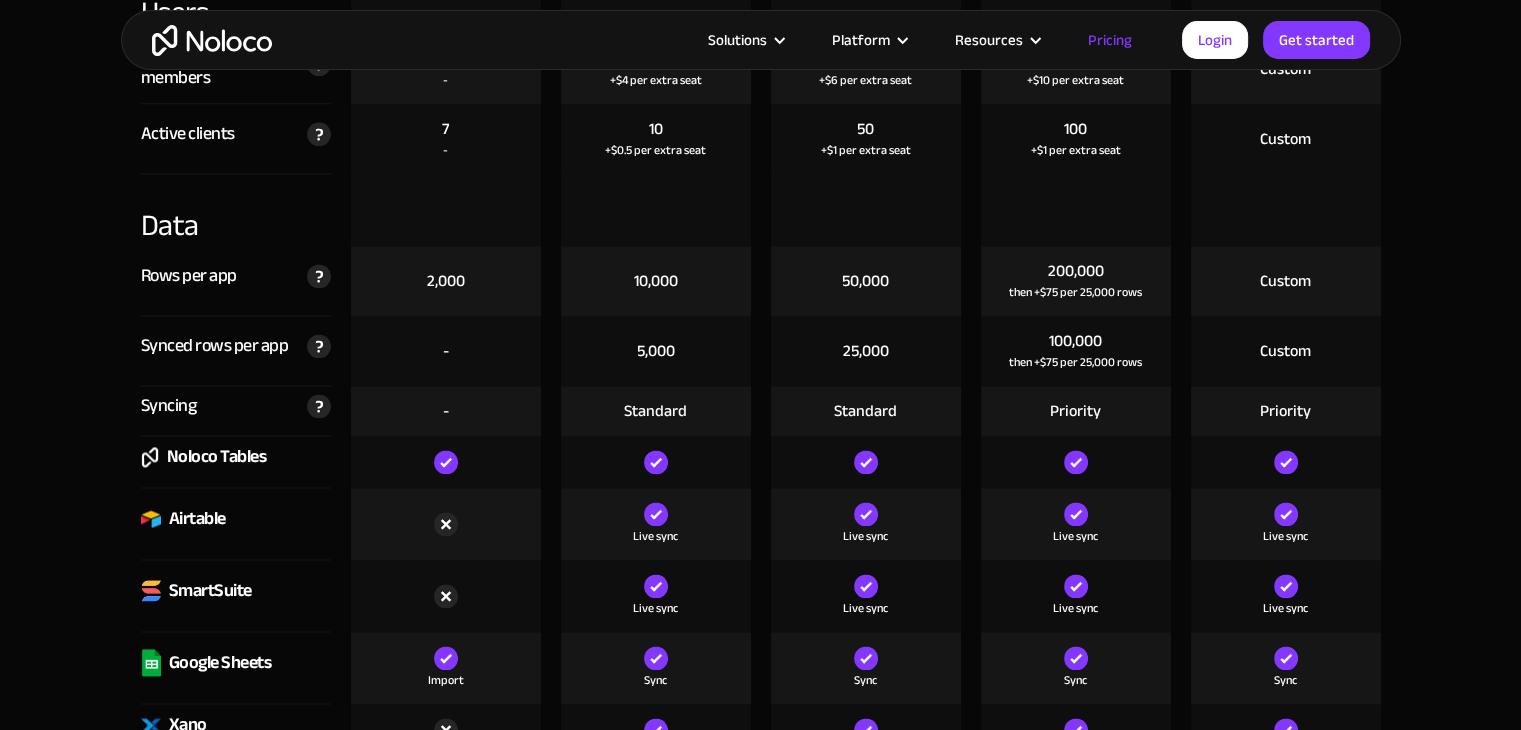 click on "Synced rows per app" at bounding box center (215, 346) 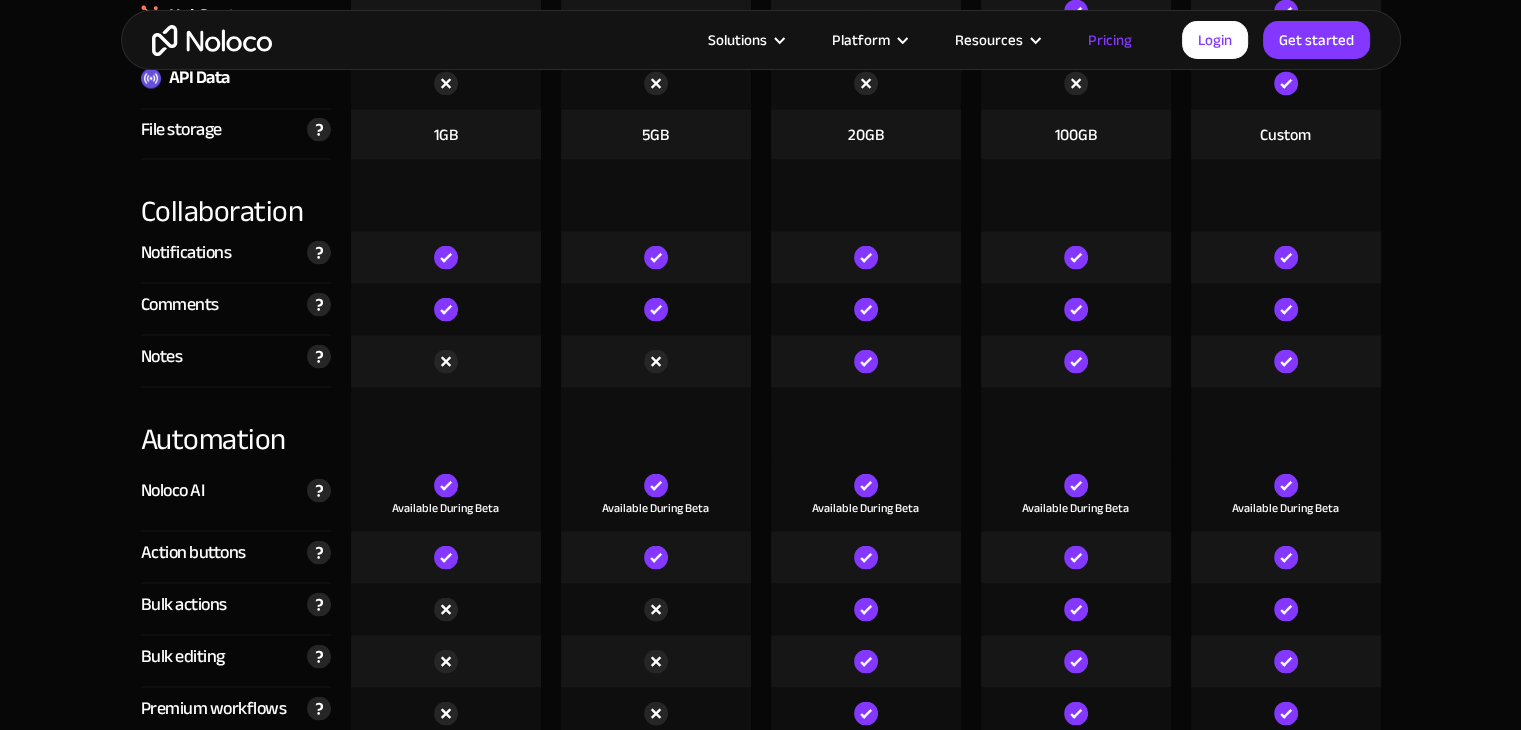 scroll, scrollTop: 3690, scrollLeft: 0, axis: vertical 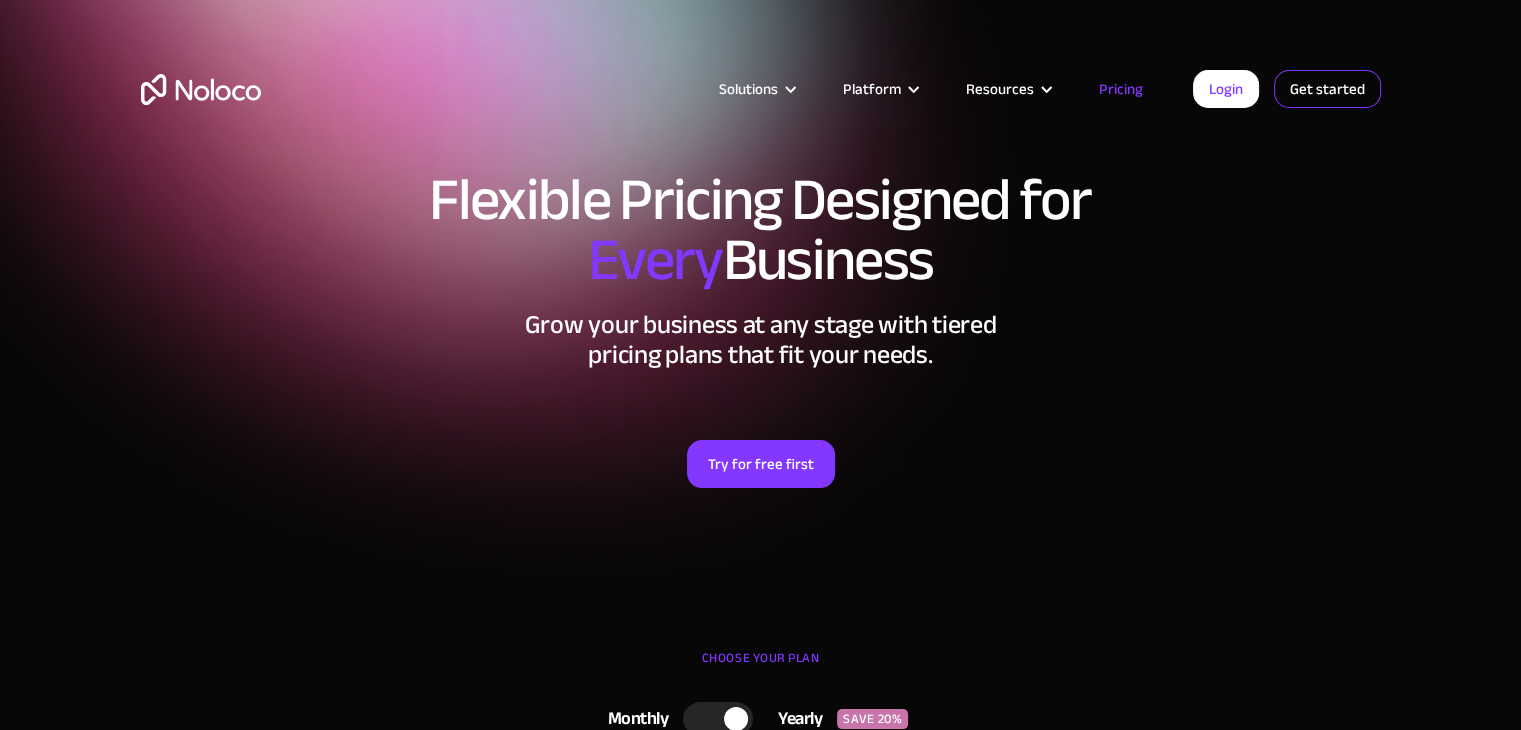 click on "Get started" at bounding box center (1327, 89) 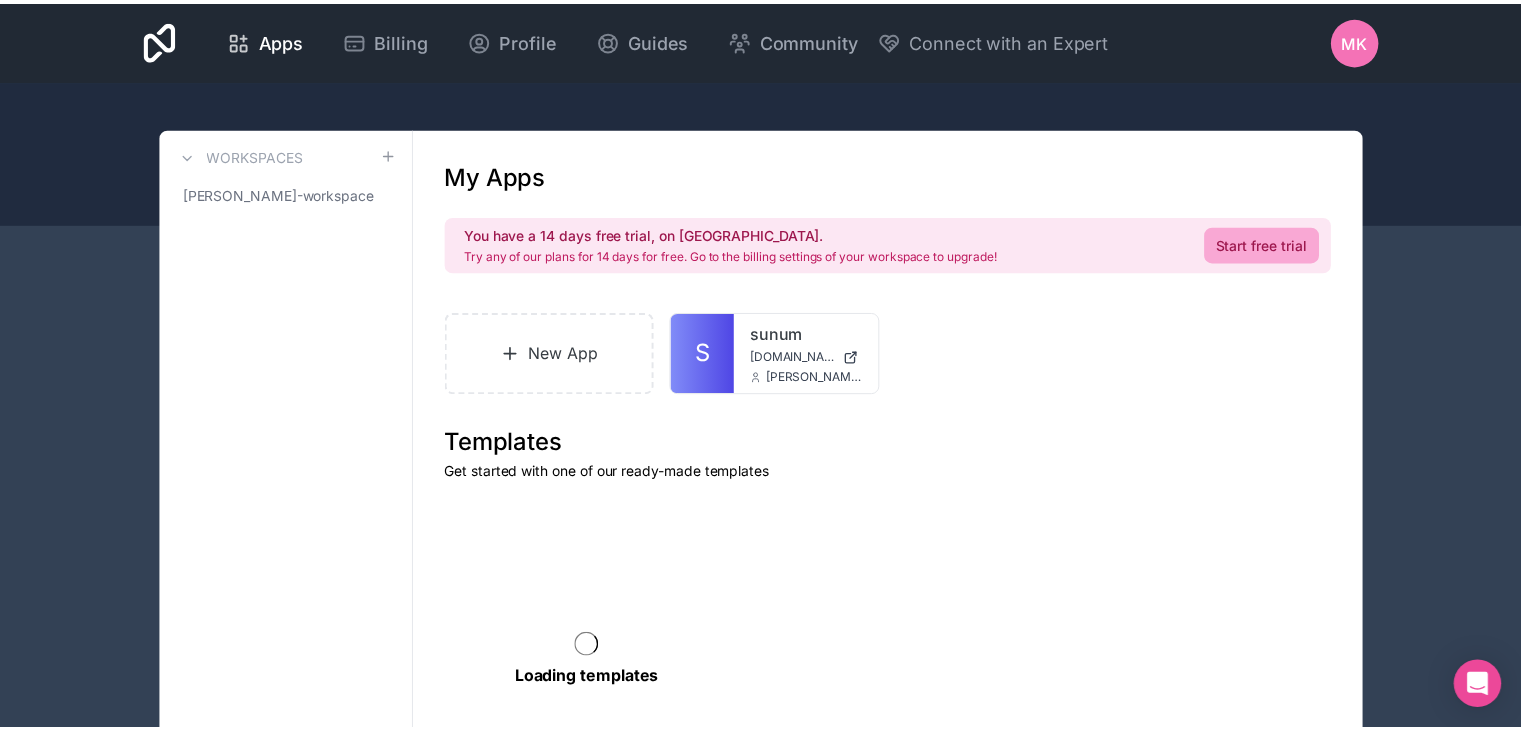 scroll, scrollTop: 0, scrollLeft: 0, axis: both 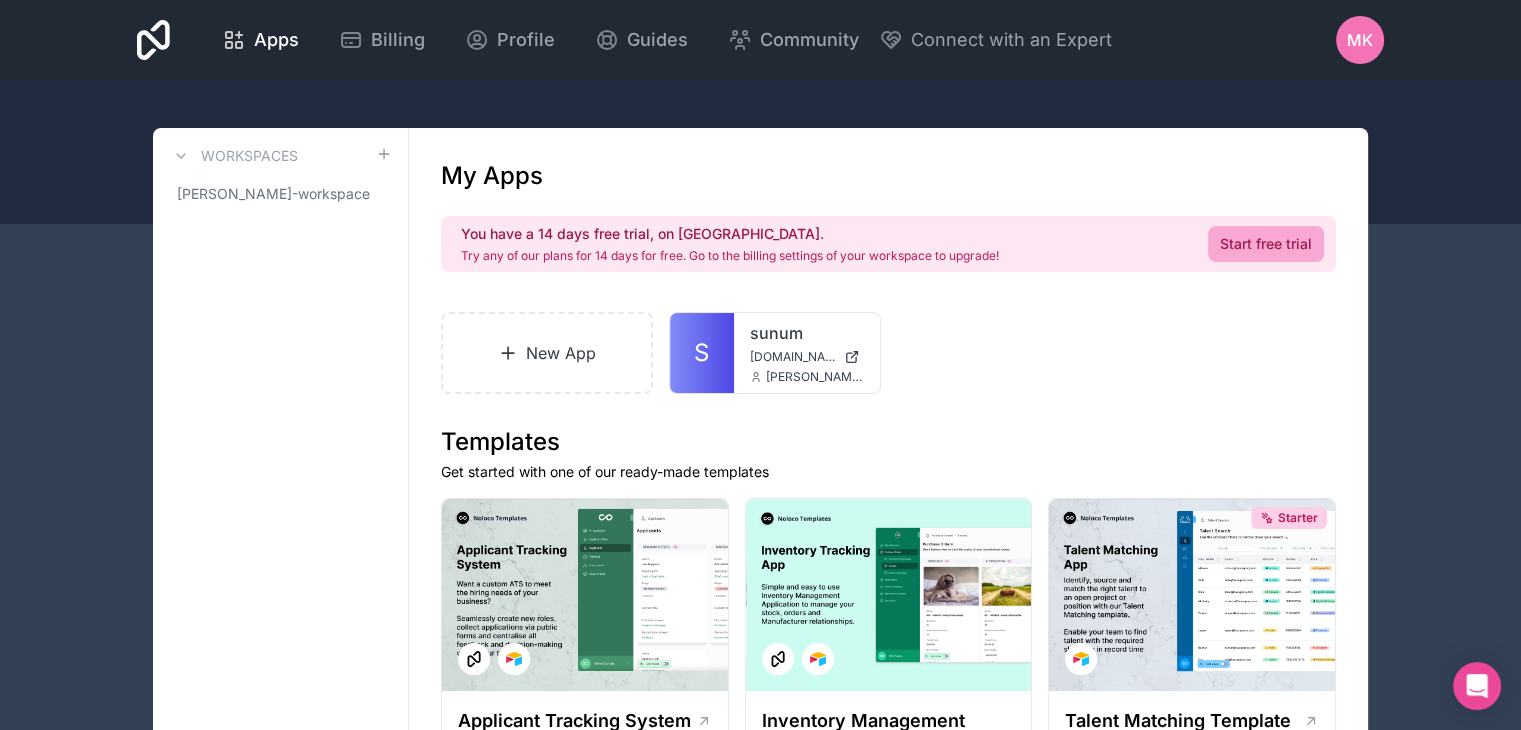 click on "MK" at bounding box center [1360, 40] 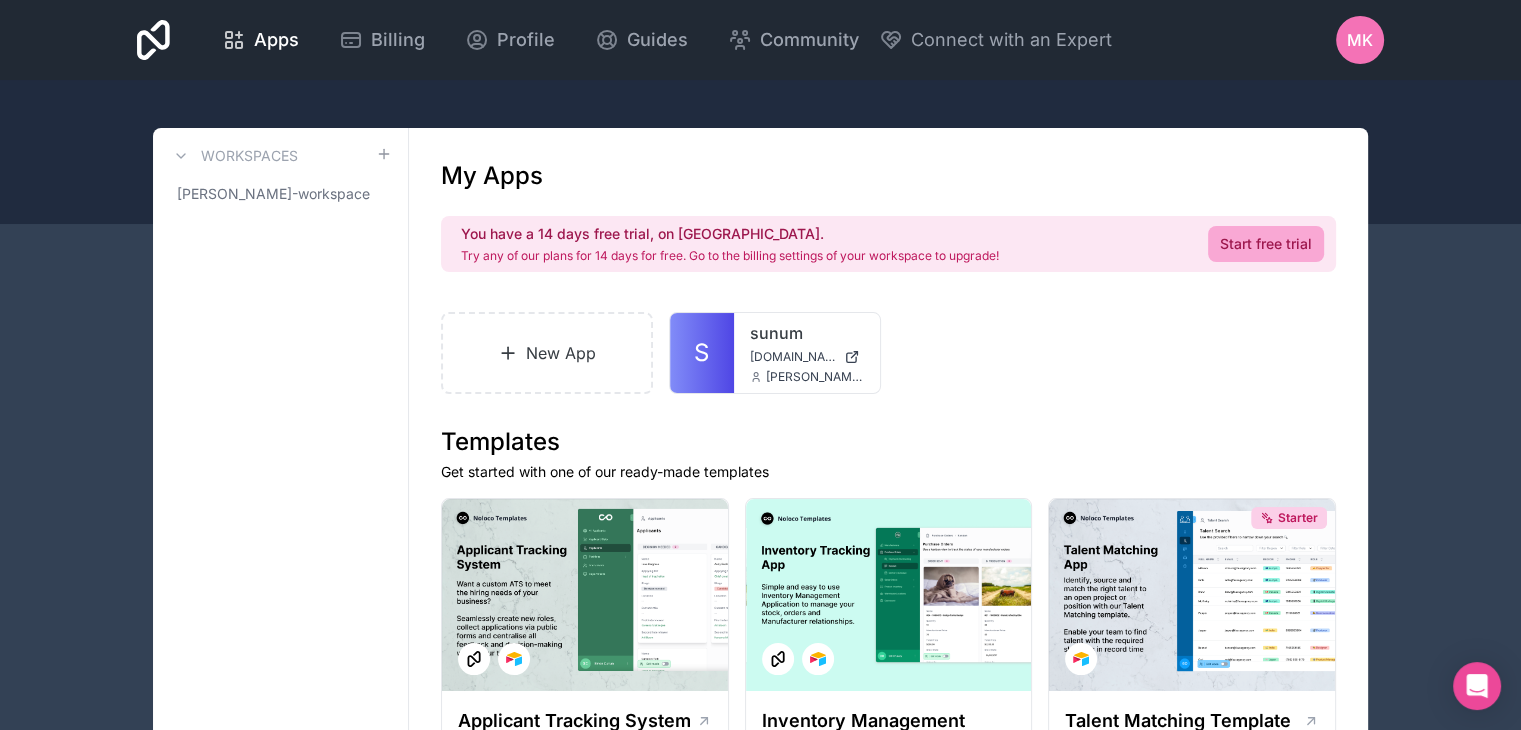 click on "MK" at bounding box center (1360, 40) 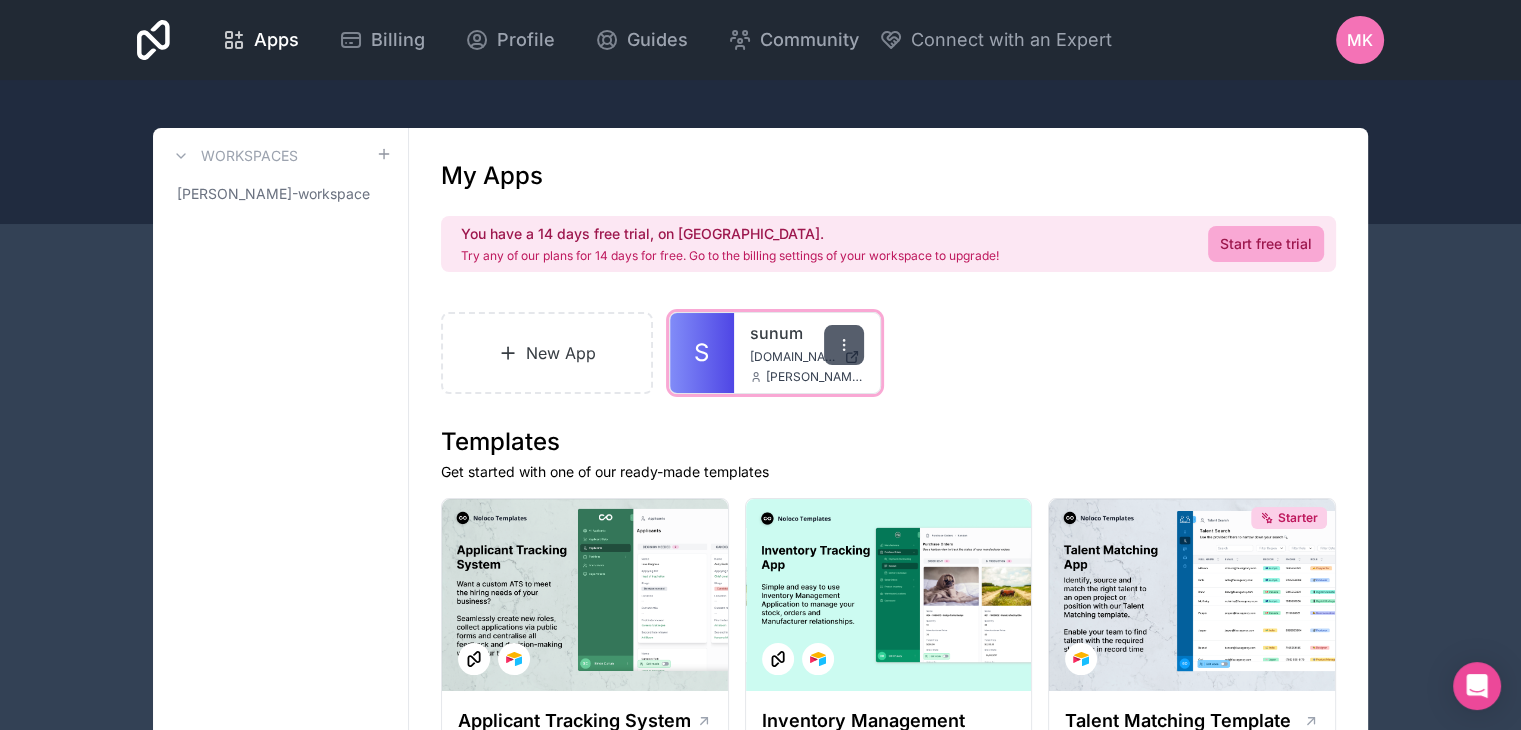 click 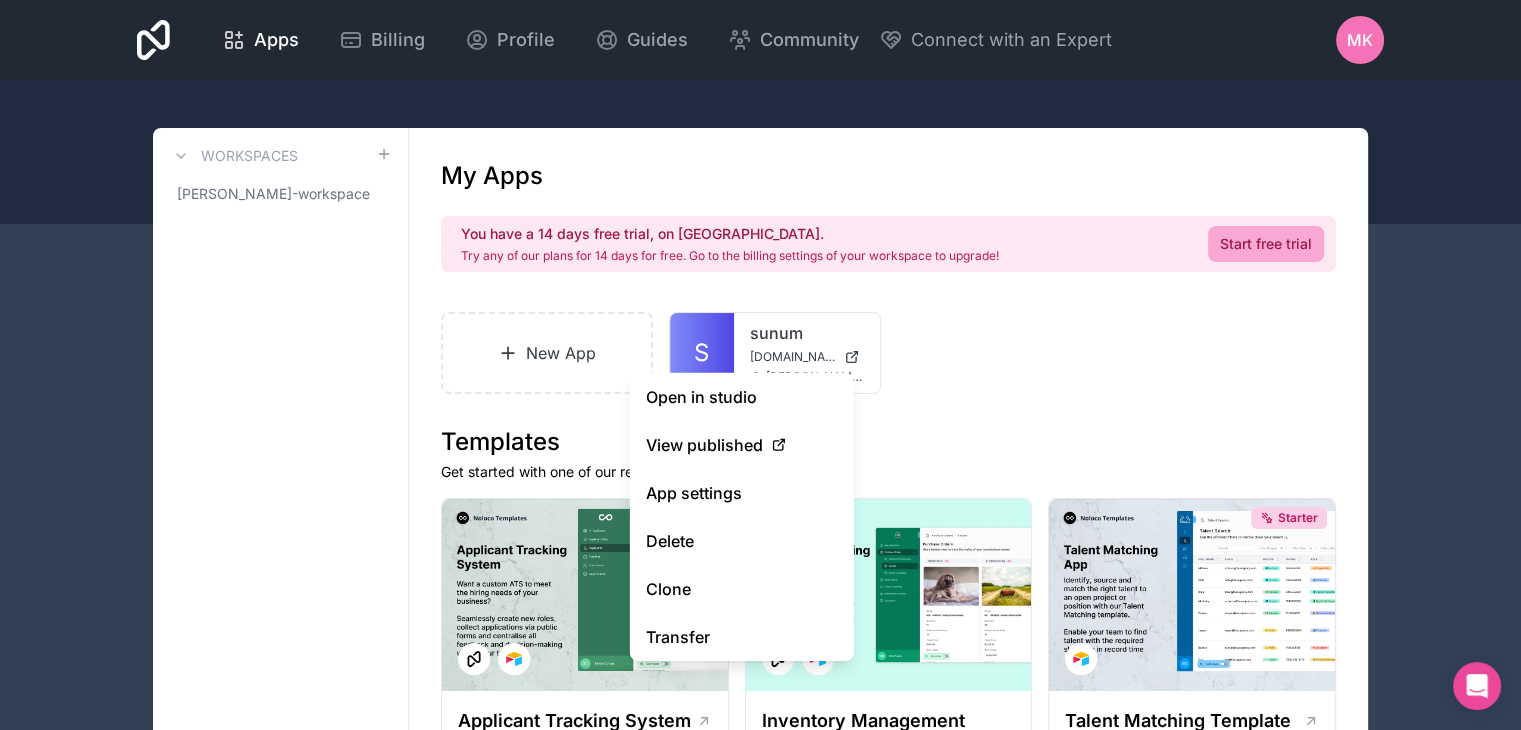 click on "New App S sunum sunum.noloco.co mehmet.koc@sabanciuniv.edu" at bounding box center (888, 353) 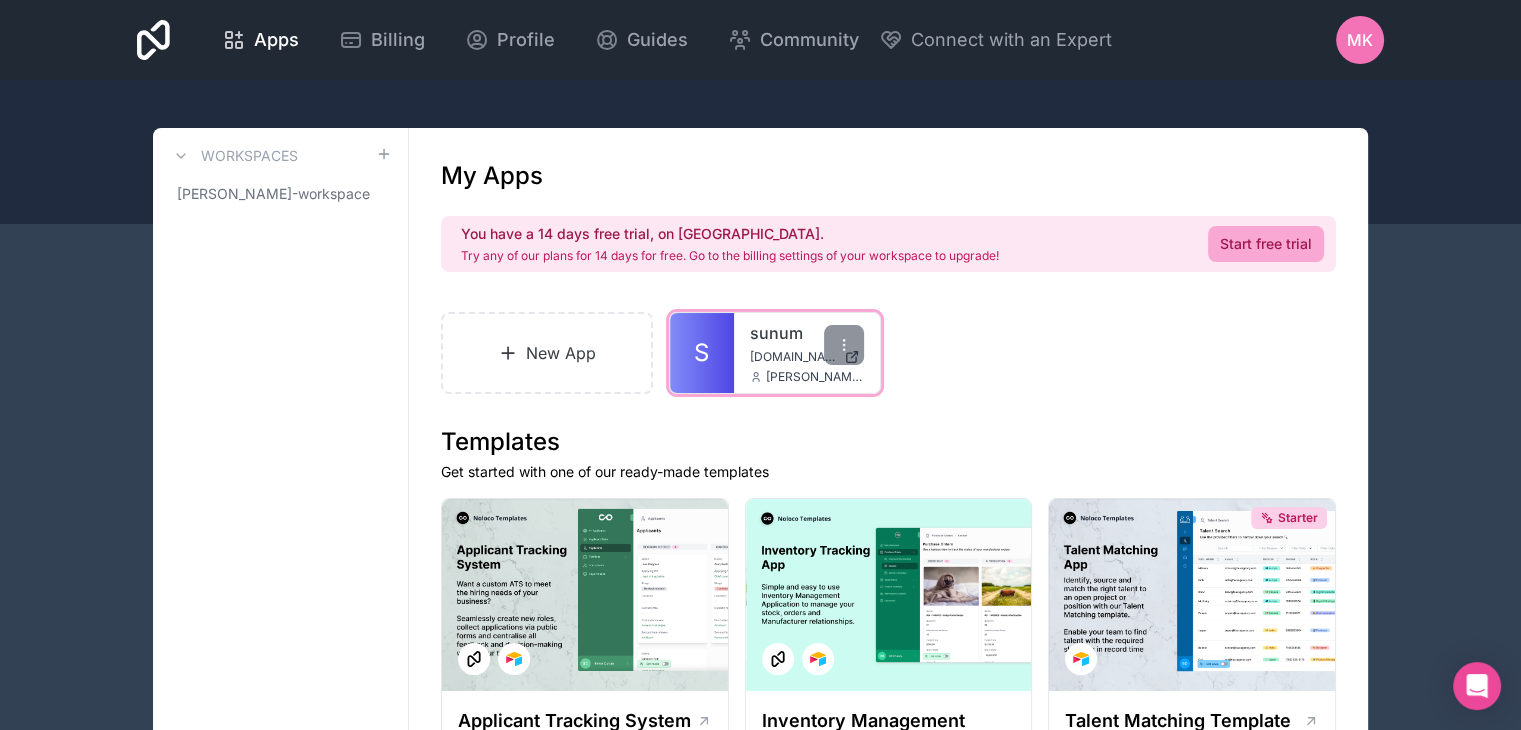 click on "S" at bounding box center [702, 353] 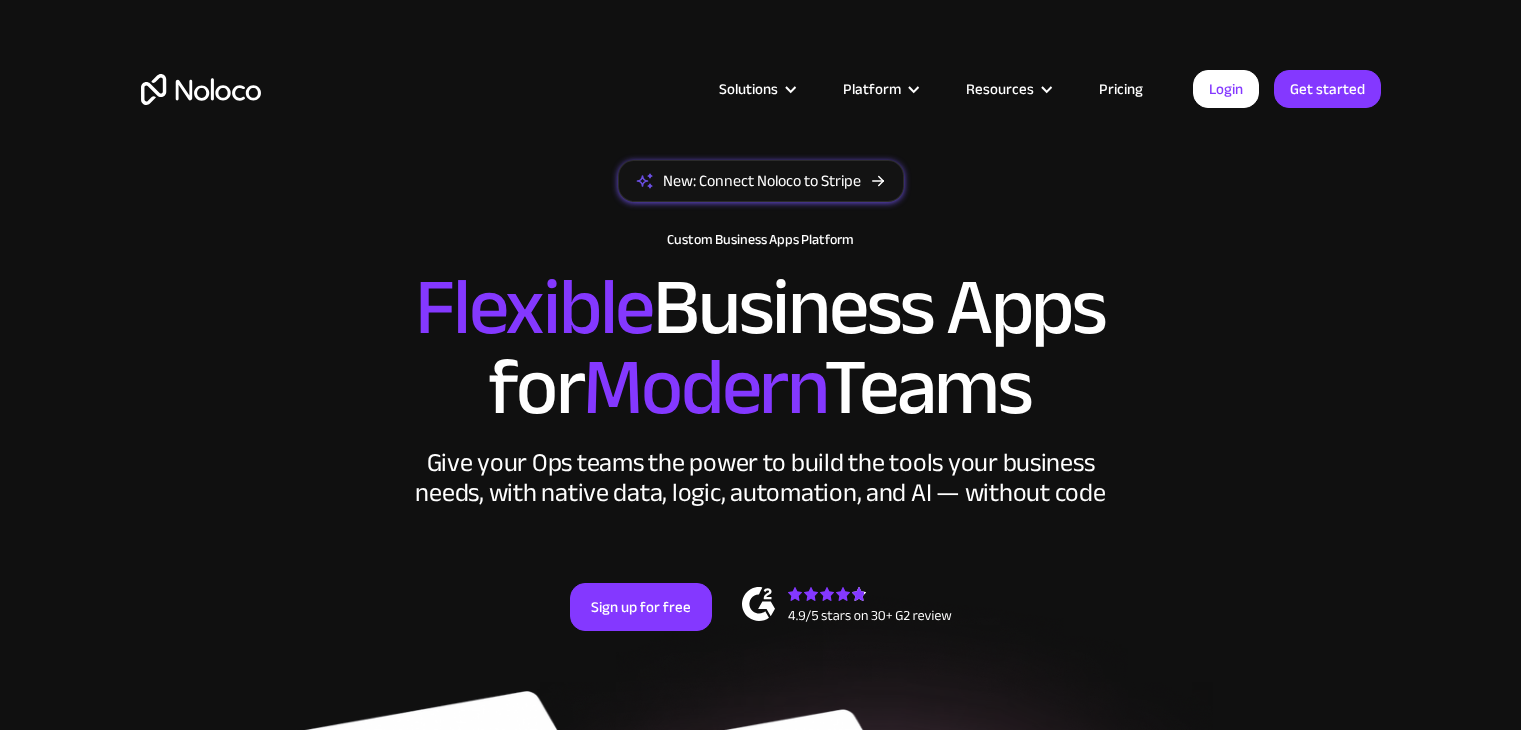 scroll, scrollTop: 0, scrollLeft: 0, axis: both 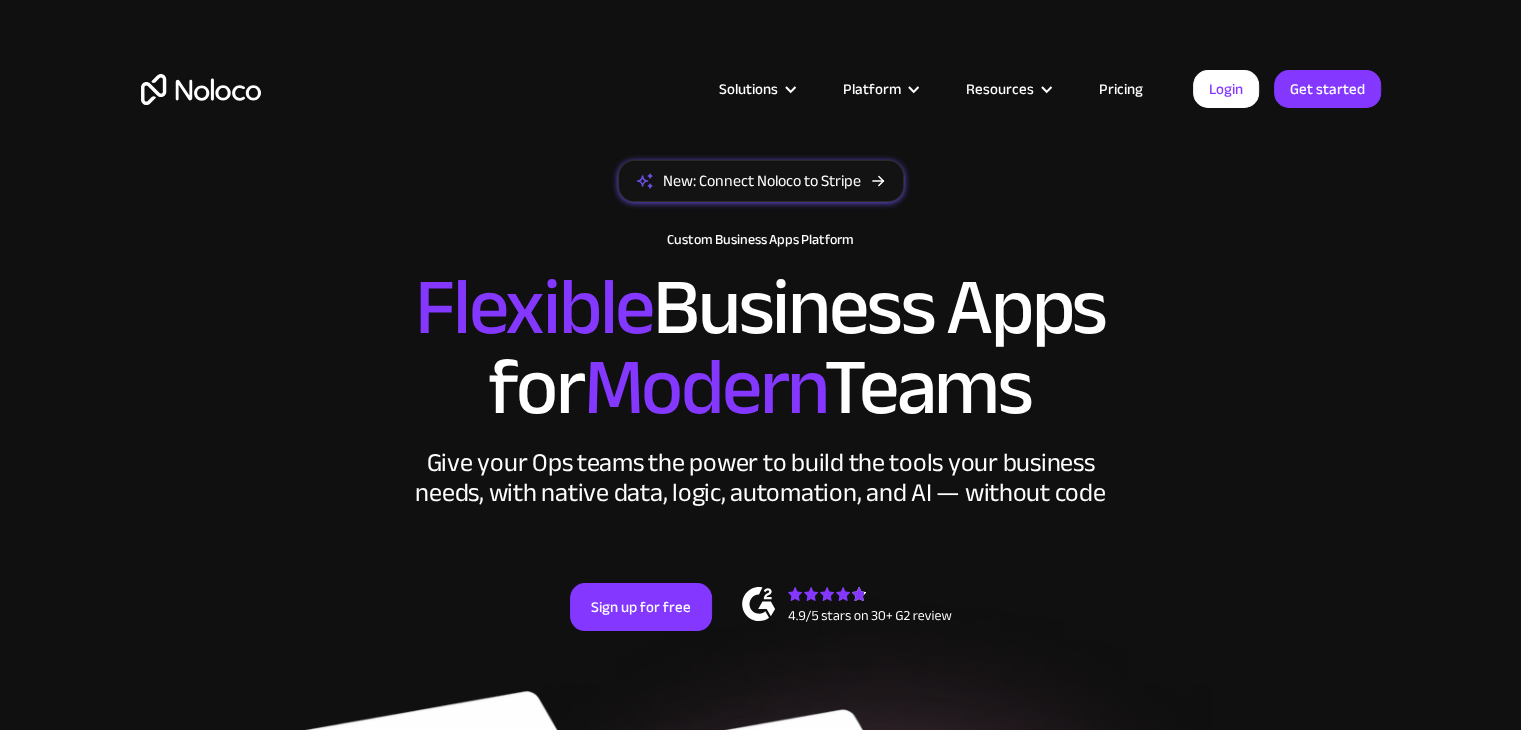 click on "Pricing" at bounding box center (1121, 89) 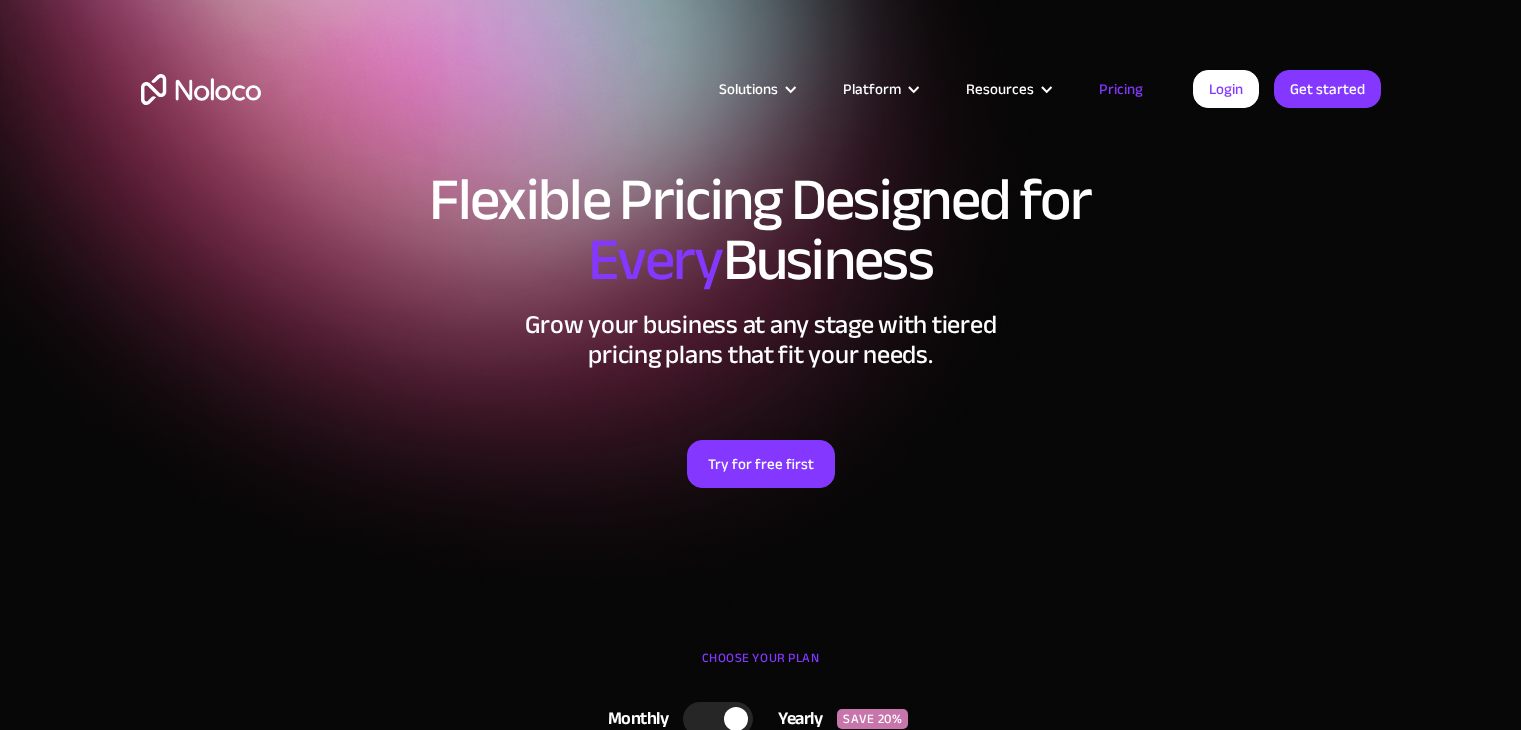 scroll, scrollTop: 0, scrollLeft: 0, axis: both 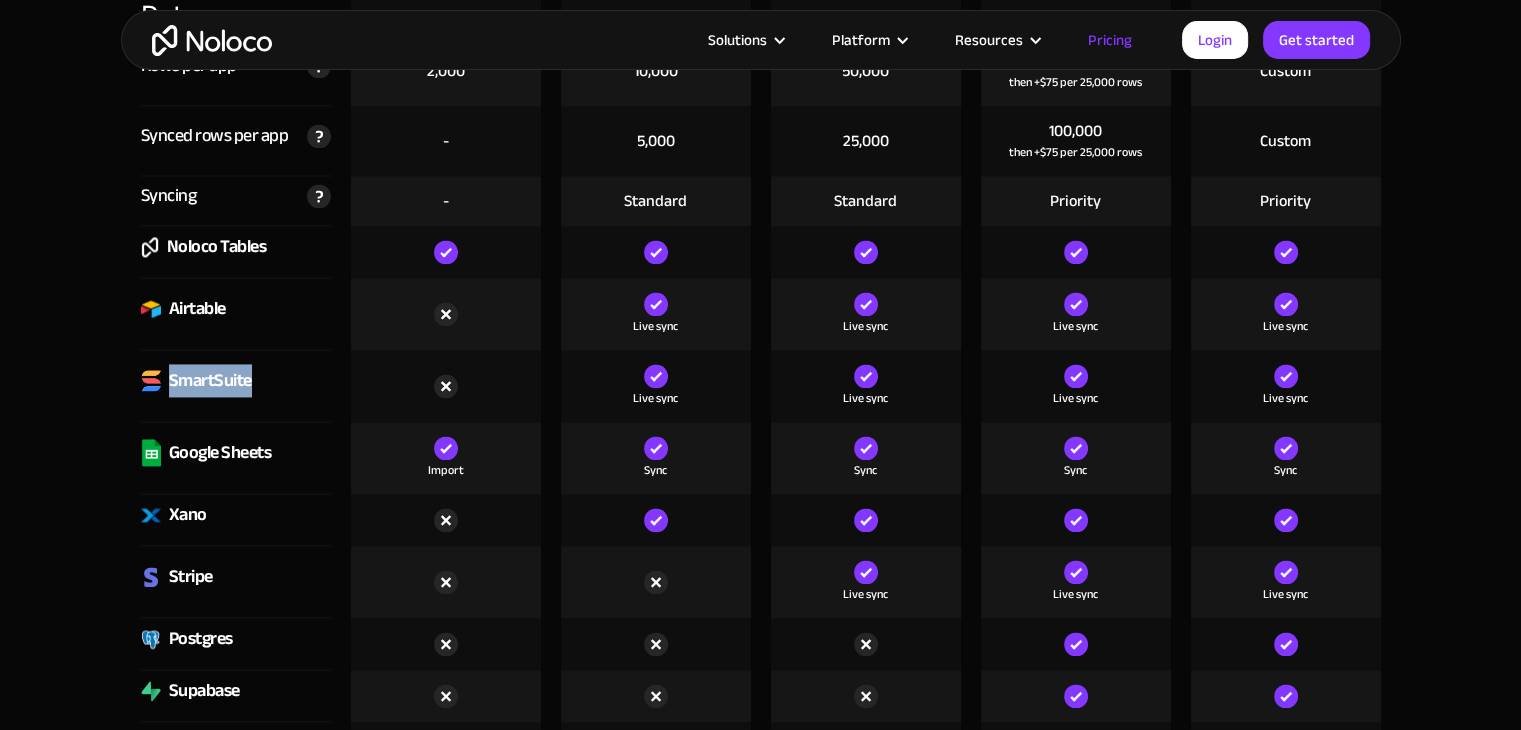 drag, startPoint x: 252, startPoint y: 377, endPoint x: 190, endPoint y: 378, distance: 62.008064 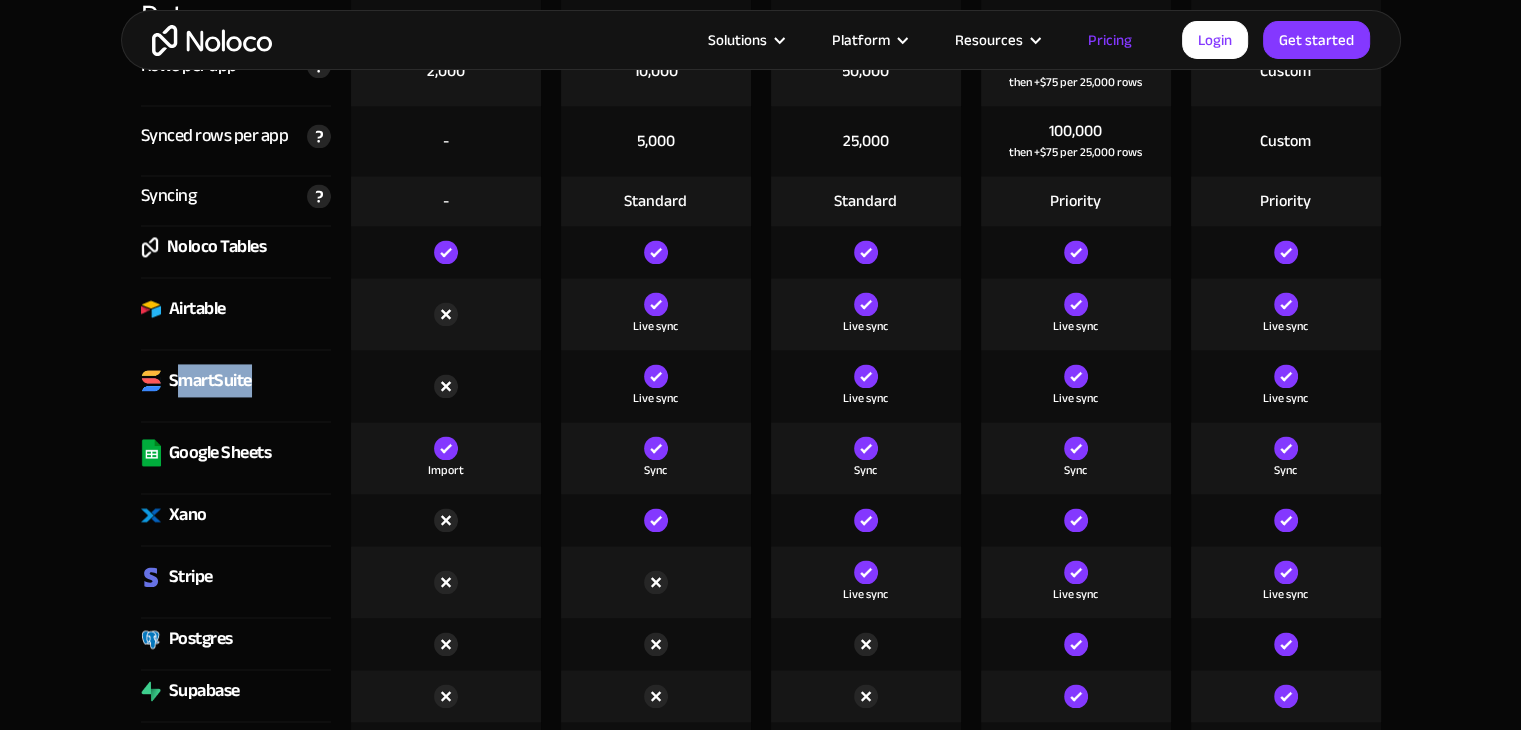 click on "SmartSuite" at bounding box center (210, 381) 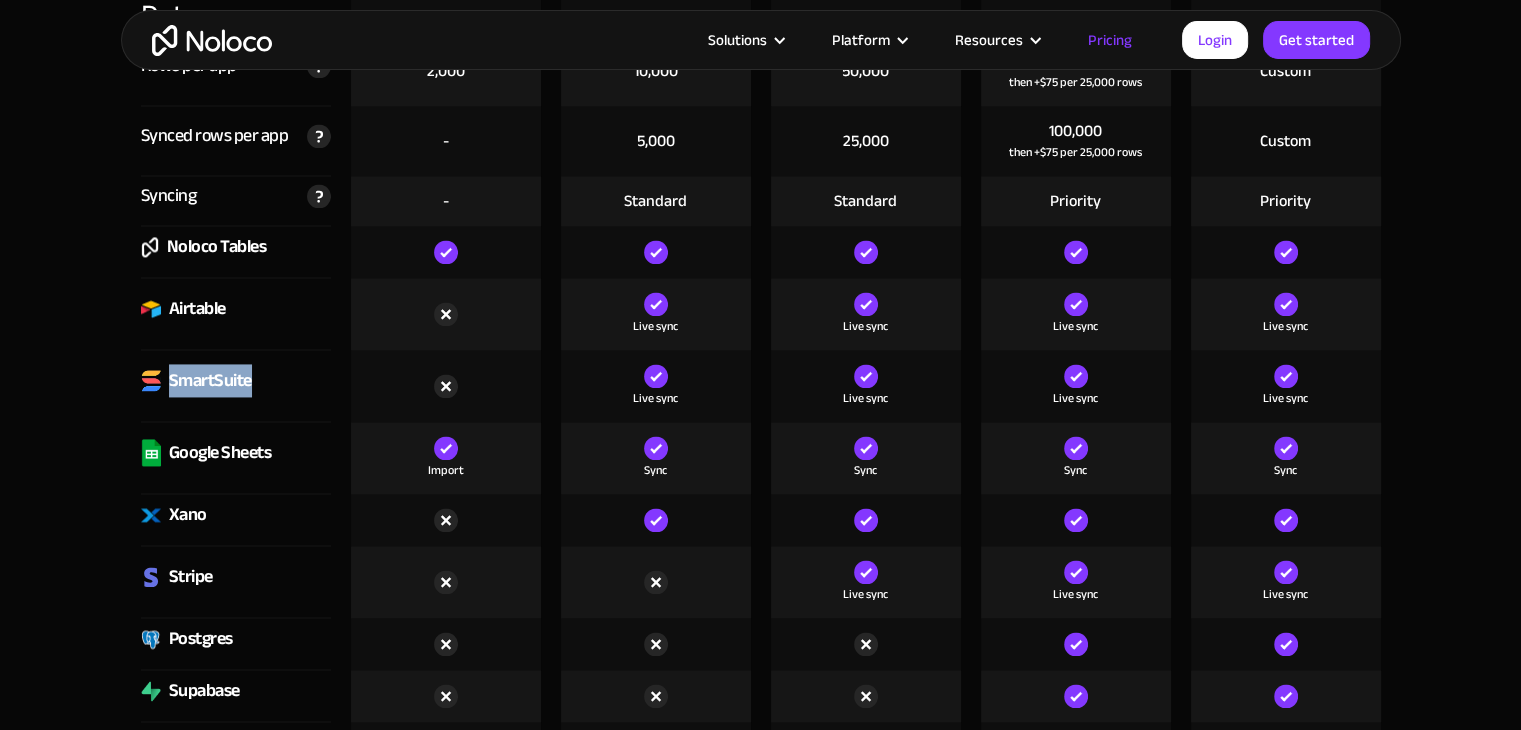 drag, startPoint x: 168, startPoint y: 373, endPoint x: 252, endPoint y: 388, distance: 85.32877 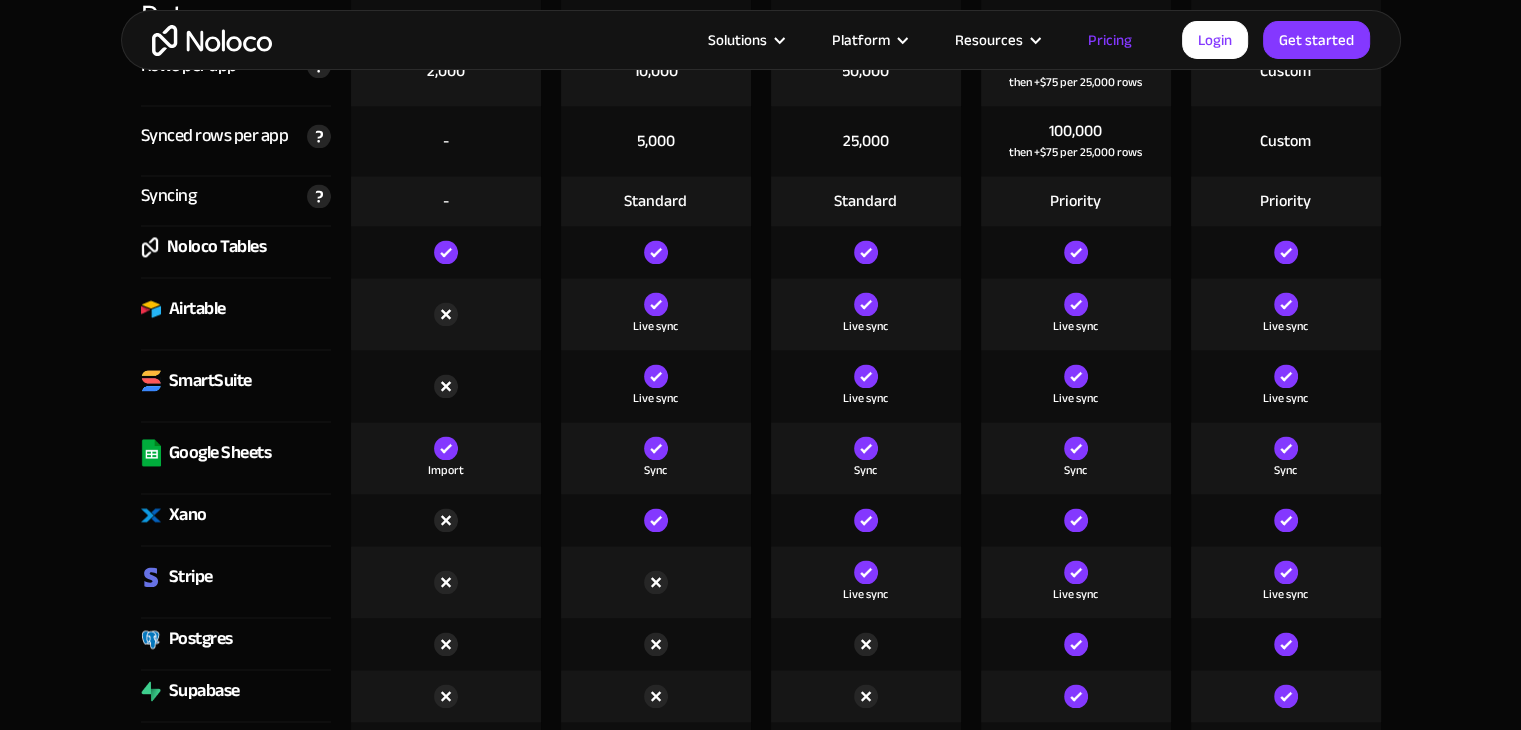 click on "Compare our plans Free Free Get started Starter $ 29 / month Get started Pro $ 149 / month Get started Business $ 319 / month Get started Enterprise Custom Contact Sales Apps Apps A live app is one where your app users can log in. Only Builders can log into apps that are not yet live. Unlimited Unlimited Unlimited Unlimited Unlimited Users Active team members The total number of  unique  users that log in to your team's app each month. Users in your user list are not counted until they sign in each month. ‍ If a user access more than one of your apps, they are still counted as only one user. This number resets each month. ‍ Contact sales for more than 100 active users on the Business Plan. 3 - 4 +$4 per extra seat 10 +$6 per extra seat 30 +$10 per extra seat Custom Active clients The total number of  unique  clients that log in to your team's app each month. A client is any other user that does not qualify as a team member Users in your user list are not counted until they sign in each month. ‍ 7 - 10 -" at bounding box center (760, 2361) 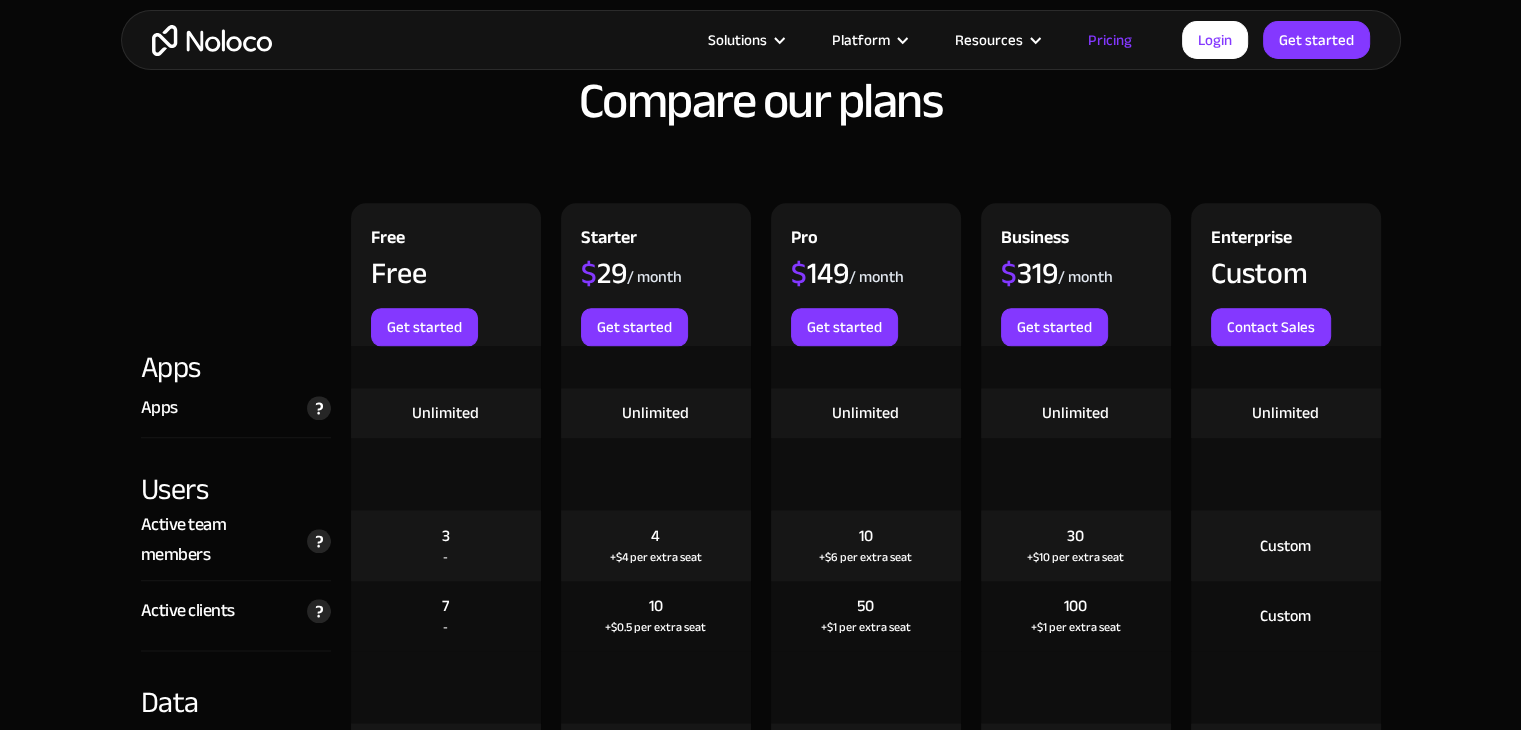 scroll, scrollTop: 2200, scrollLeft: 0, axis: vertical 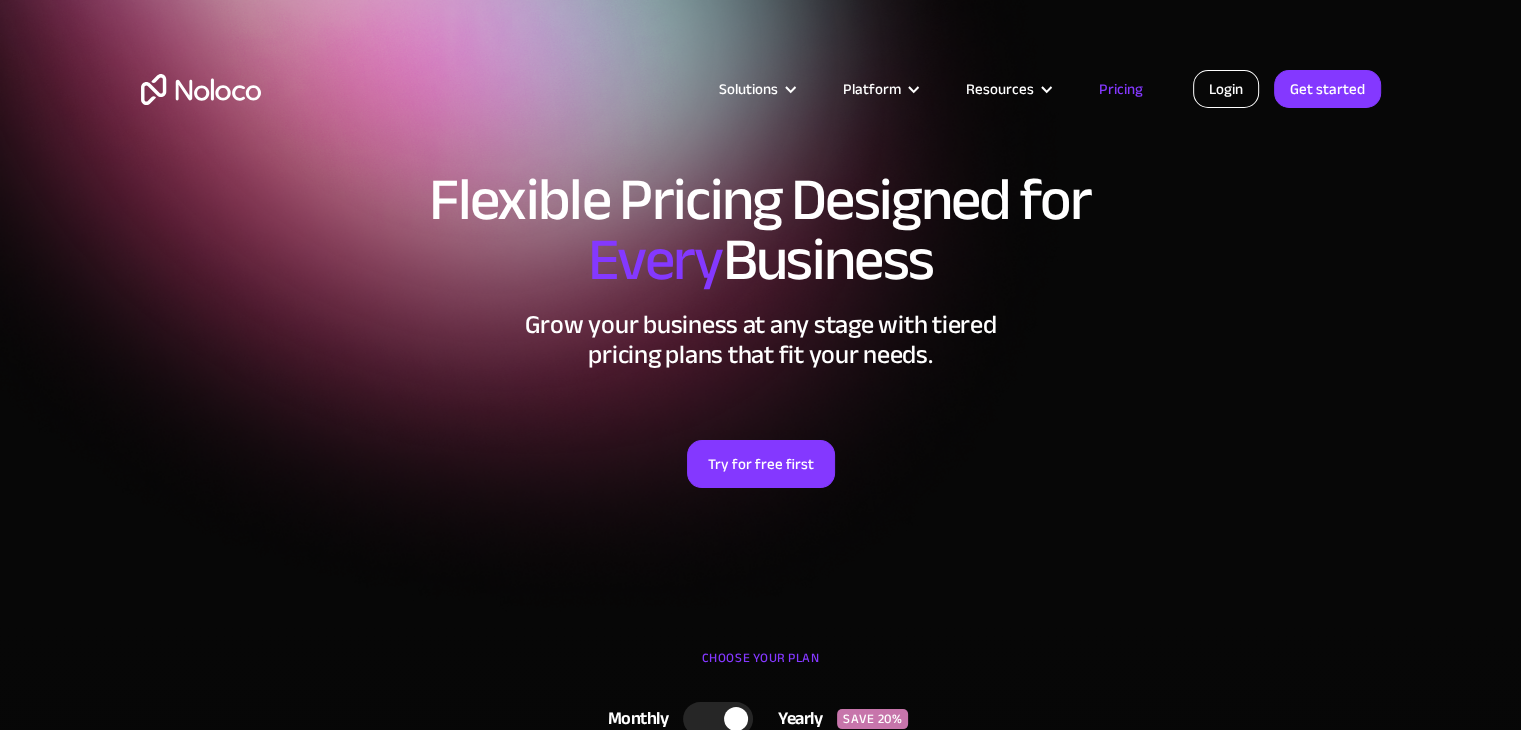 click on "Login" at bounding box center (1226, 89) 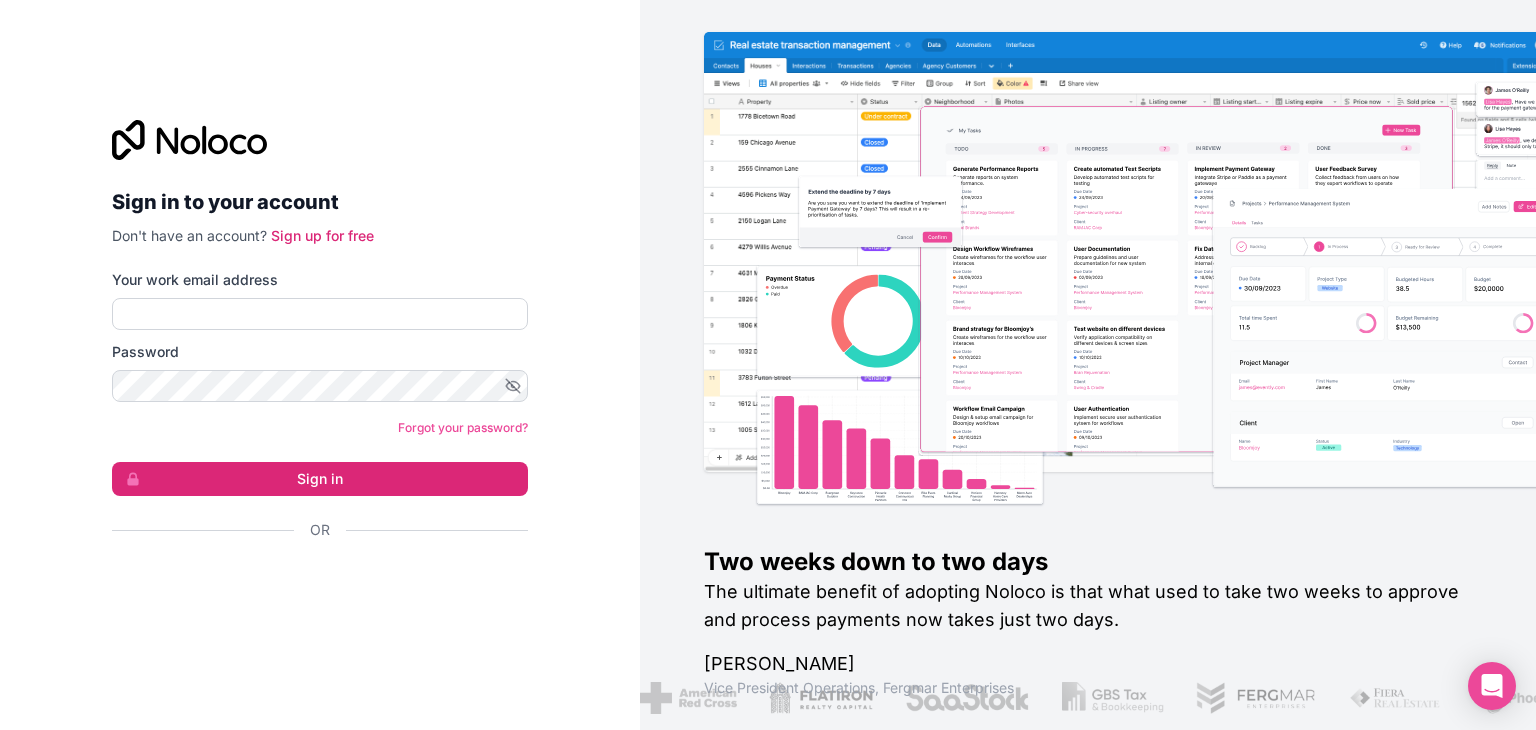 scroll, scrollTop: 0, scrollLeft: 0, axis: both 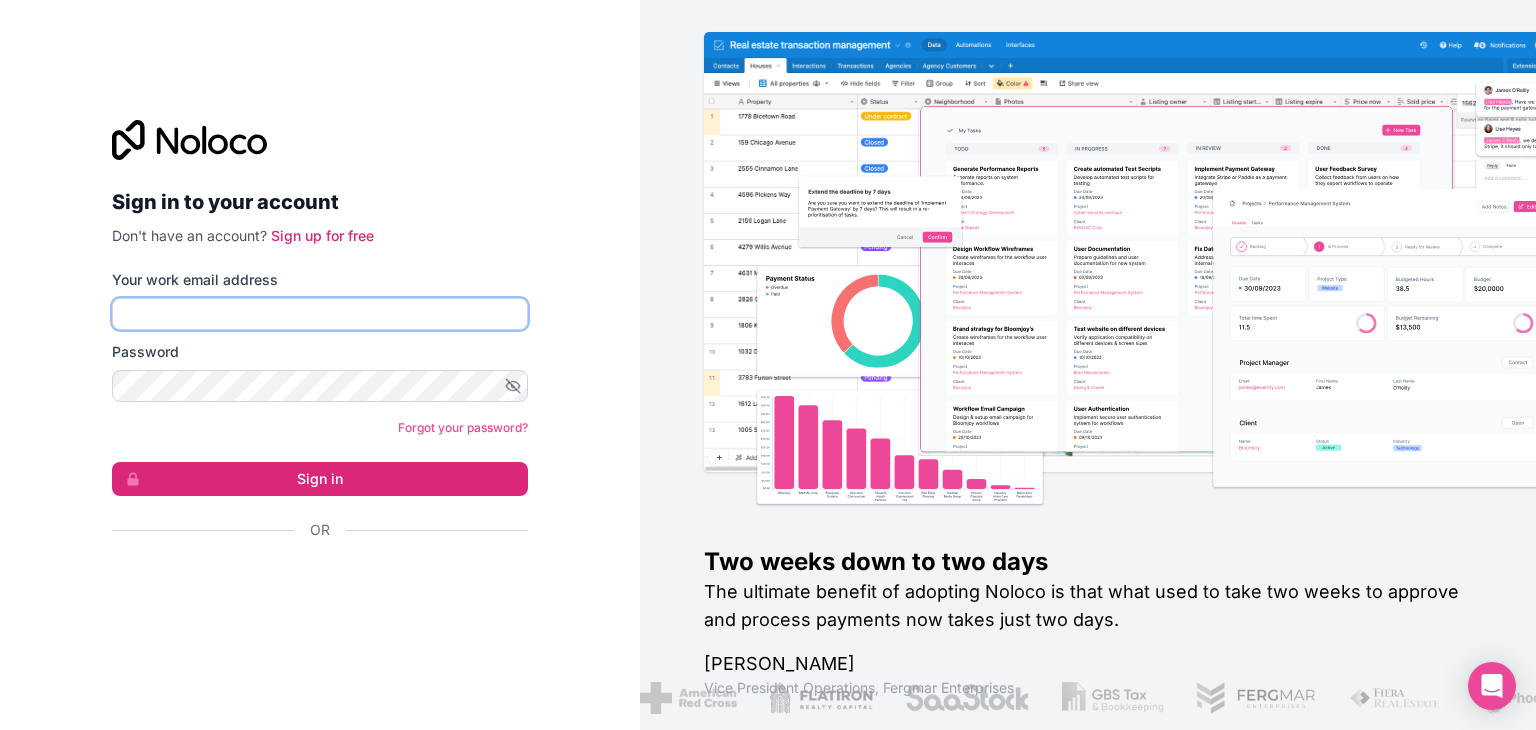click on "Your work email address" at bounding box center (320, 314) 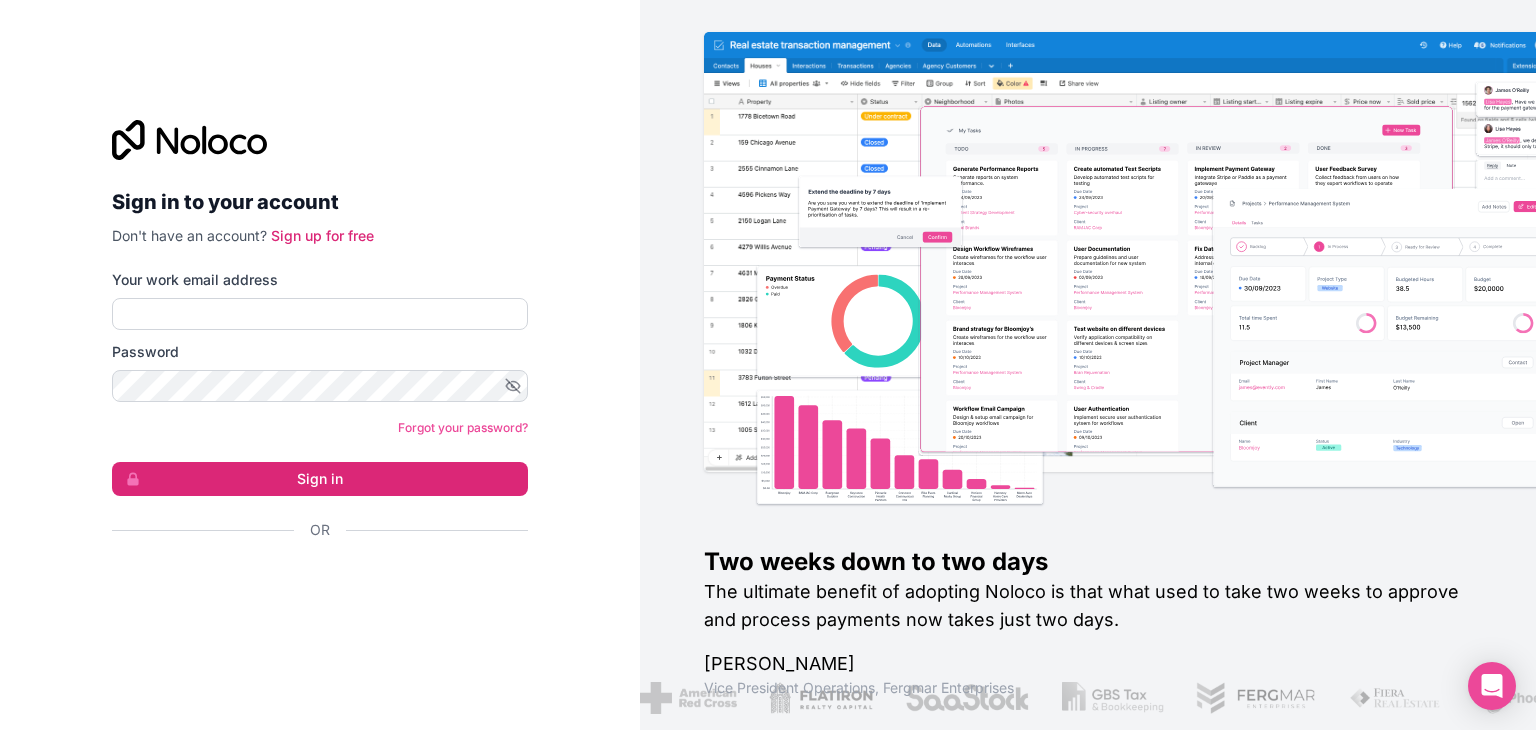 click on "Sign in to your account Don't have an account? Sign up for free Your work email address Password Forgot your password? Sign in Or" at bounding box center (320, 365) 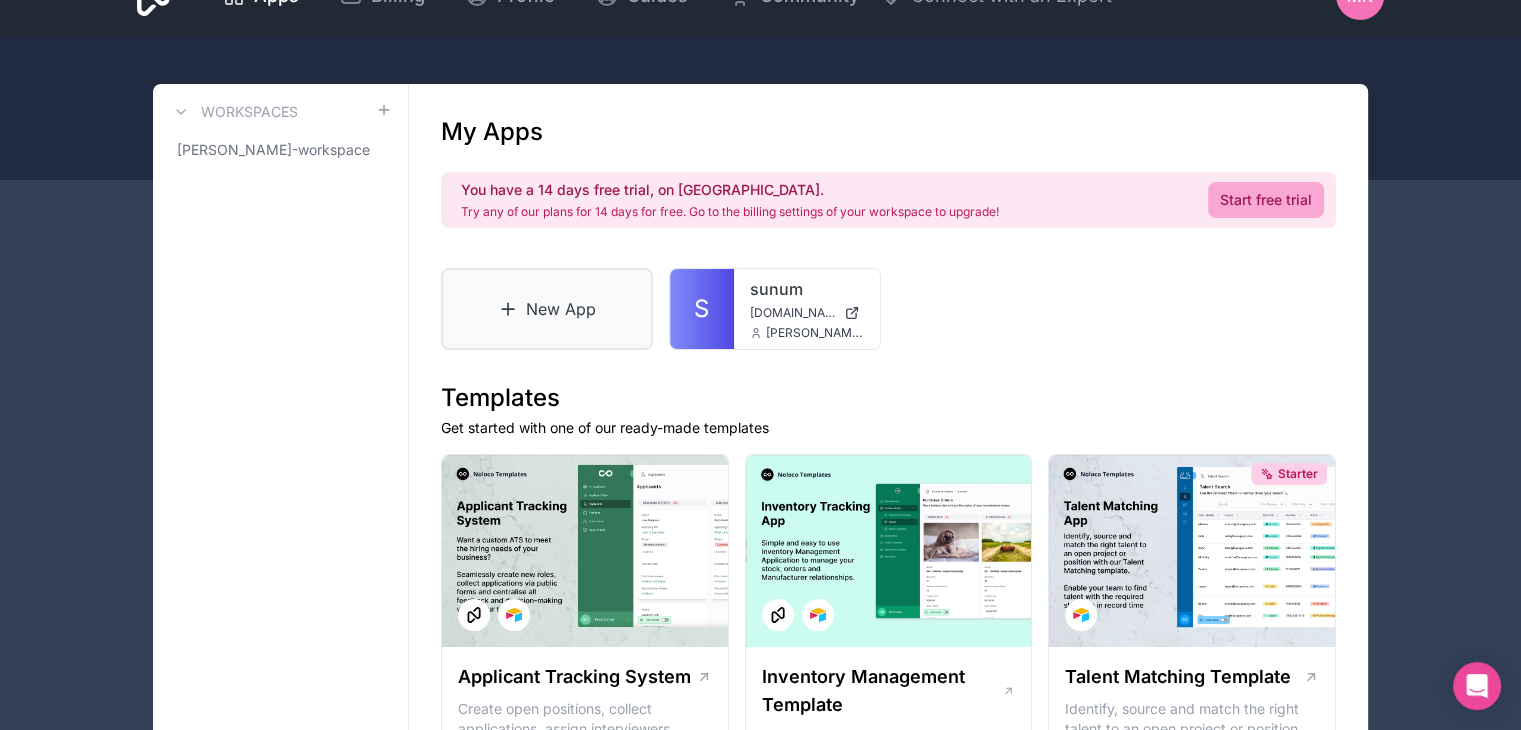 scroll, scrollTop: 0, scrollLeft: 0, axis: both 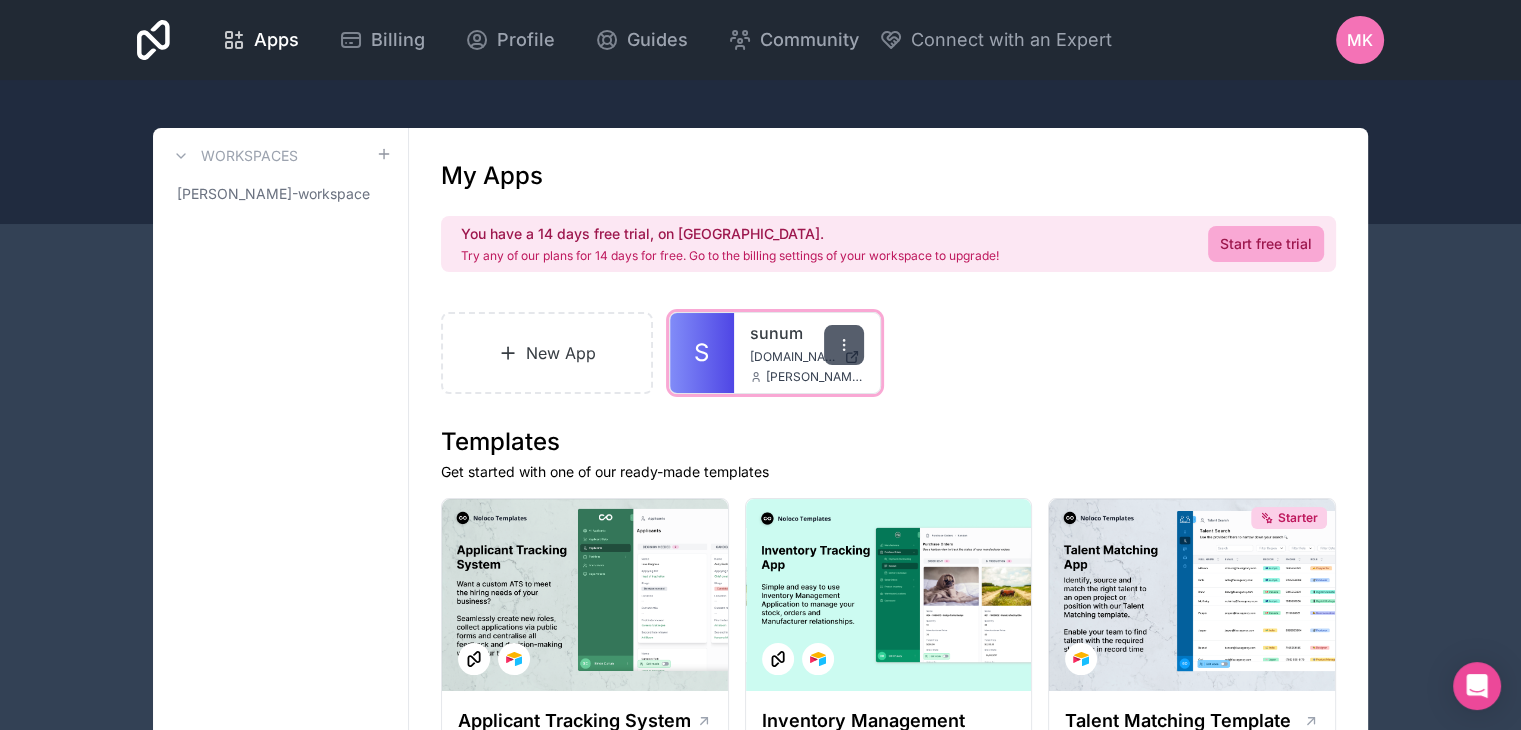 click 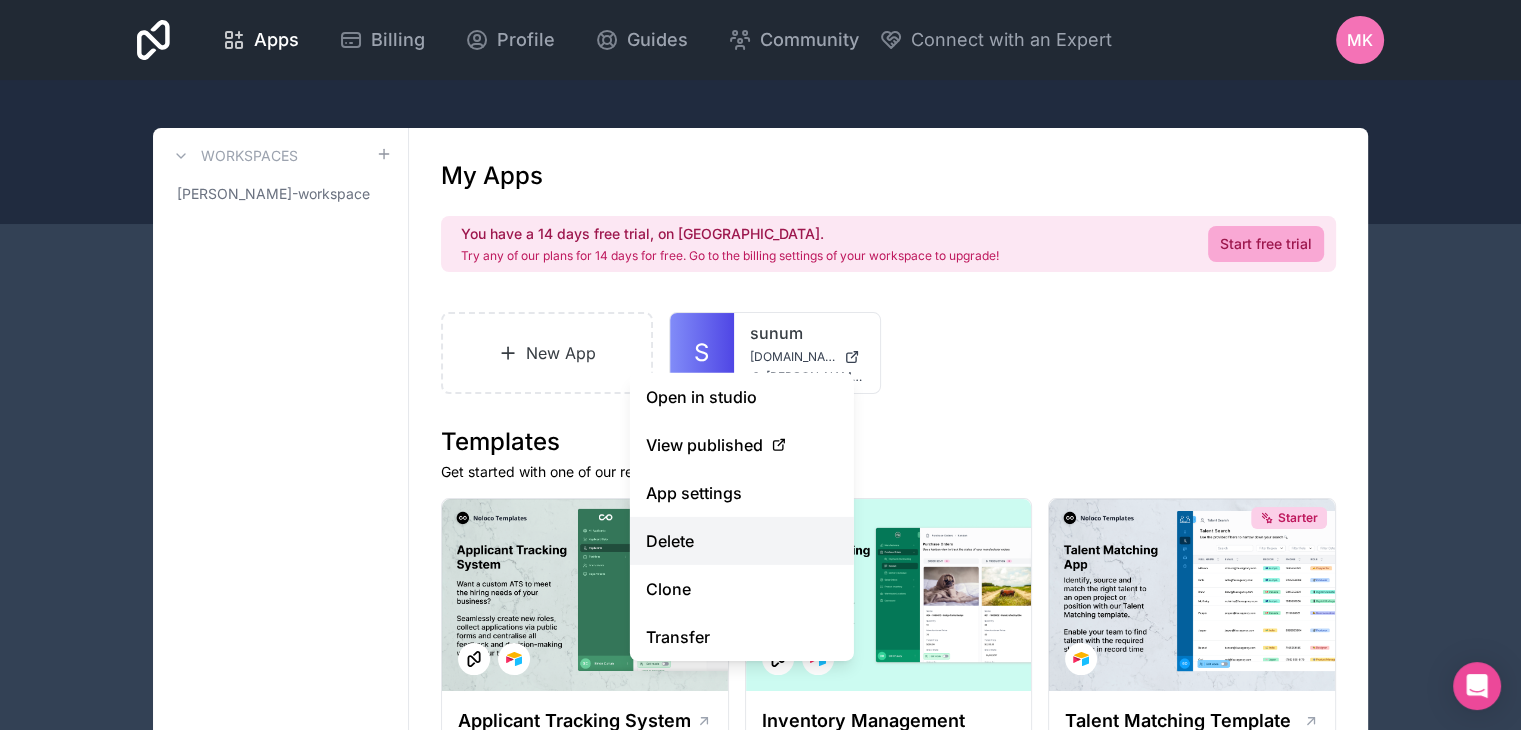 click on "Delete" at bounding box center [742, 541] 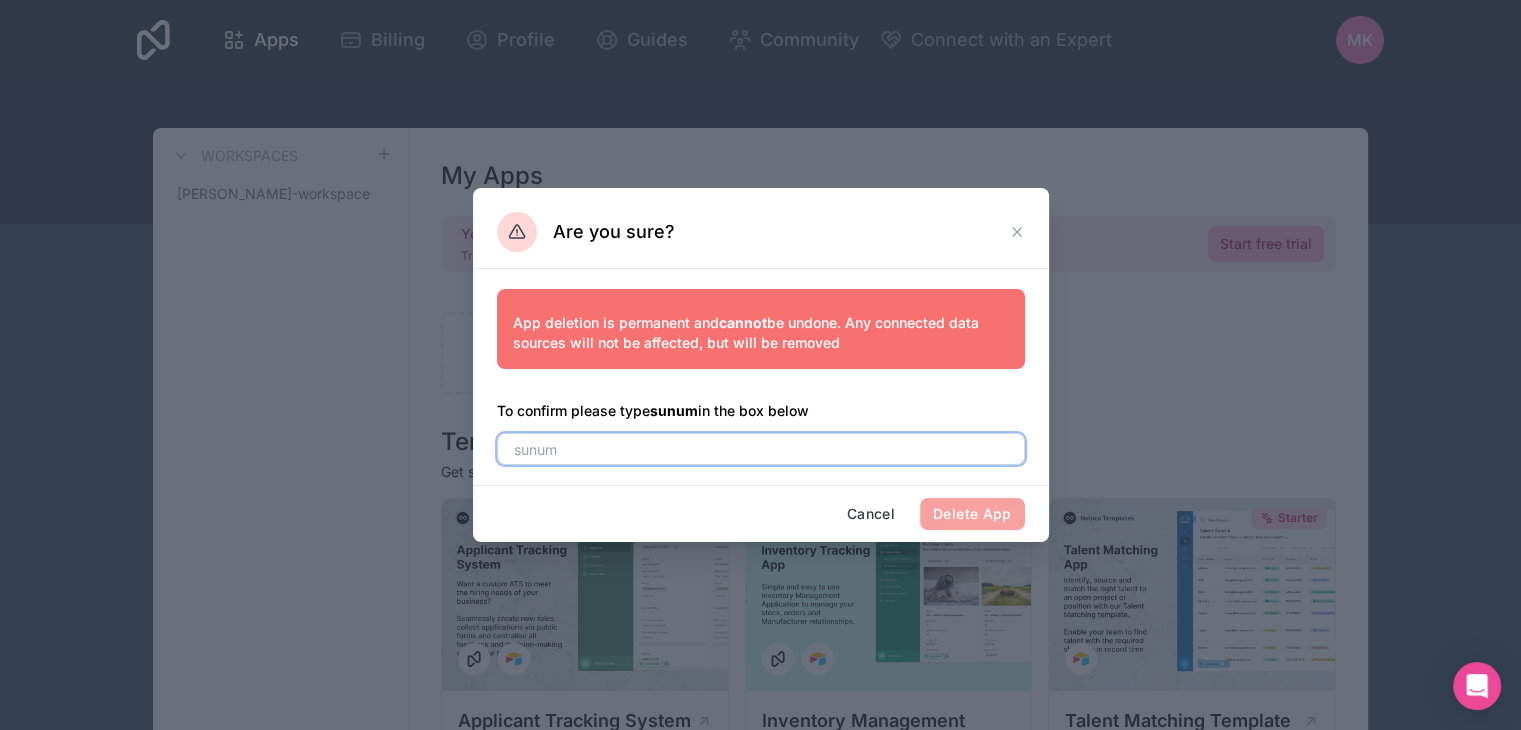 click at bounding box center (761, 449) 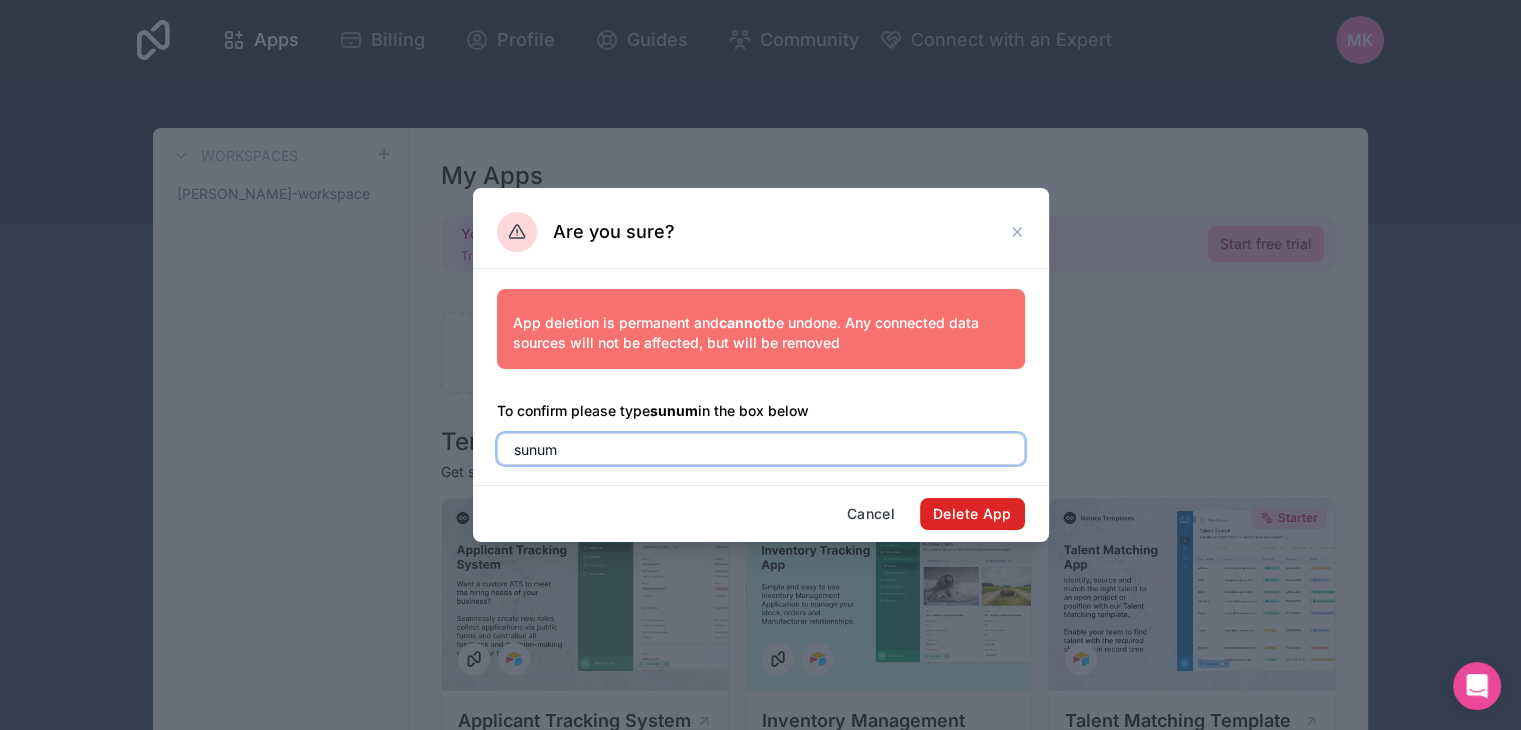 type on "sunum" 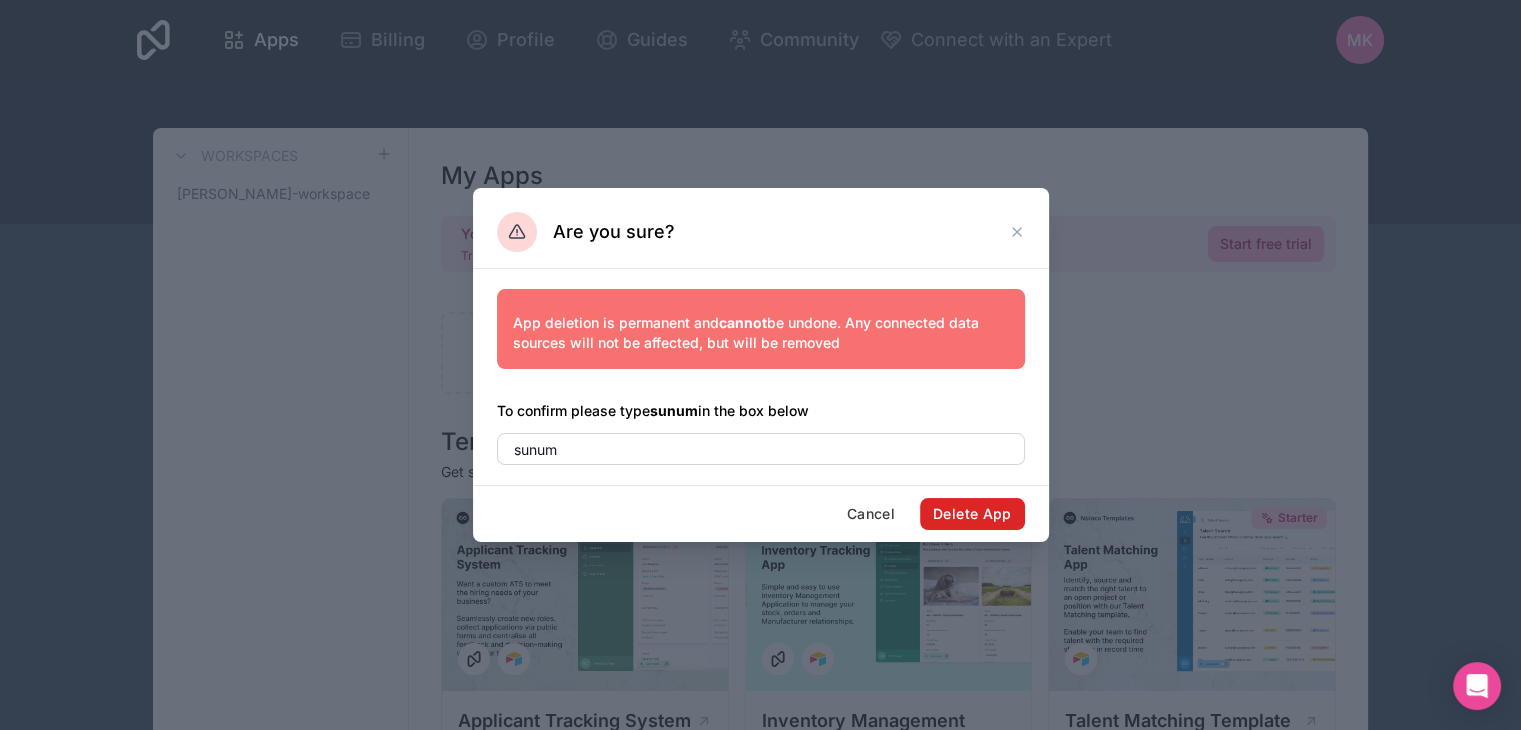 click on "Delete App" at bounding box center [972, 514] 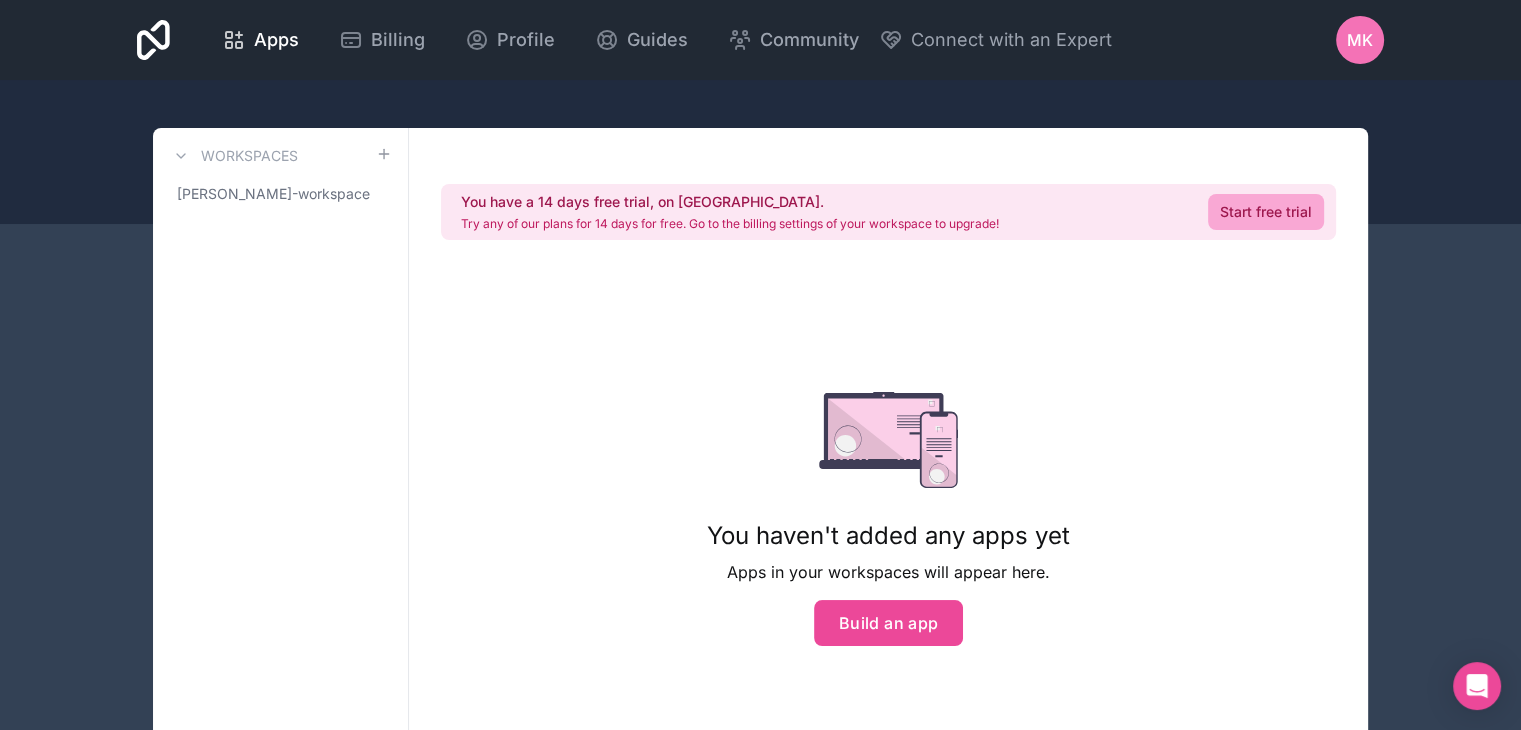 click on "You have a 14 days free trial, on [GEOGRAPHIC_DATA]. Try any of our plans for 14 days for free. Go to the billing settings of your workspace to upgrade! Start free trial You haven't added any apps yet Apps in your workspaces will appear here. Build an app" at bounding box center (888, 467) 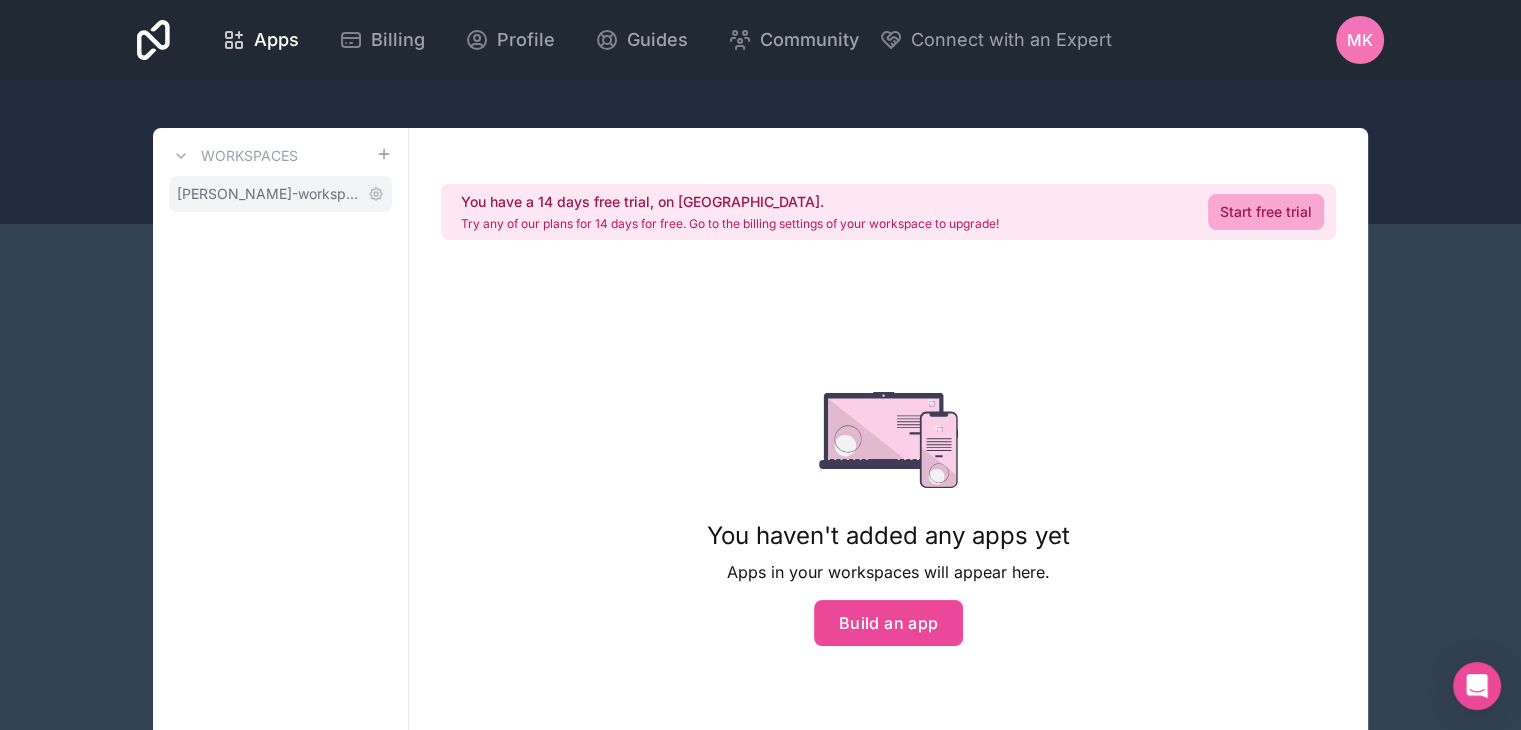 click on "[PERSON_NAME]-workspace" at bounding box center (268, 194) 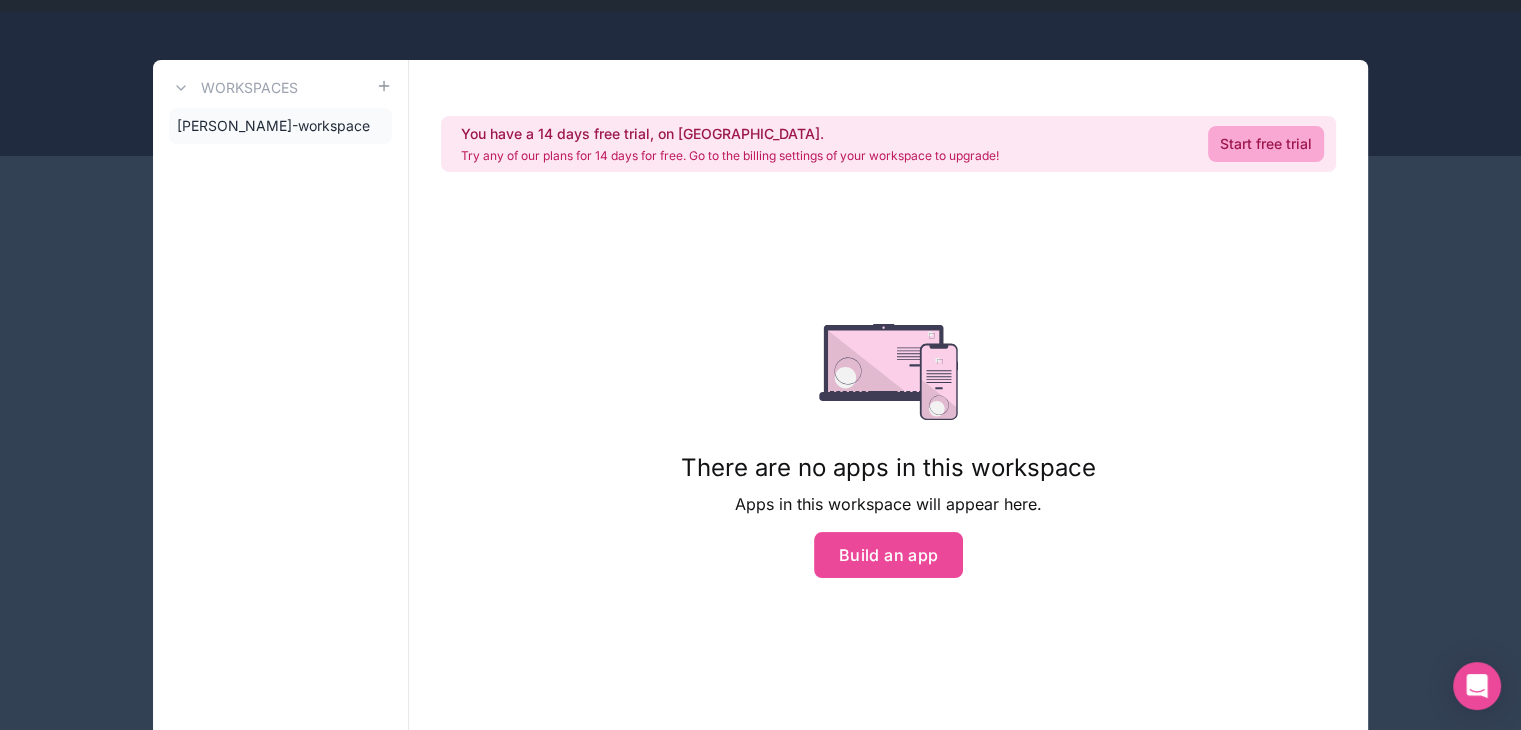 scroll, scrollTop: 0, scrollLeft: 0, axis: both 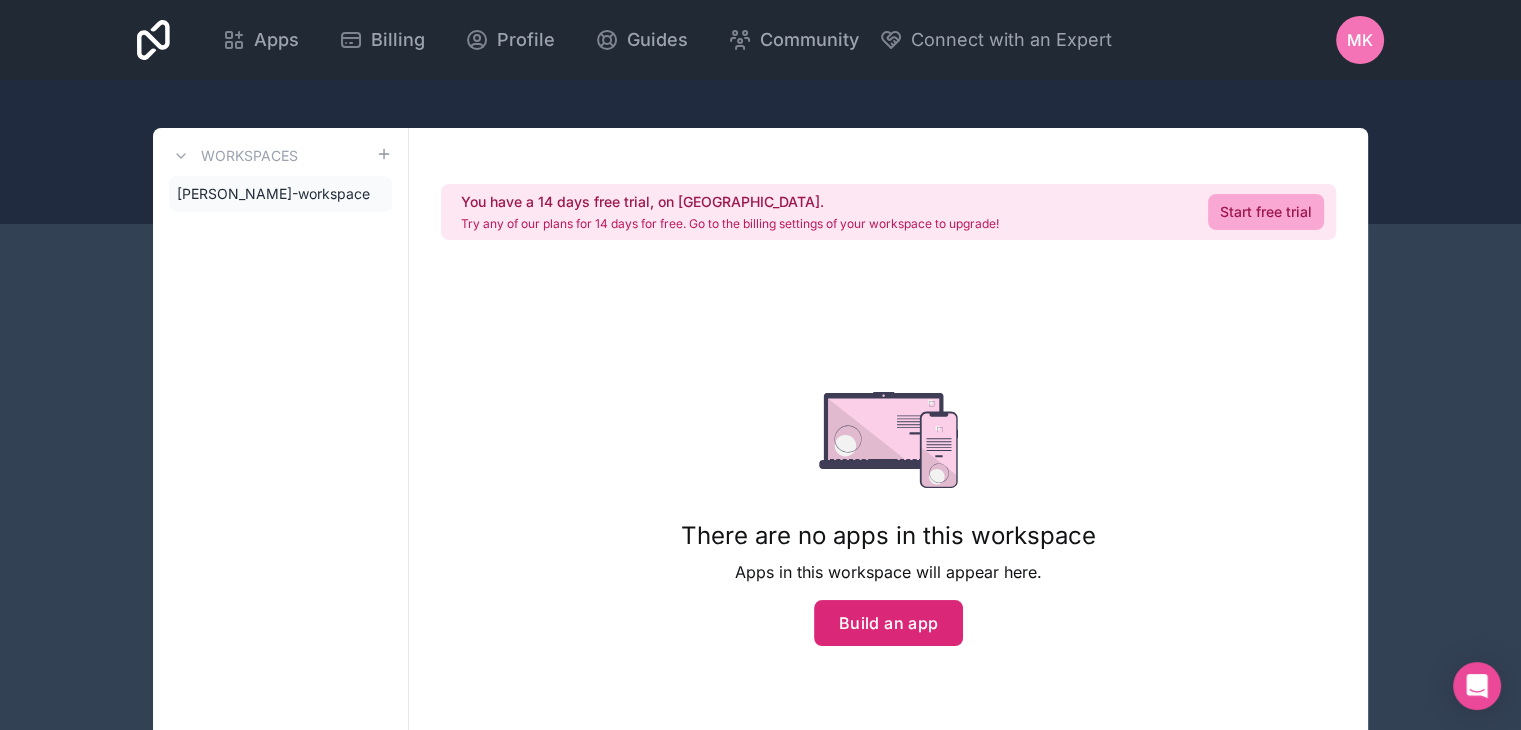 click on "Build an app" at bounding box center (889, 623) 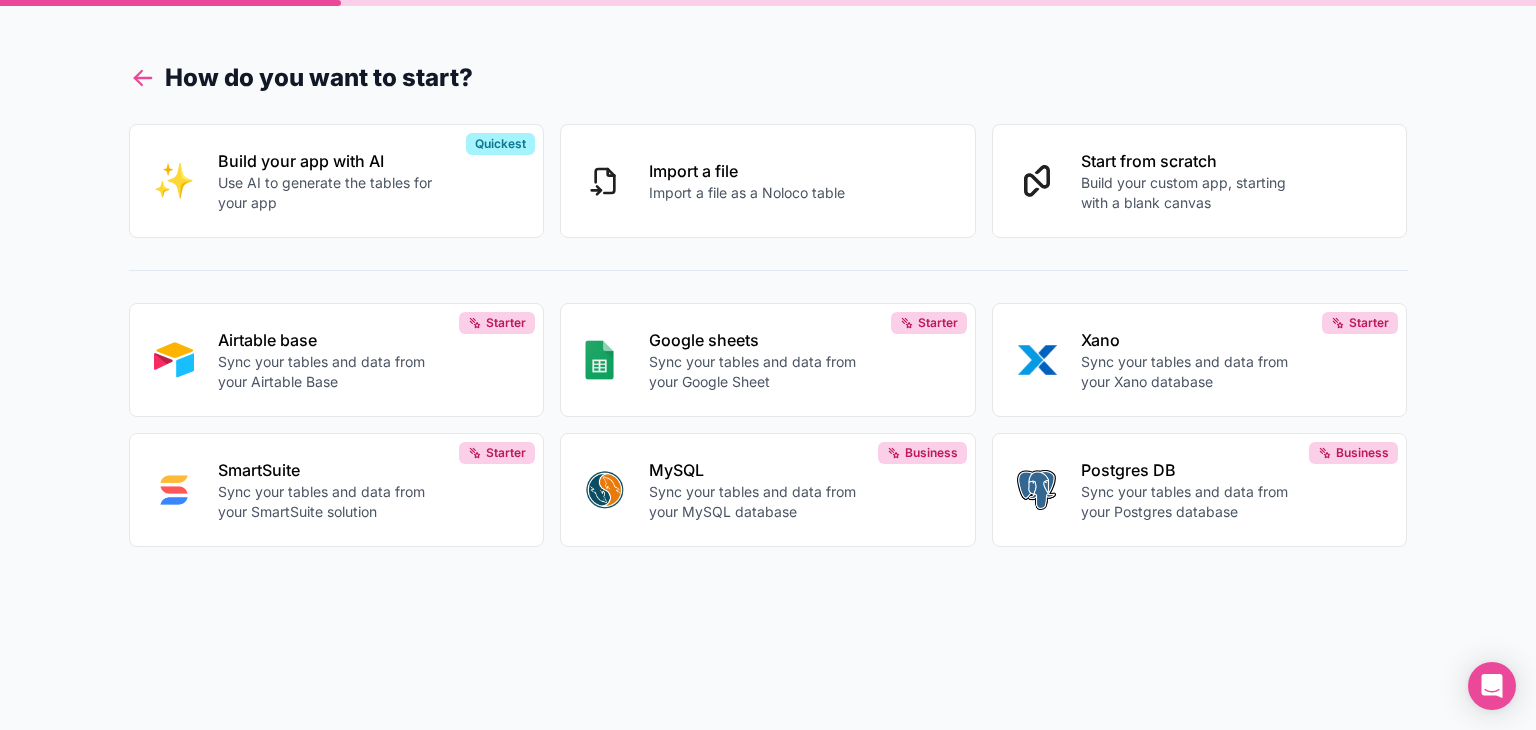 click 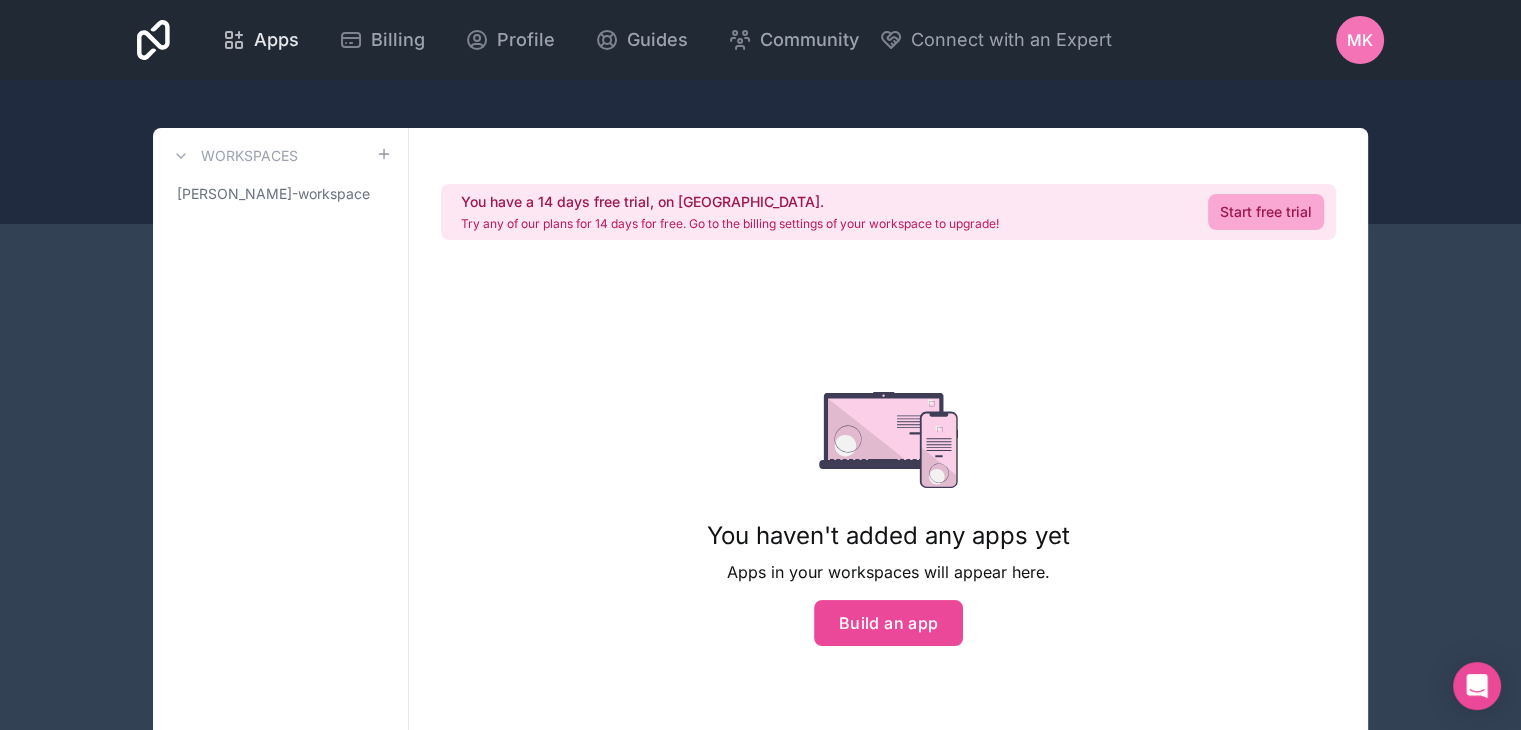 click on "Apps" at bounding box center (276, 40) 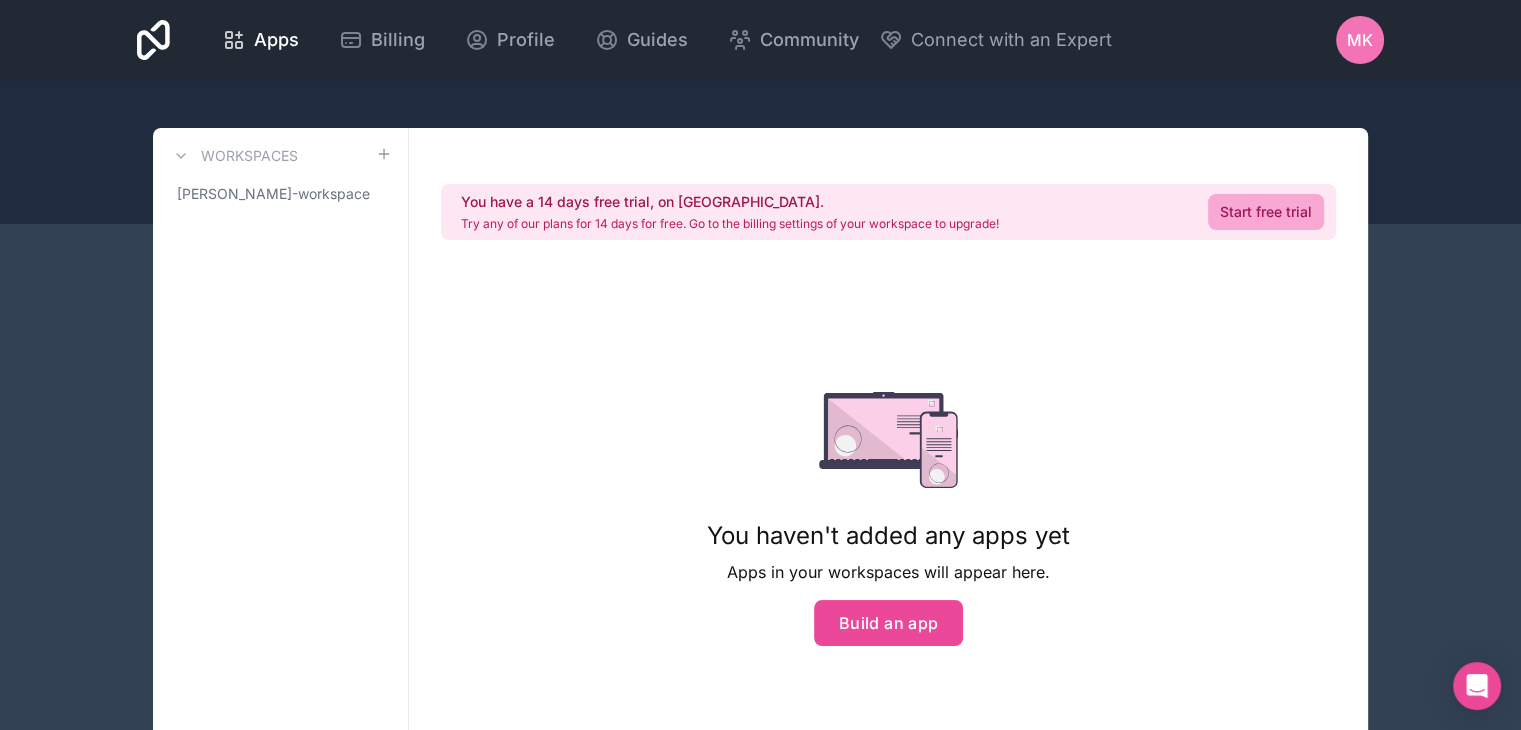 click 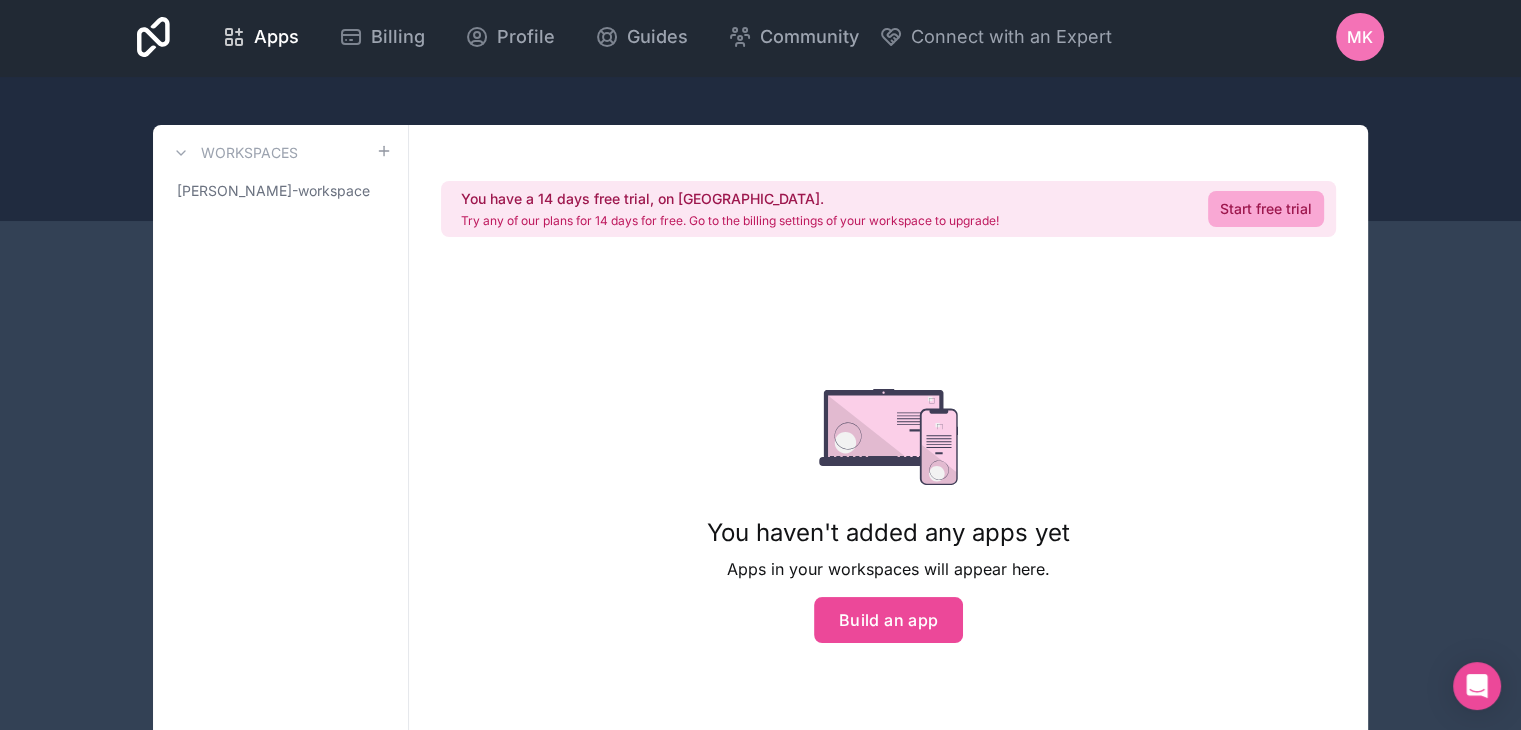 scroll, scrollTop: 0, scrollLeft: 0, axis: both 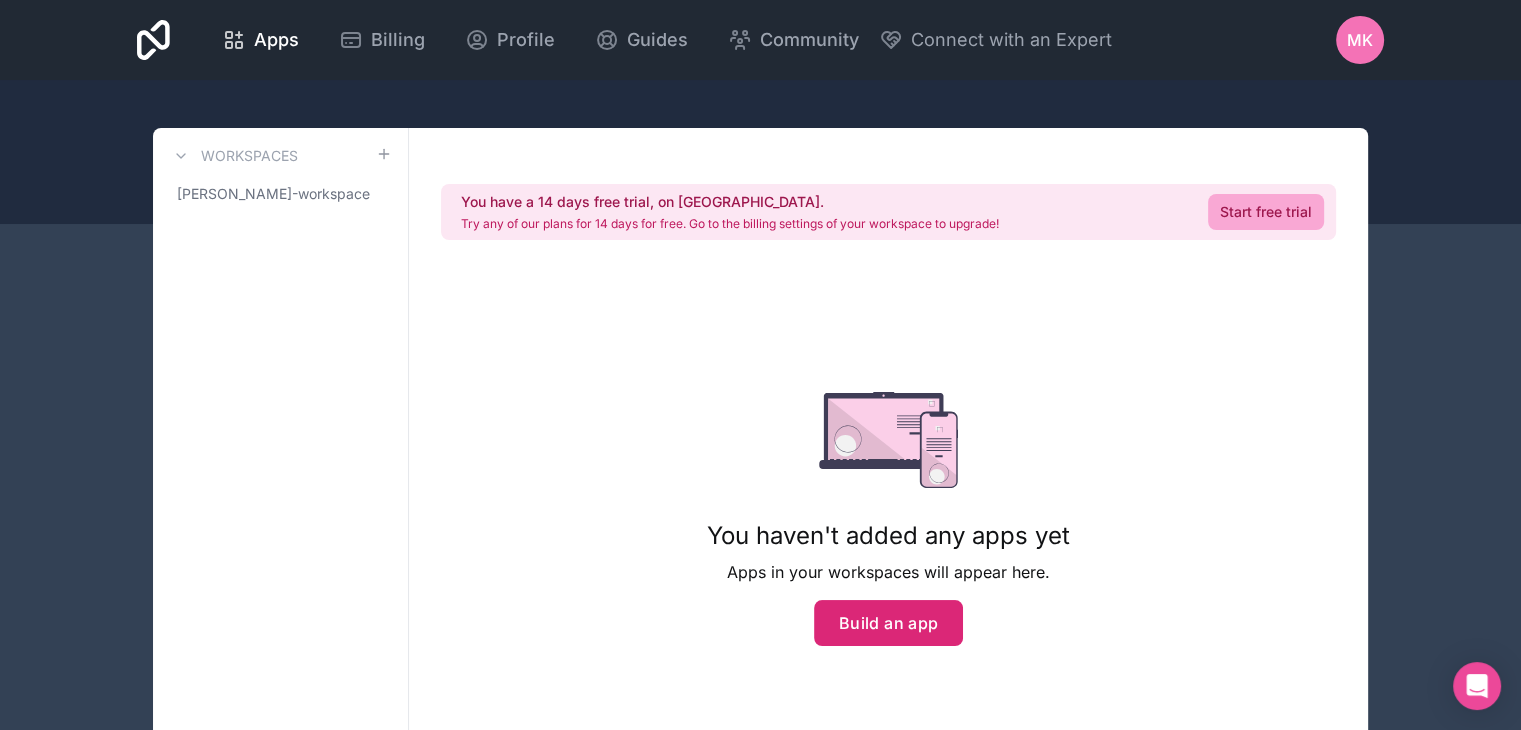 click on "Build an app" at bounding box center (889, 623) 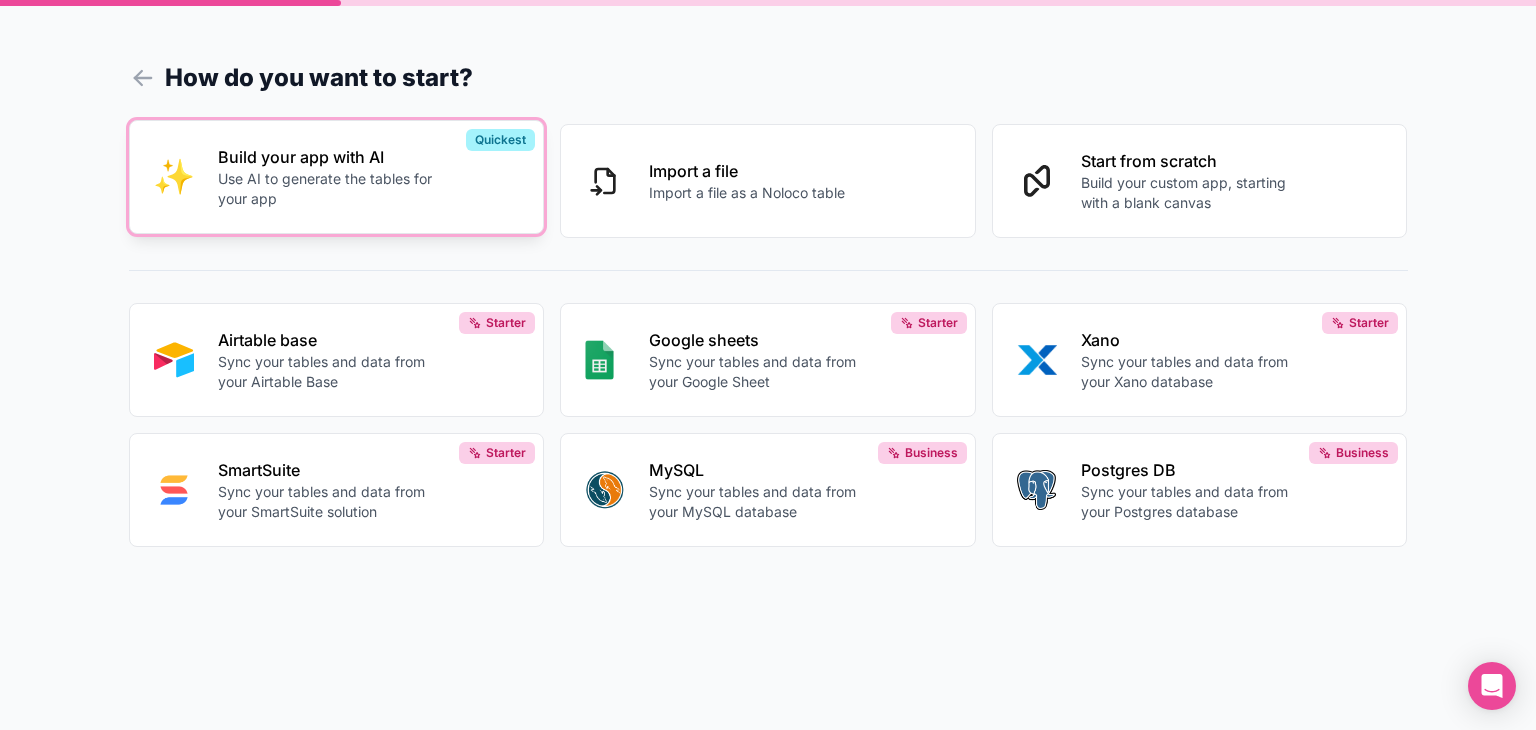 click on "Use AI to generate the tables for your app" at bounding box center (329, 189) 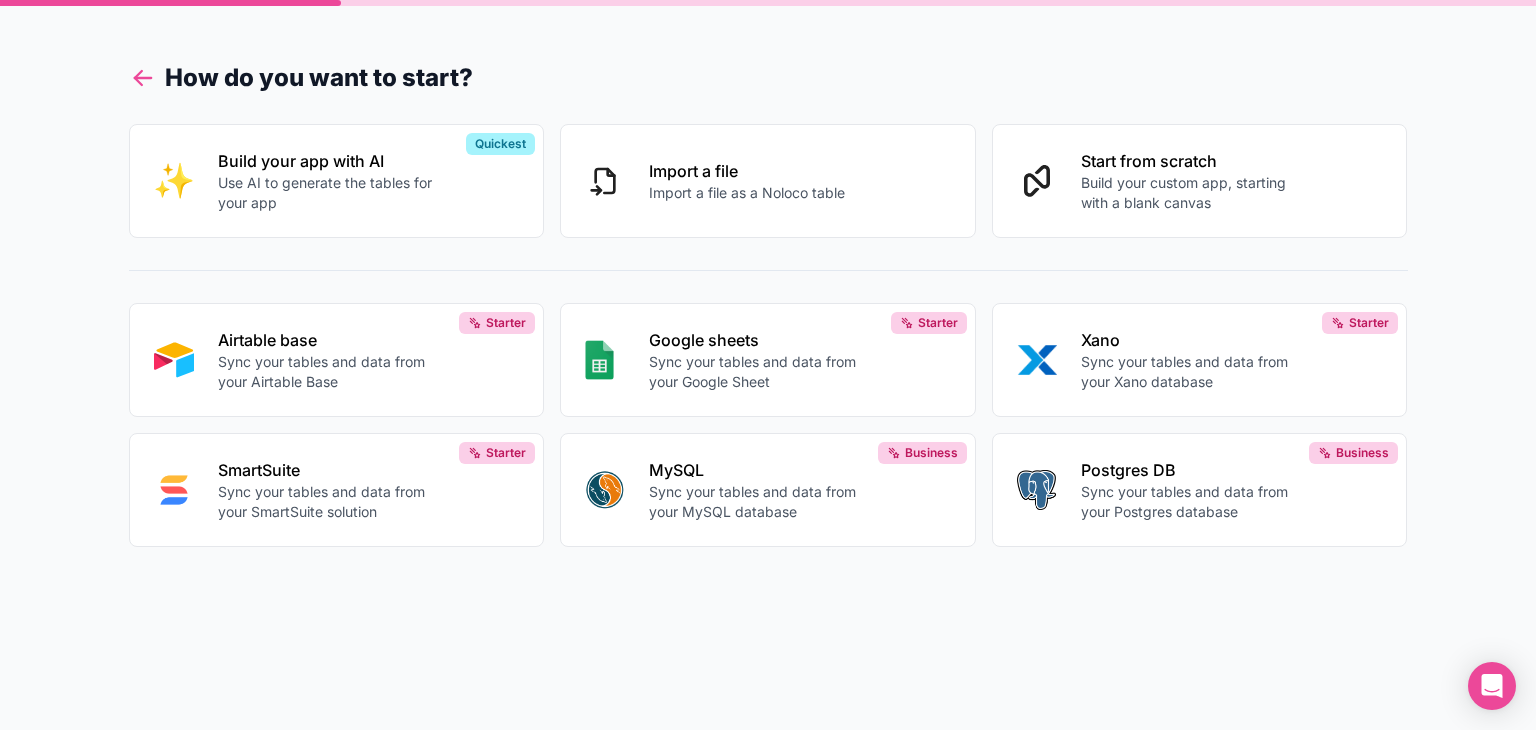 click 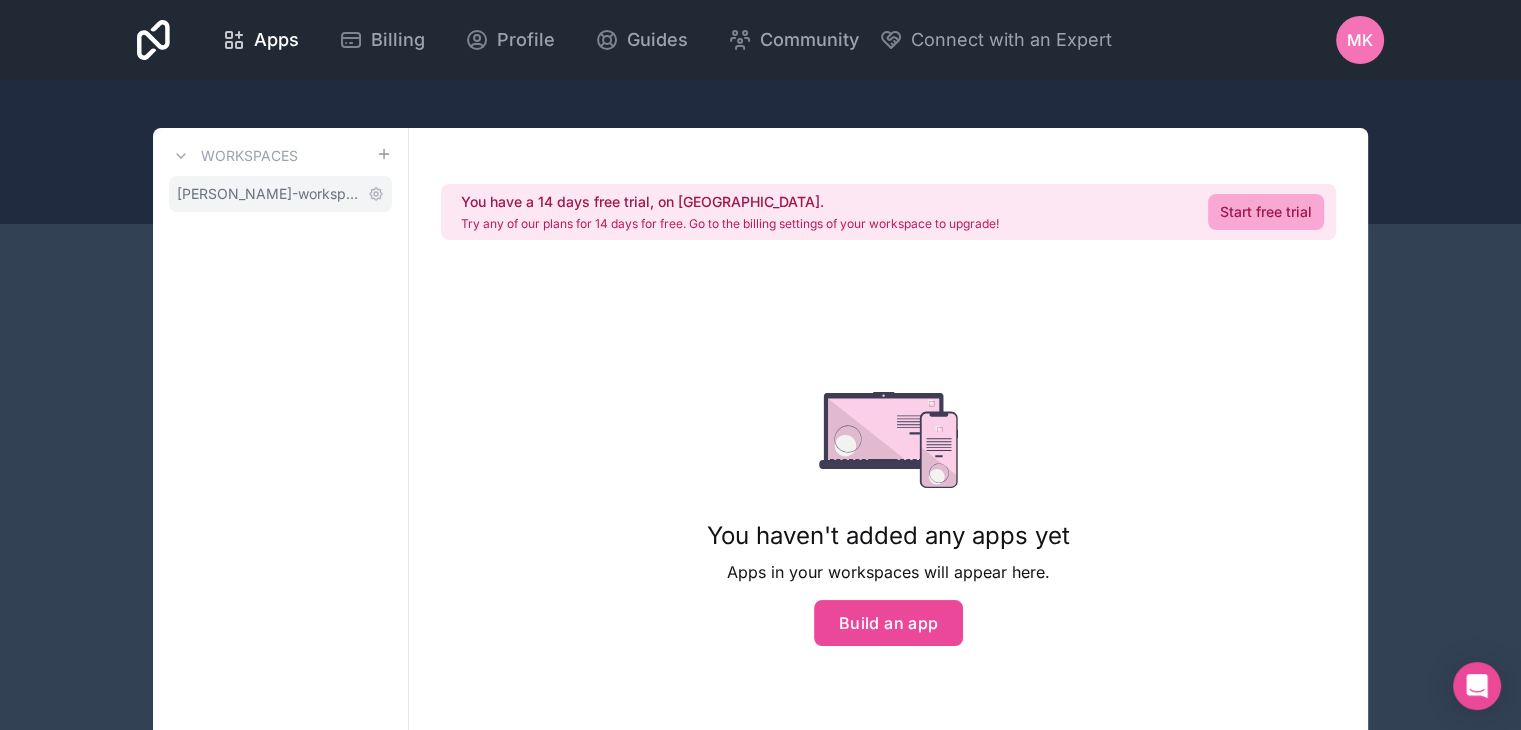 click on "[PERSON_NAME]-workspace" at bounding box center [268, 194] 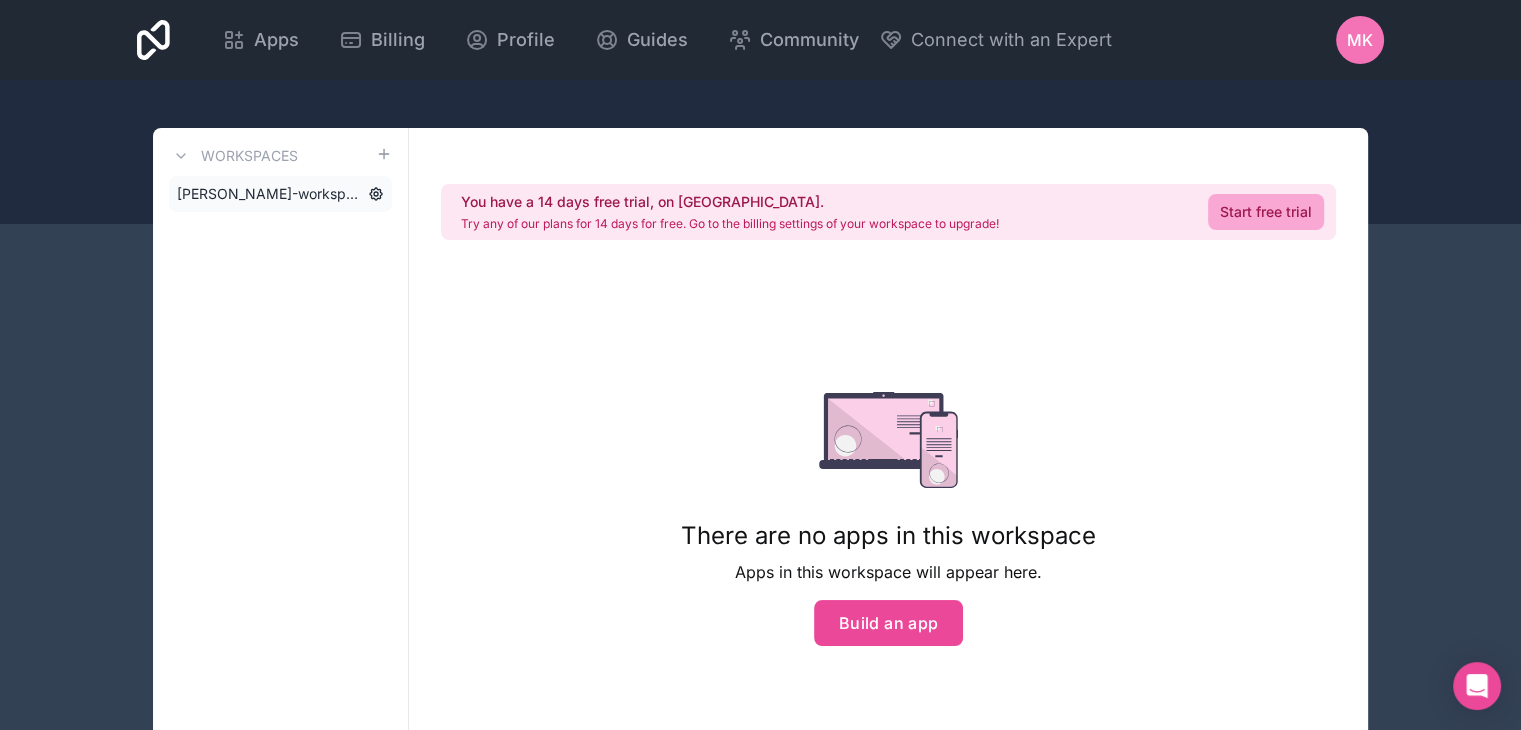 click 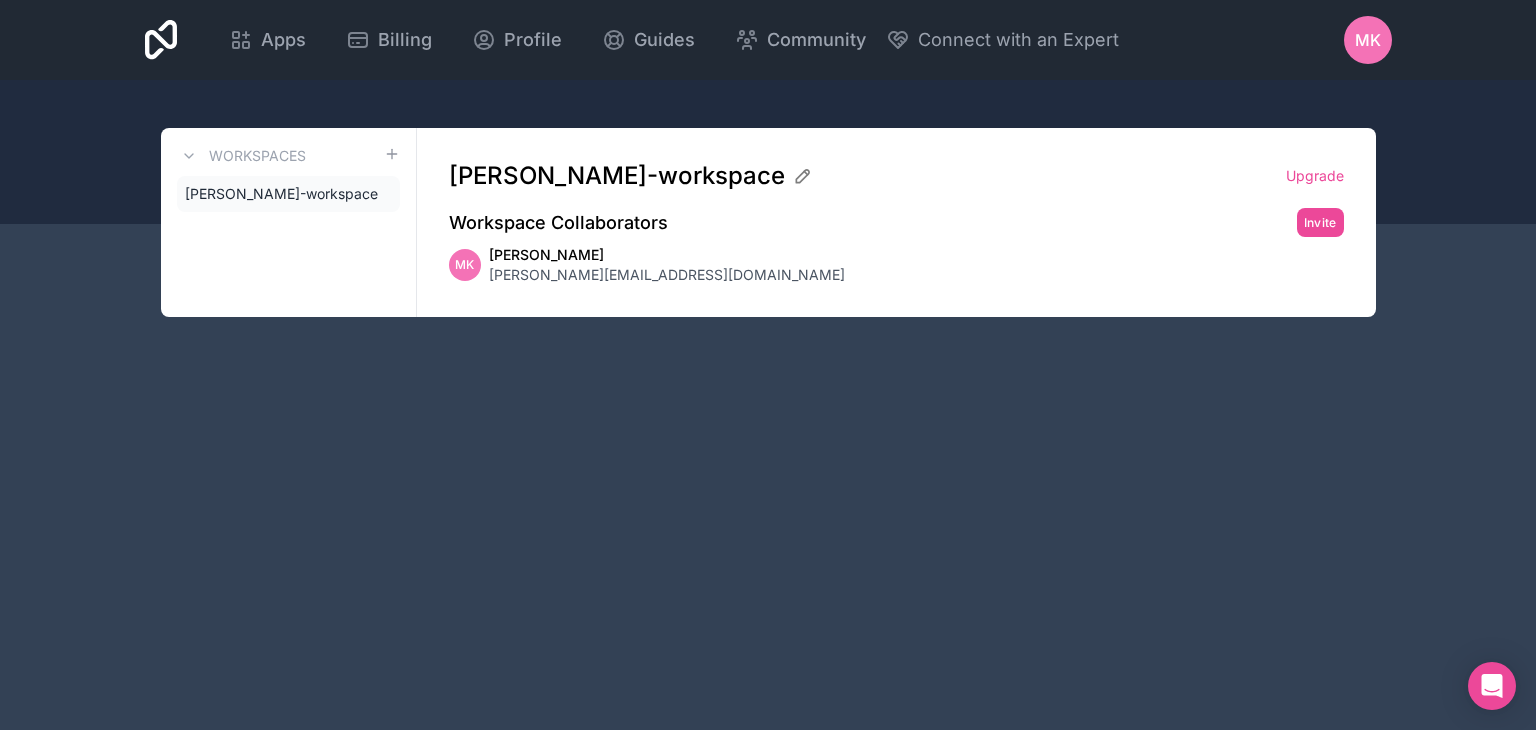 click on "[PERSON_NAME]" at bounding box center (667, 255) 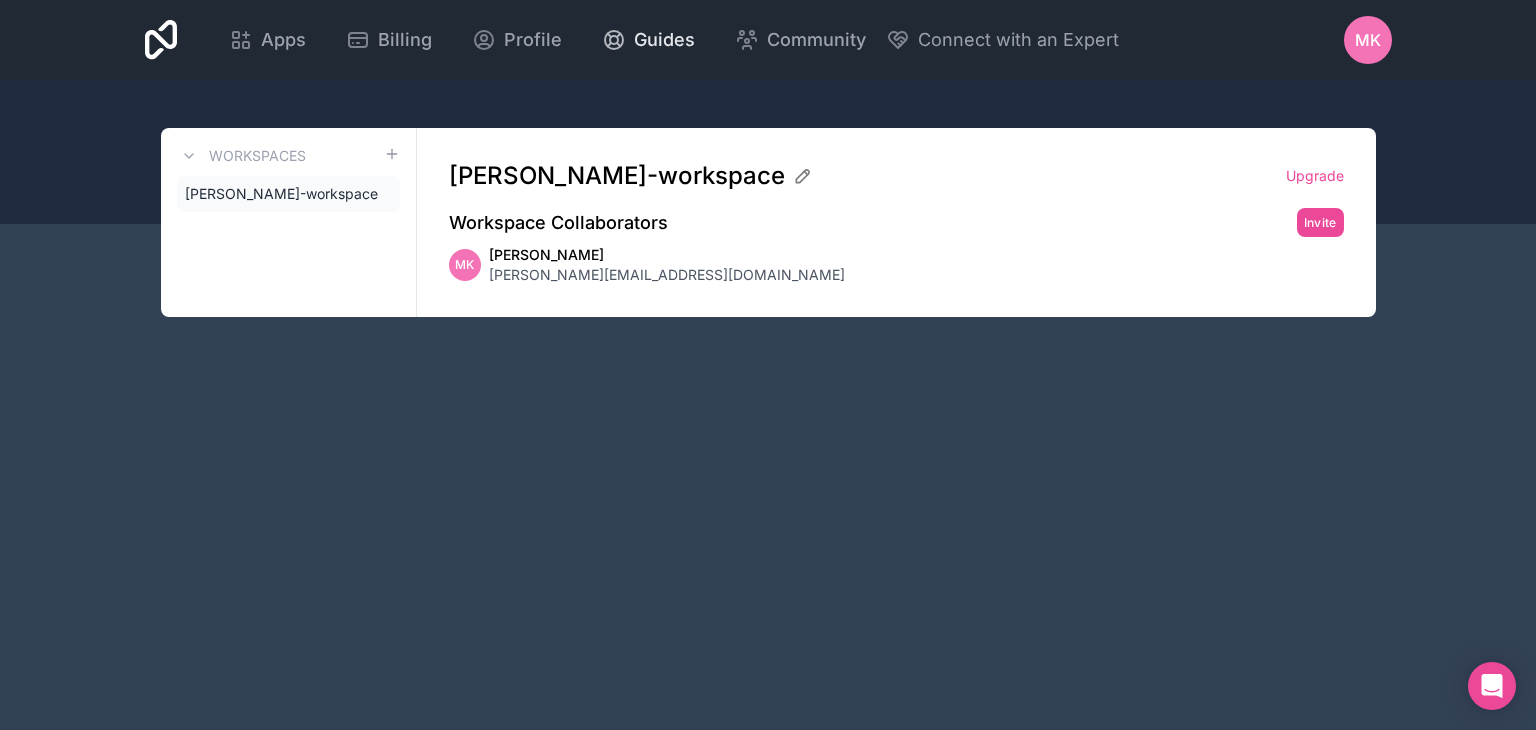 click on "Guides" at bounding box center [664, 40] 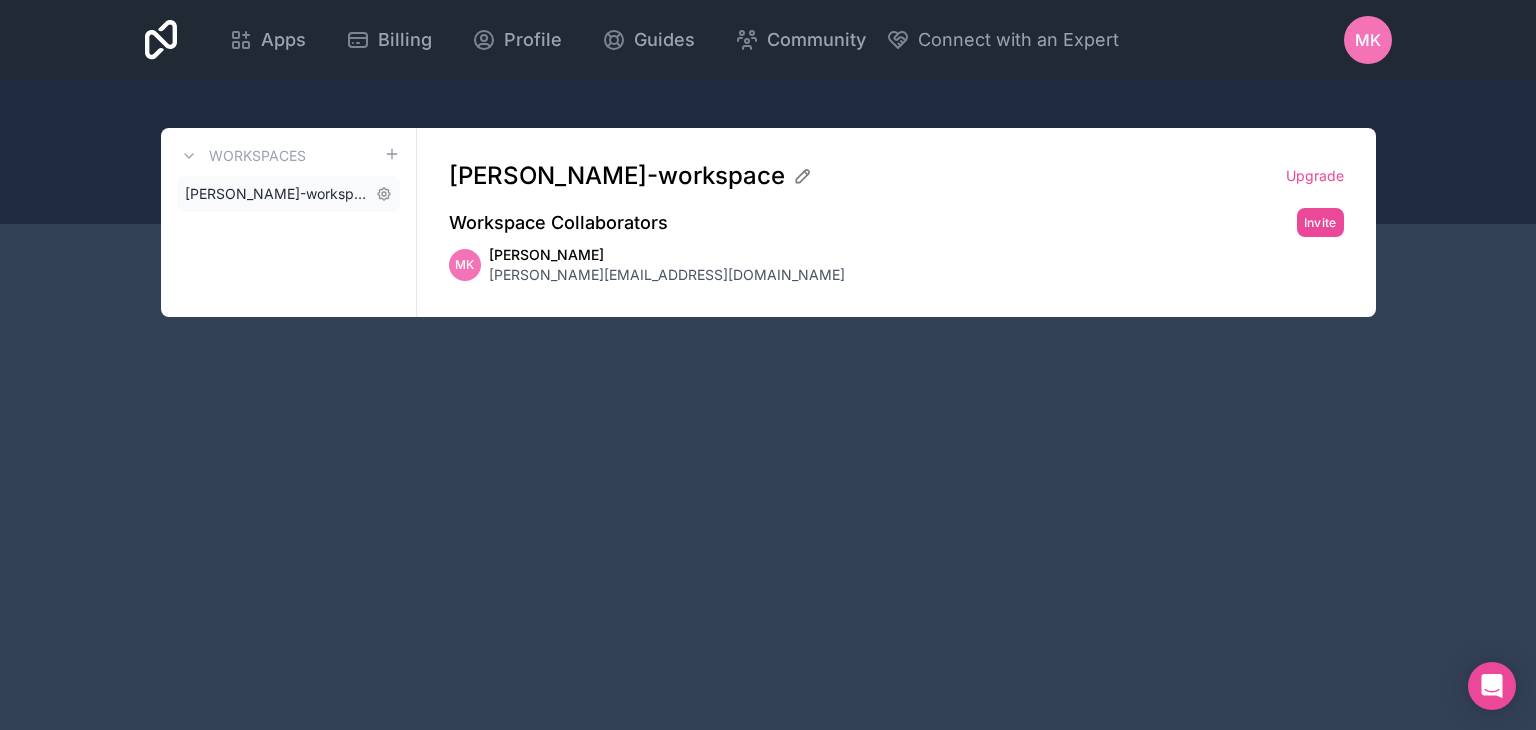 click on "[PERSON_NAME]-workspace" at bounding box center (276, 194) 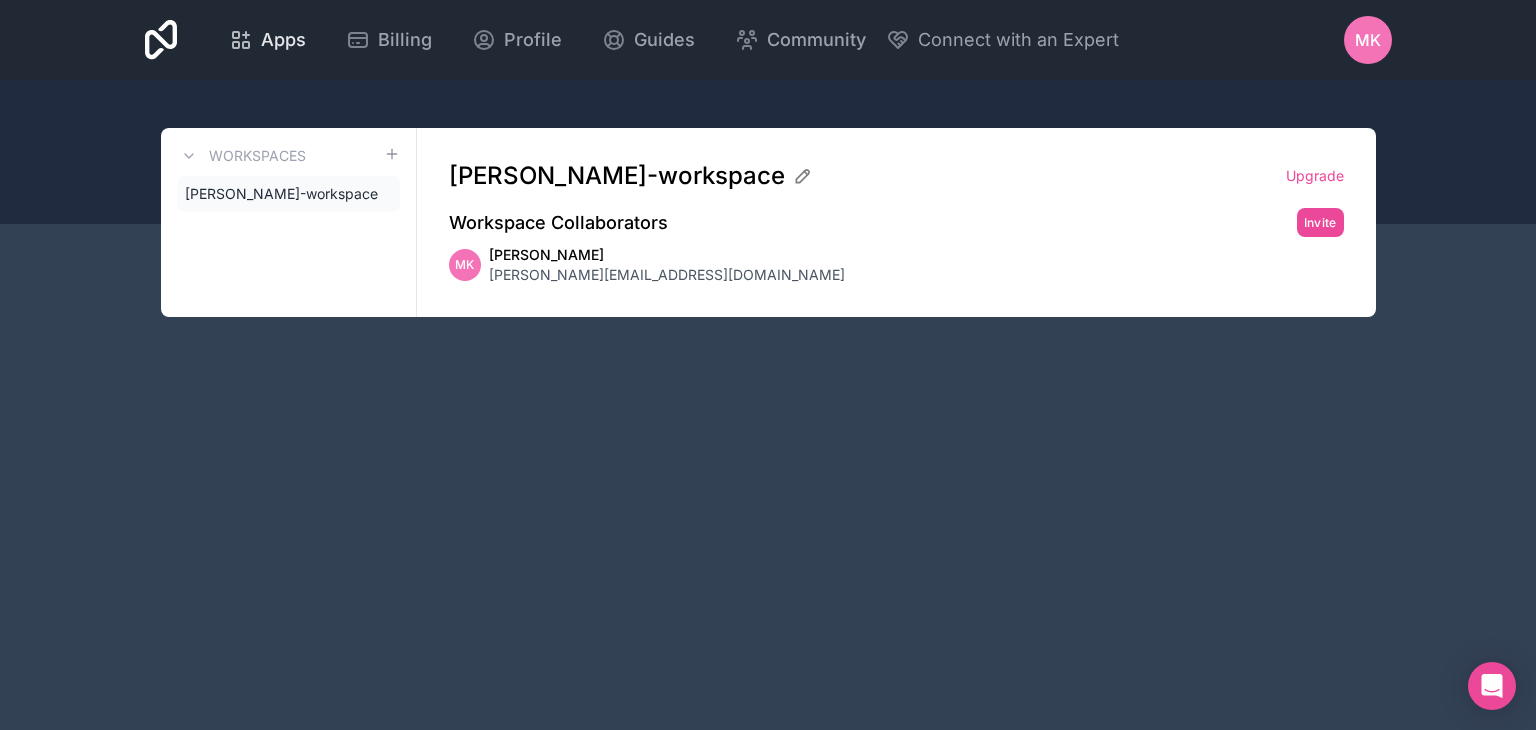 click 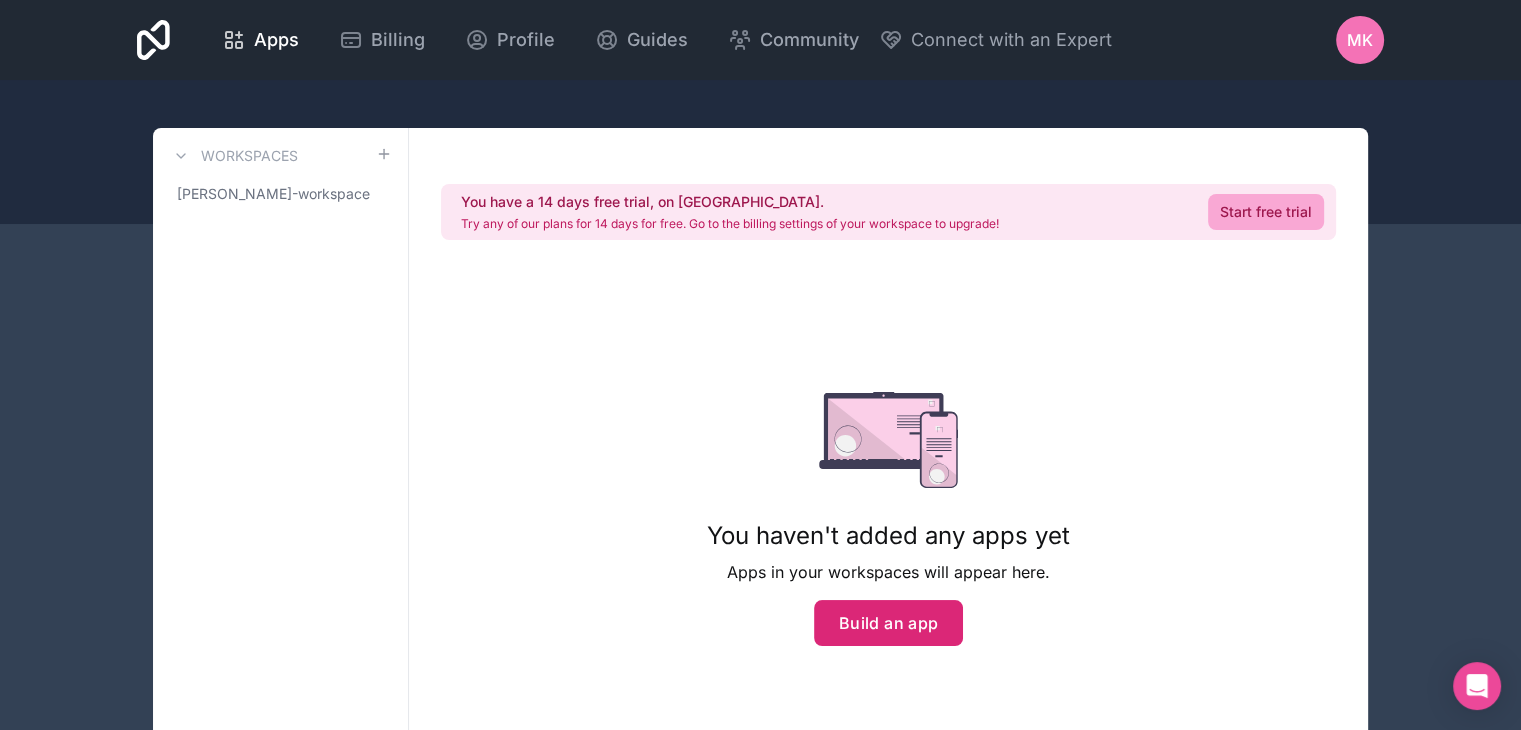 click on "Build an app" at bounding box center [889, 623] 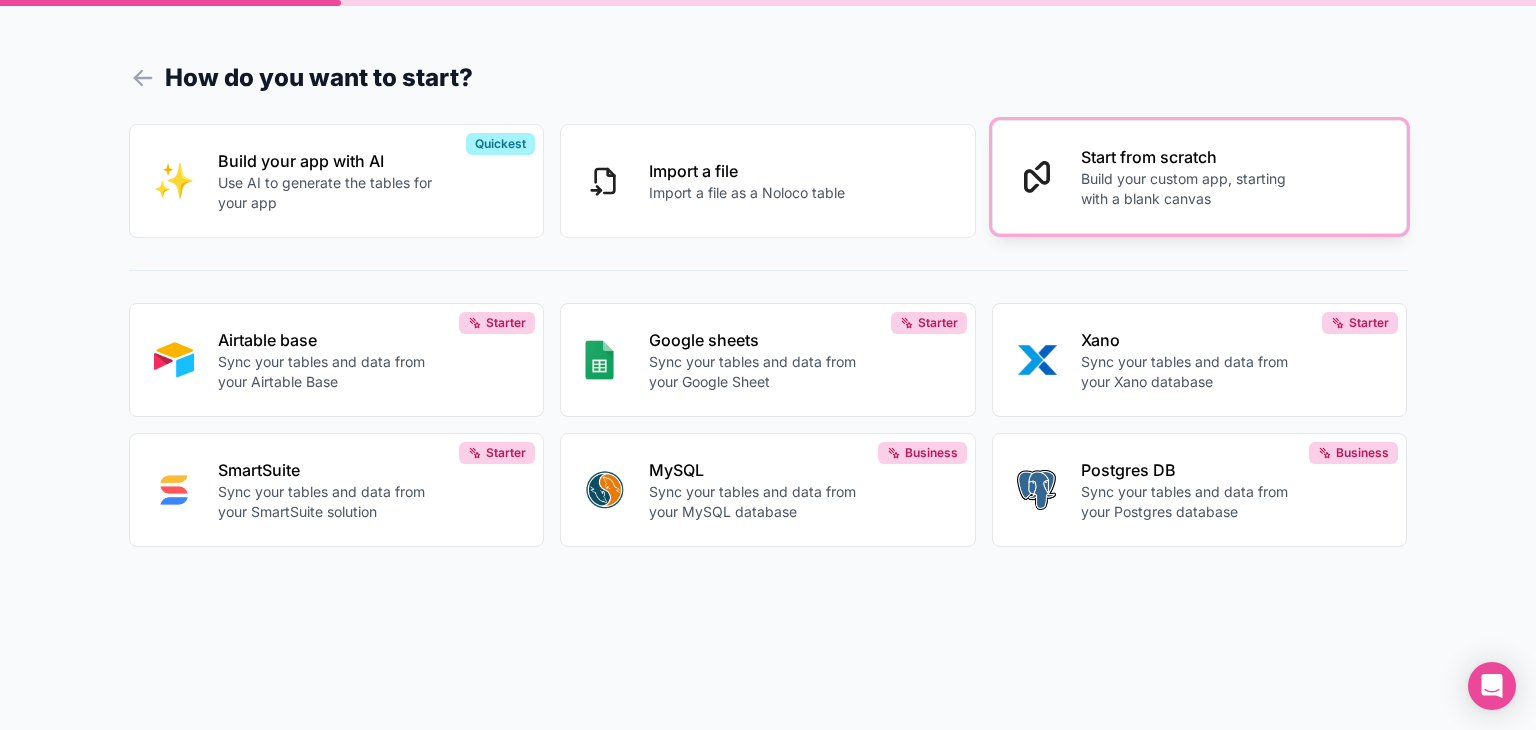 click on "Start from scratch Build your custom app, starting with a blank canvas" at bounding box center (1232, 177) 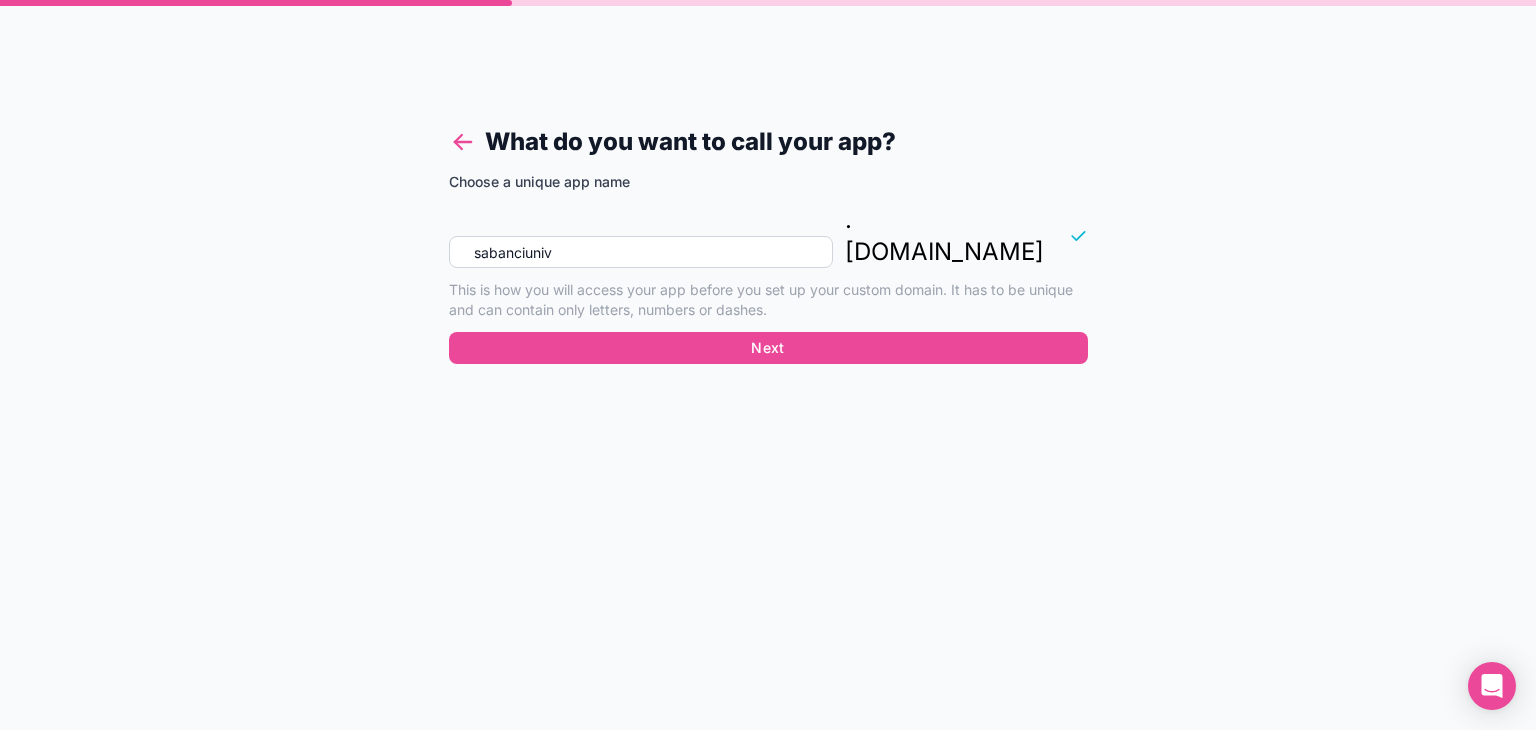 click 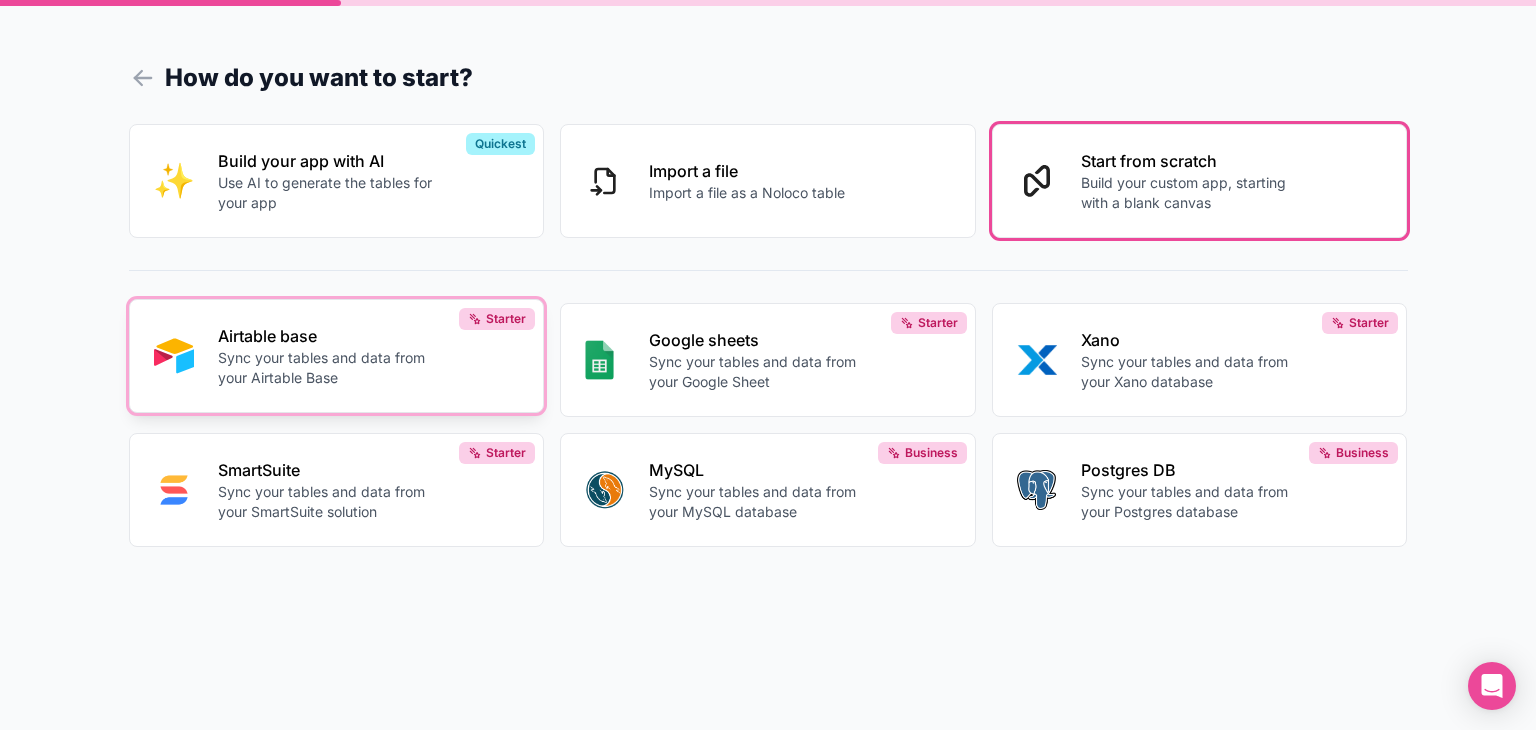 click on "Sync your tables and data from your Airtable Base" at bounding box center [329, 368] 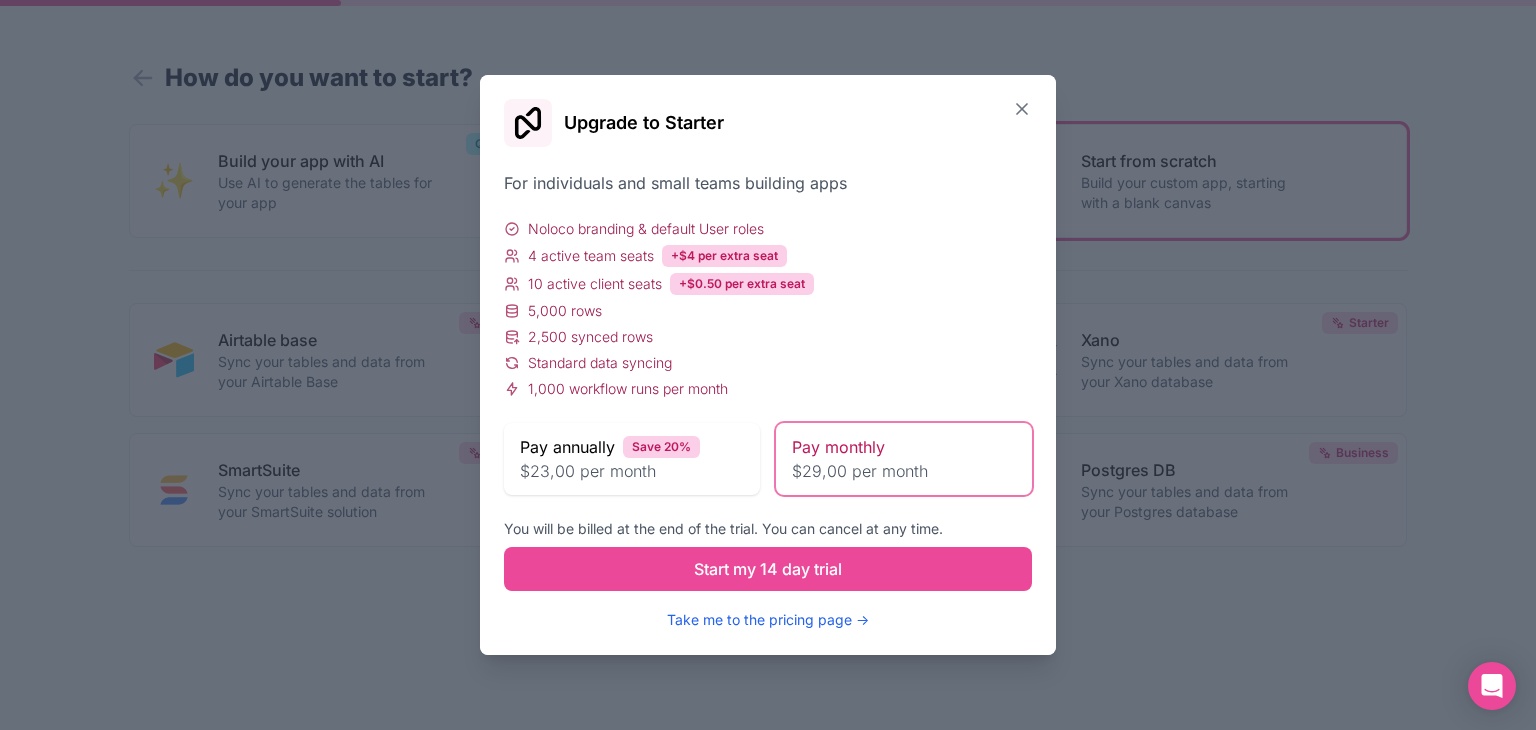 click 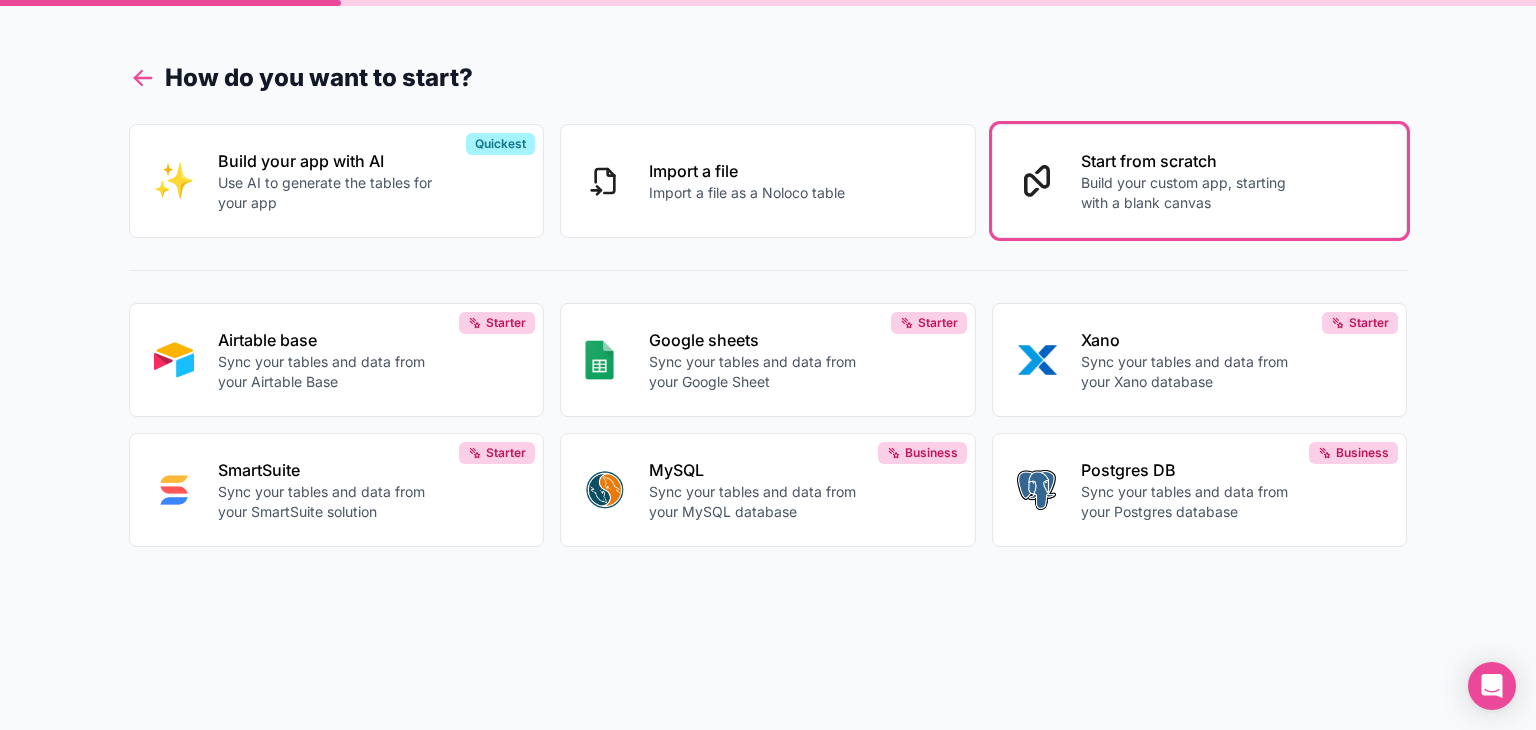 click 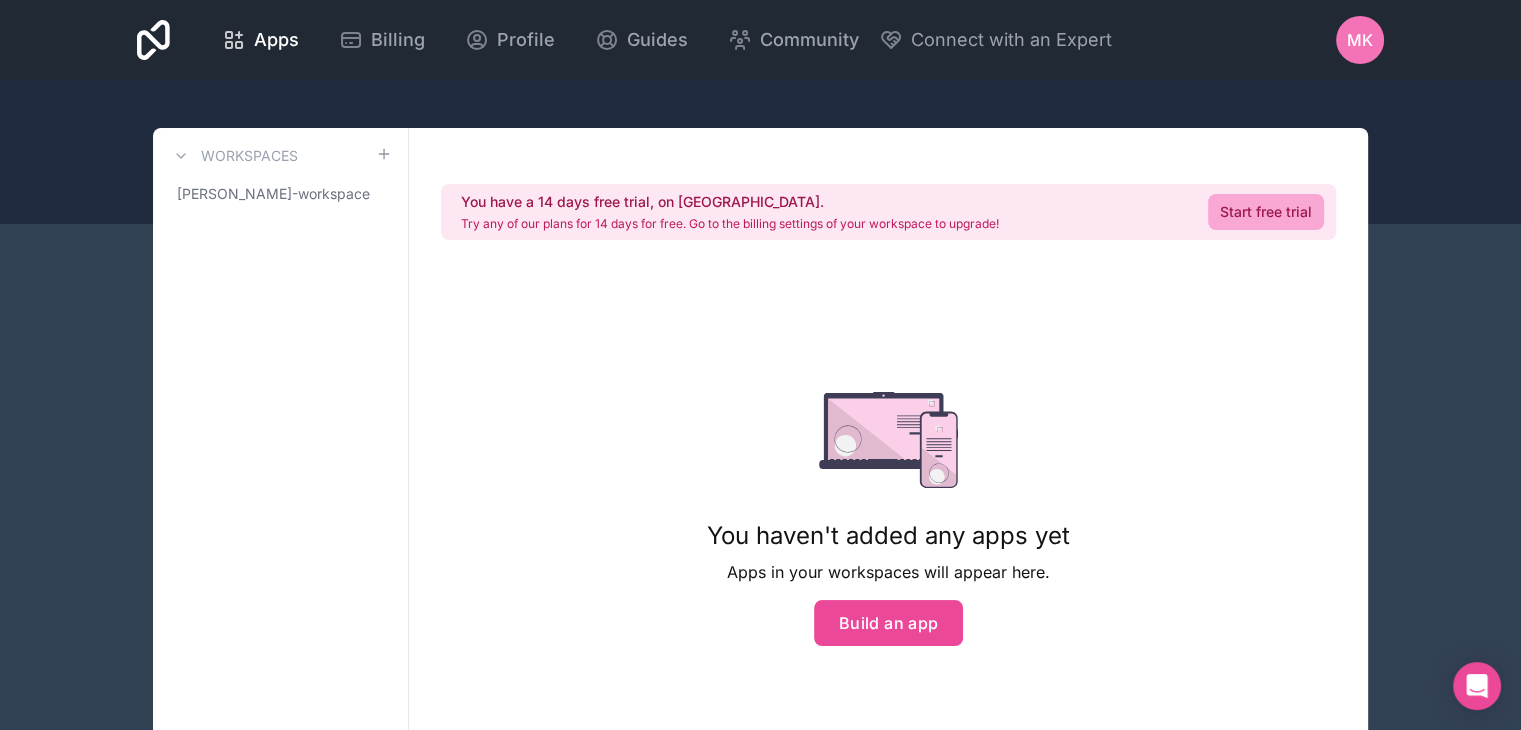 click on "You have a 14 days free trial, on [GEOGRAPHIC_DATA]. Try any of our plans for 14 days for free. Go to the billing settings of your workspace to upgrade! Start free trial You haven't added any apps yet Apps in your workspaces will appear here. Build an app" at bounding box center [888, 467] 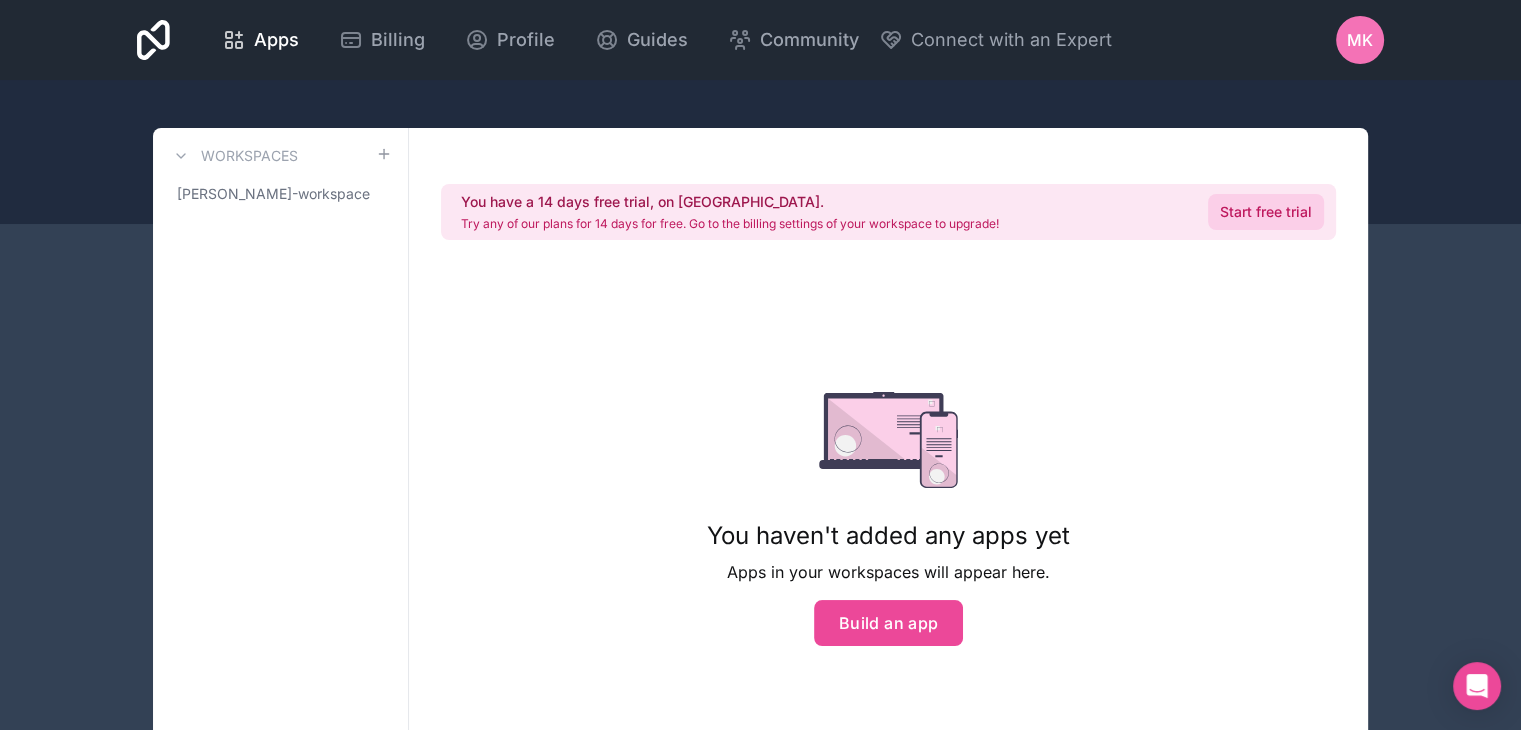 click on "Start free trial" at bounding box center [1266, 212] 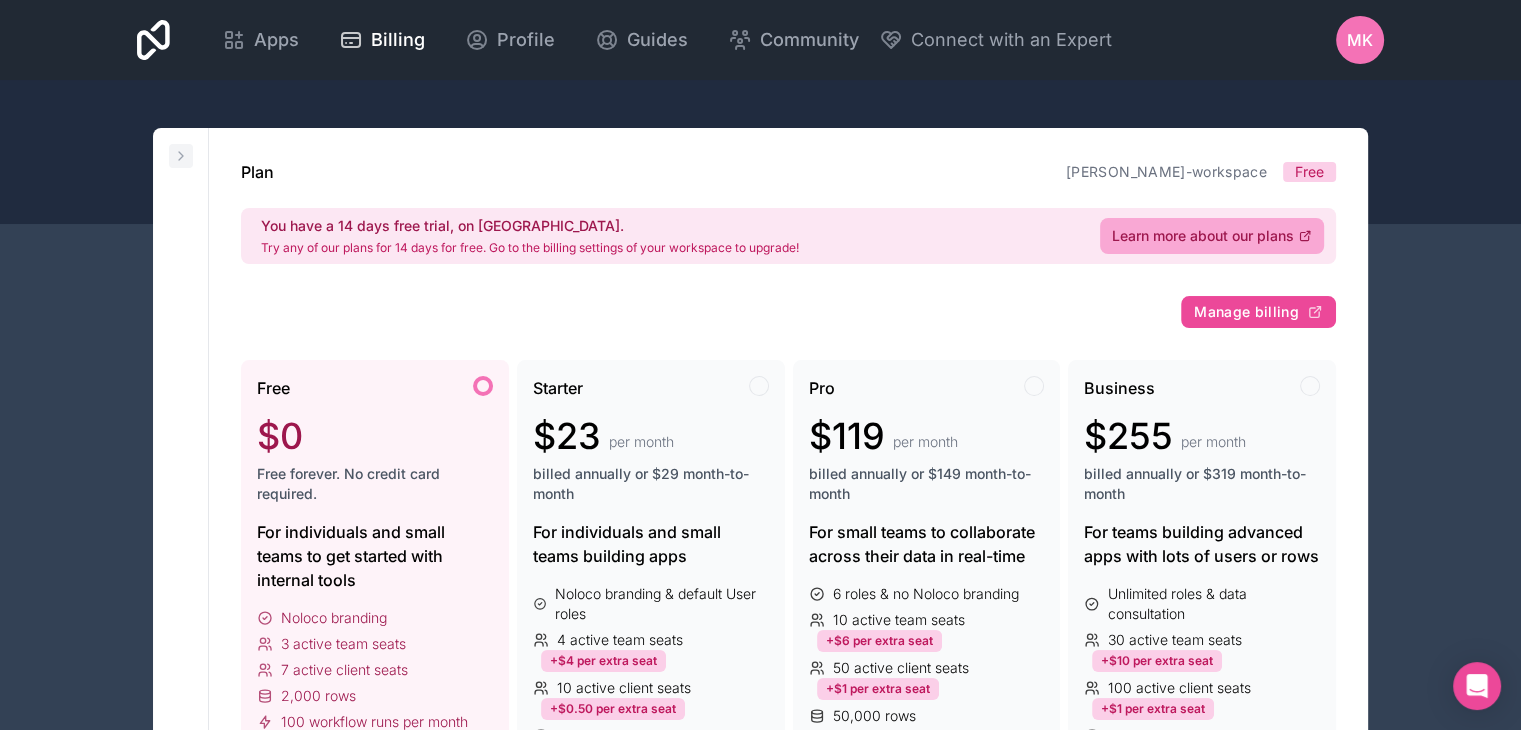 click at bounding box center (181, 156) 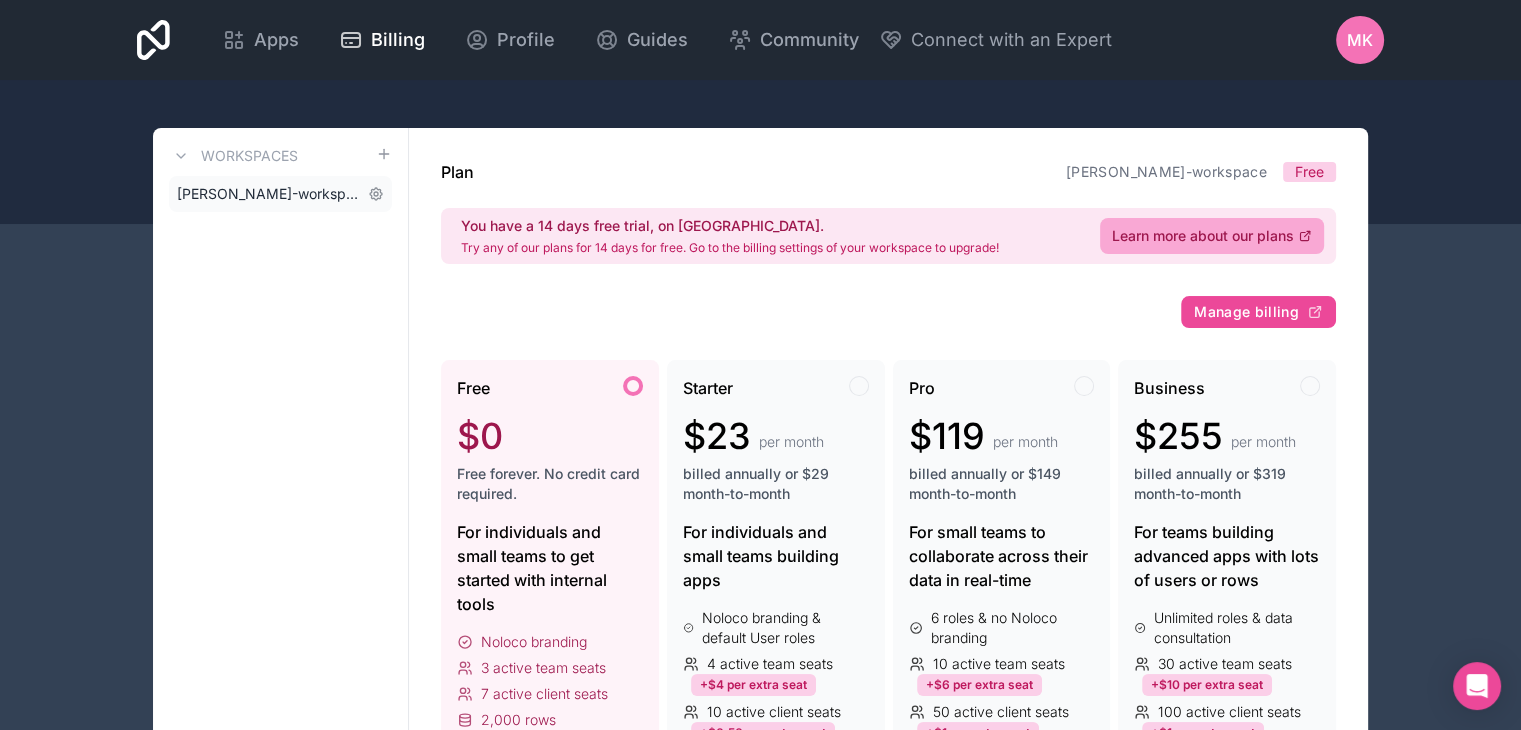 click on "[PERSON_NAME]-workspace" at bounding box center (268, 194) 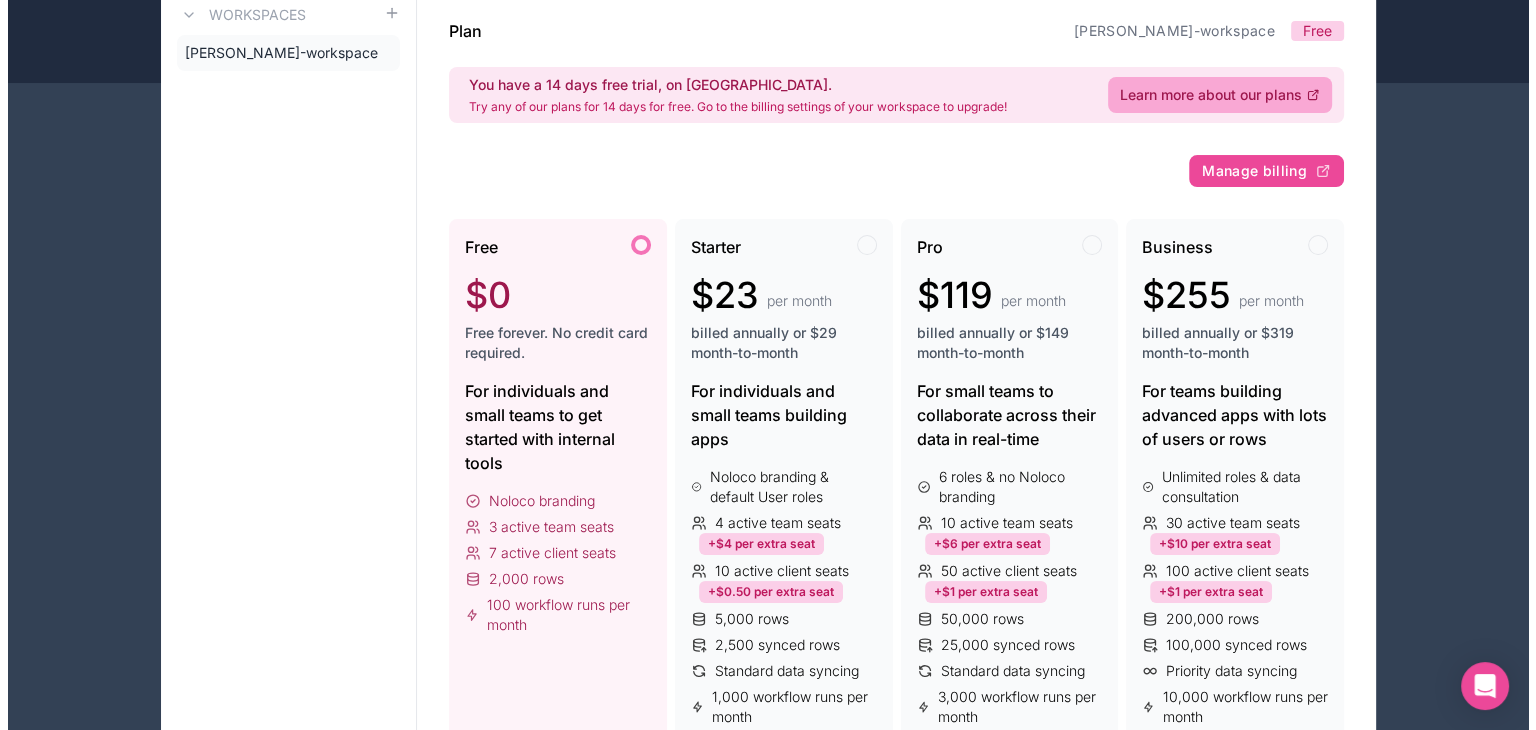 scroll, scrollTop: 0, scrollLeft: 0, axis: both 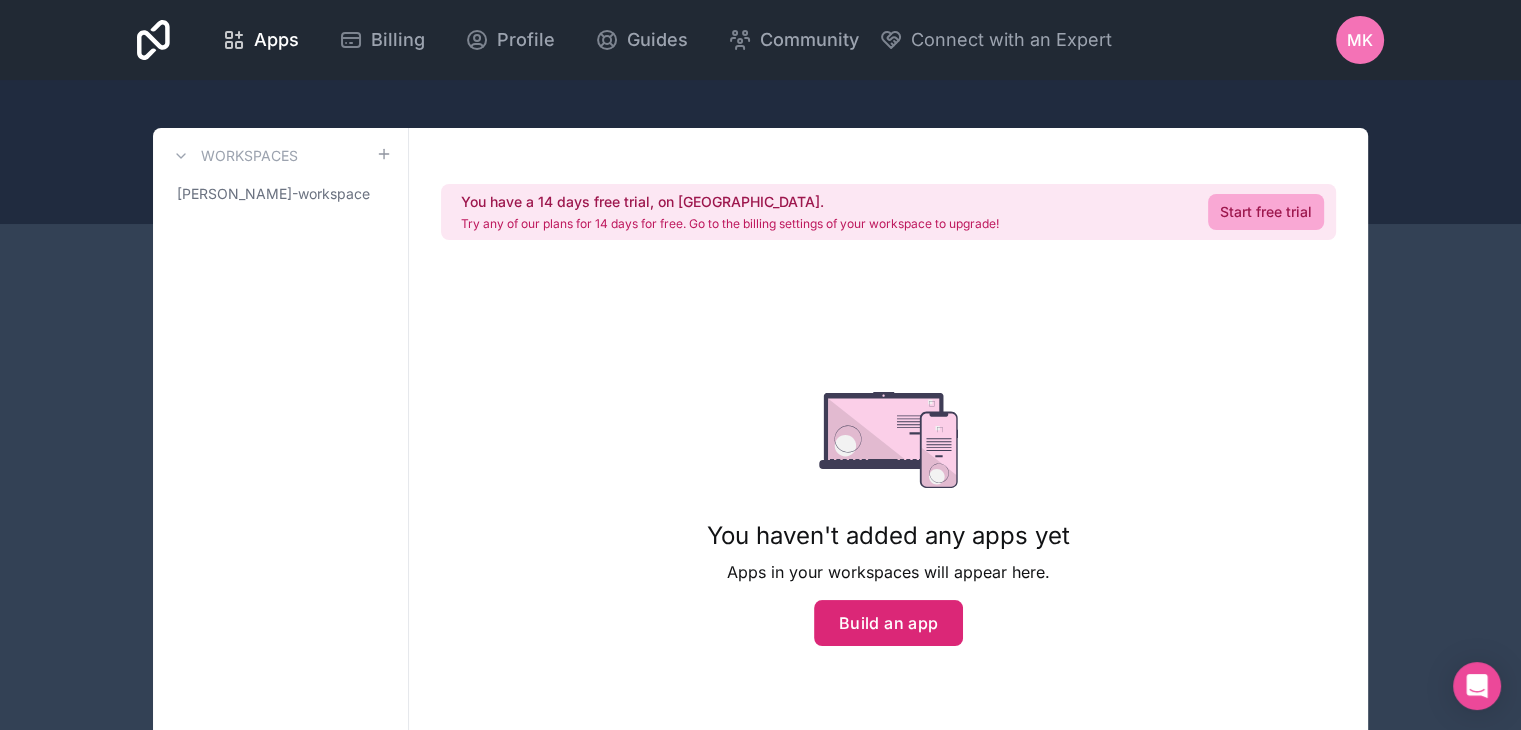 click on "Build an app" at bounding box center [889, 623] 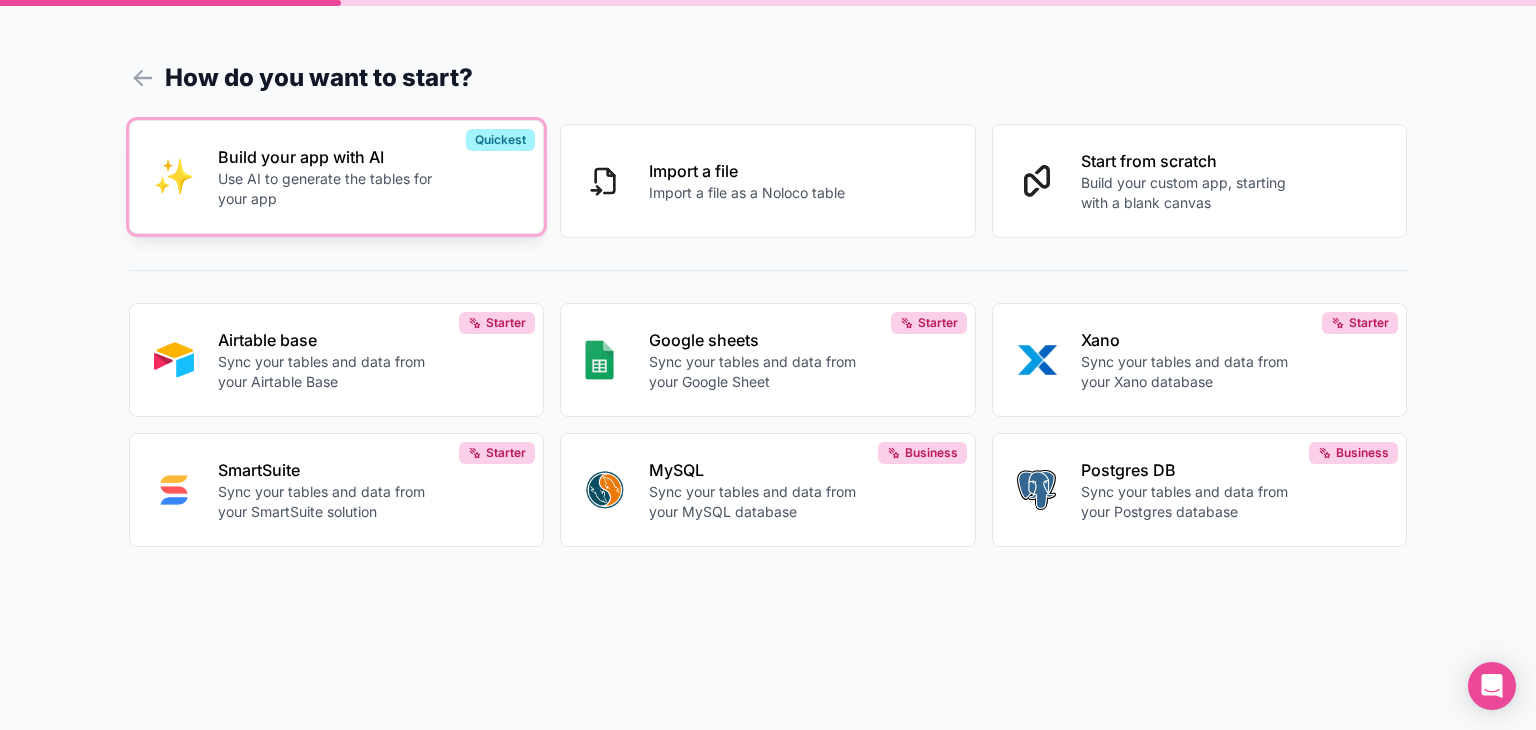 click on "Build your app with AI Use AI to generate the tables for your app" at bounding box center (369, 177) 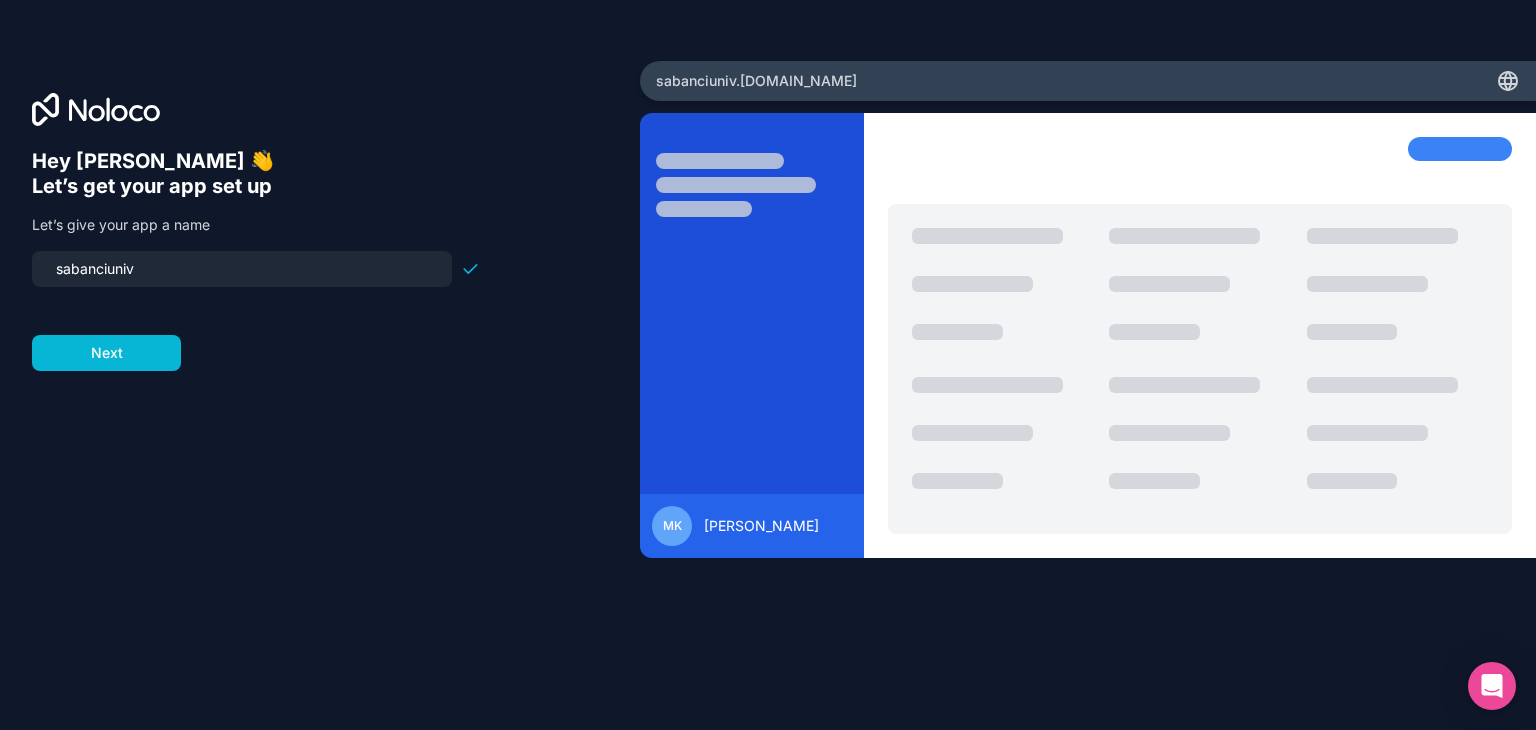 drag, startPoint x: 152, startPoint y: 267, endPoint x: 0, endPoint y: 238, distance: 154.74171 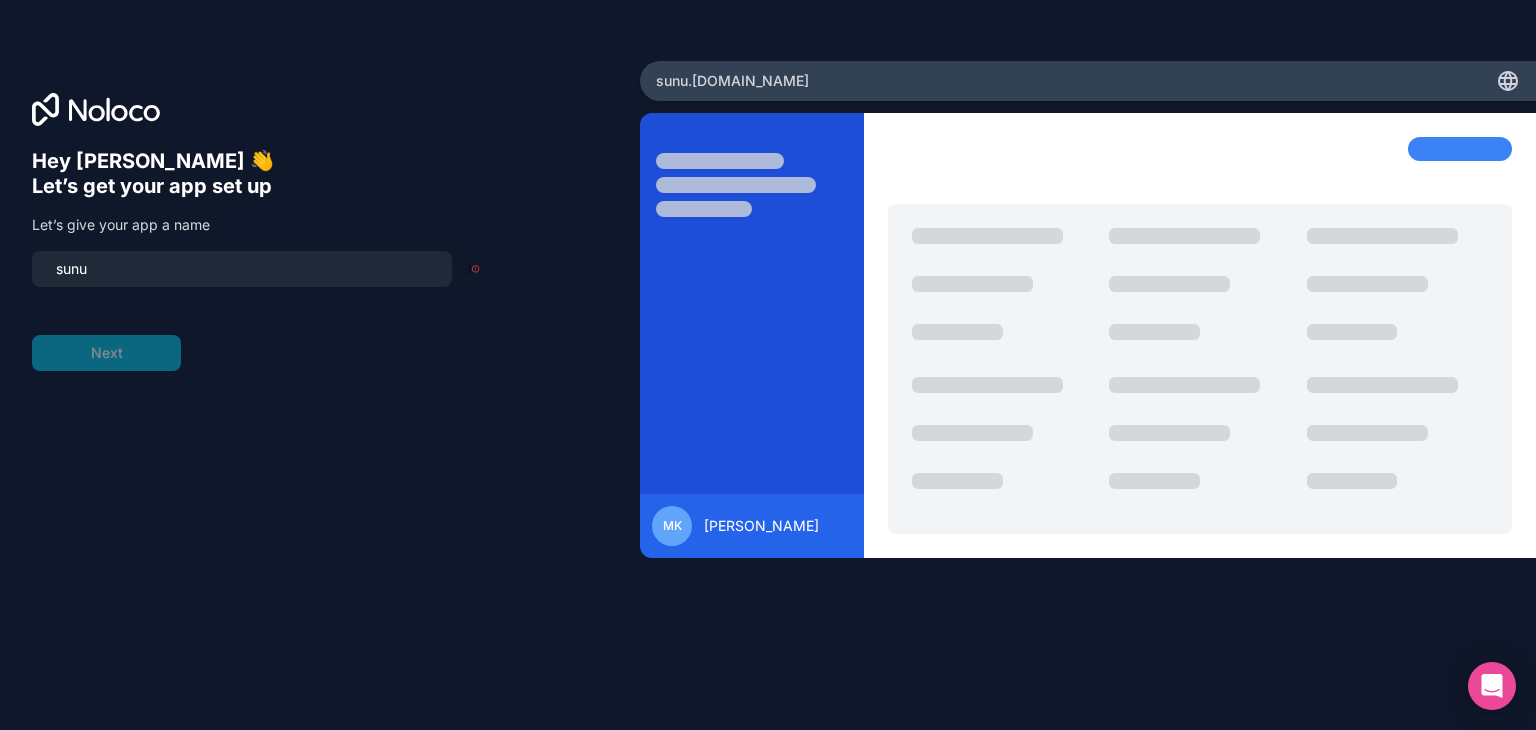 type on "sunum" 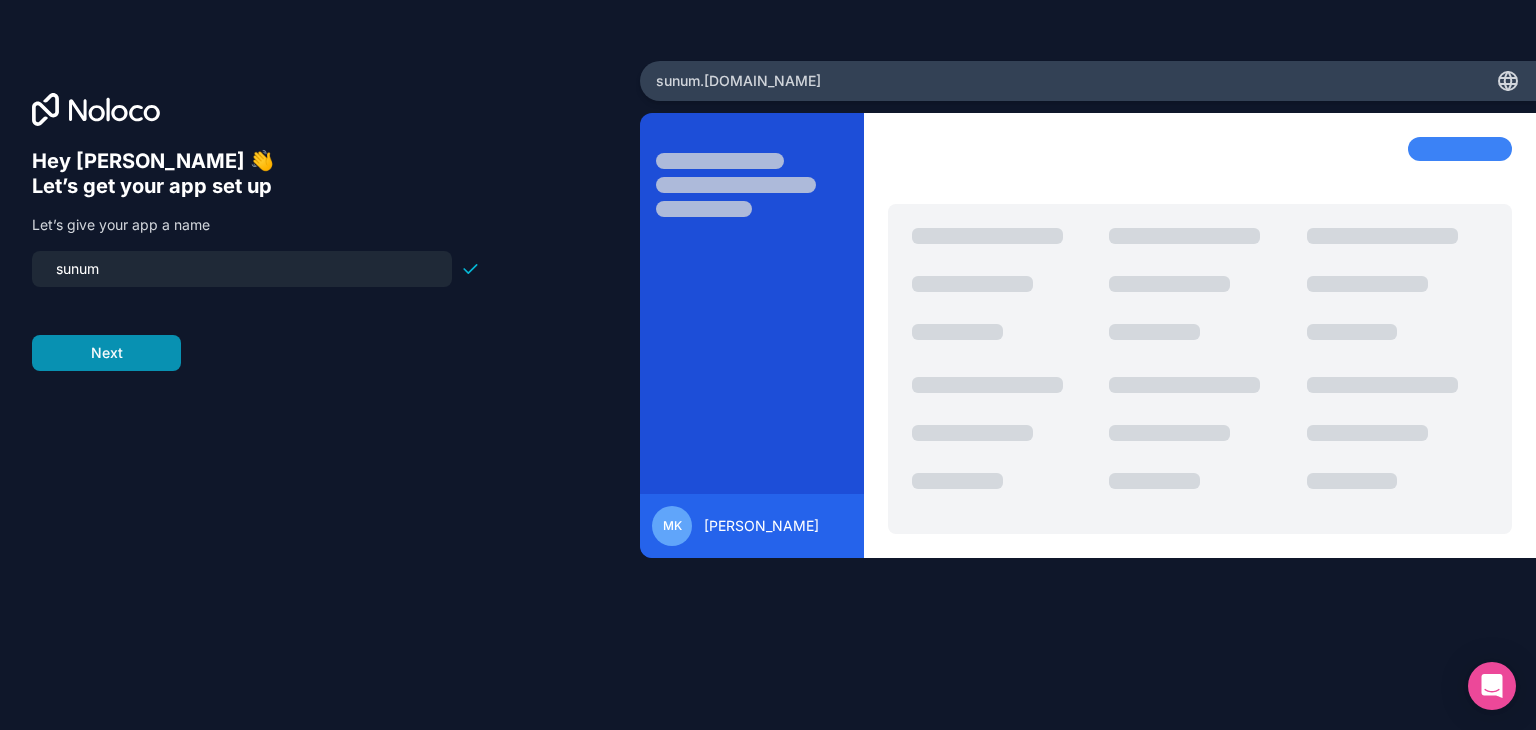 click on "Next" at bounding box center [106, 353] 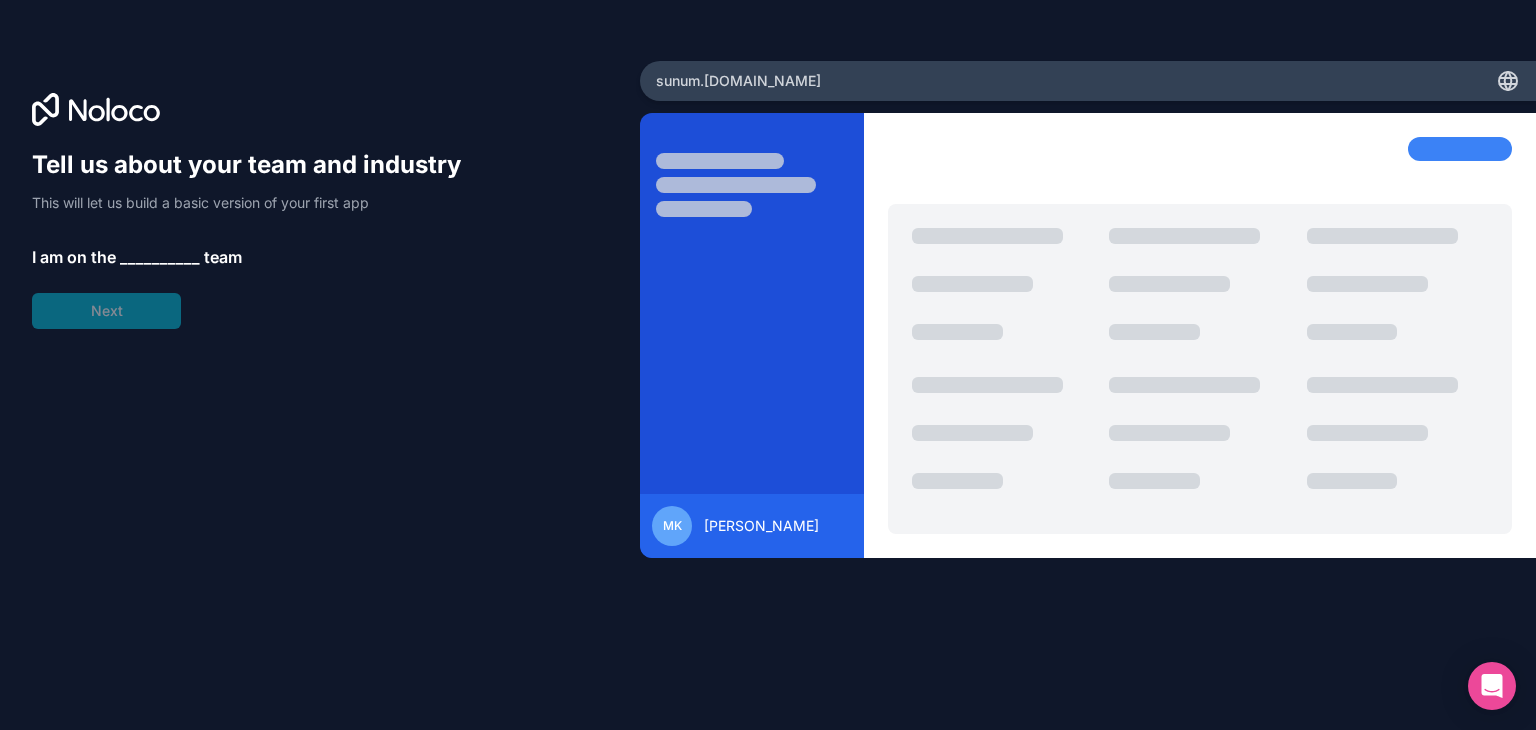 click on "__________" at bounding box center (160, 257) 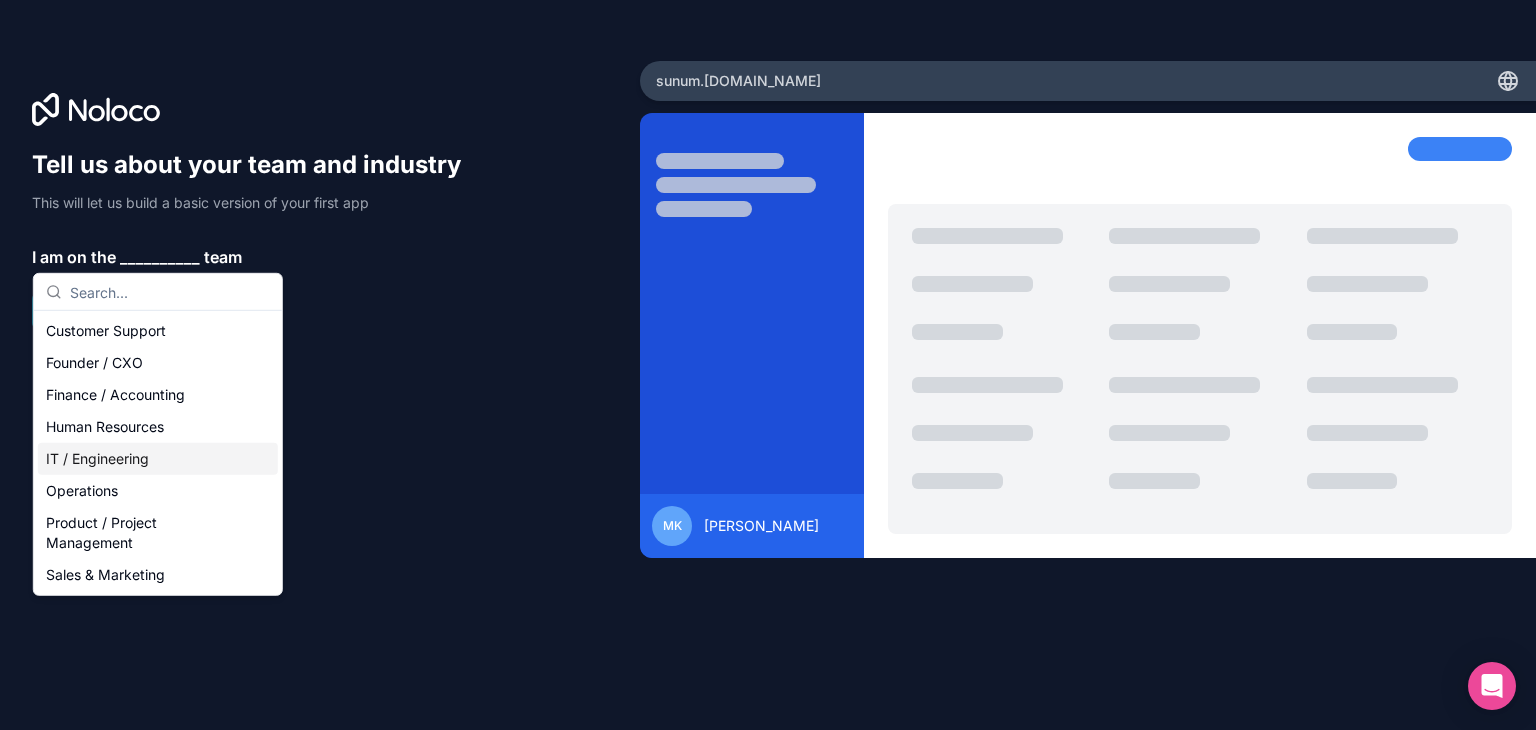 click on "IT / Engineering" at bounding box center (158, 459) 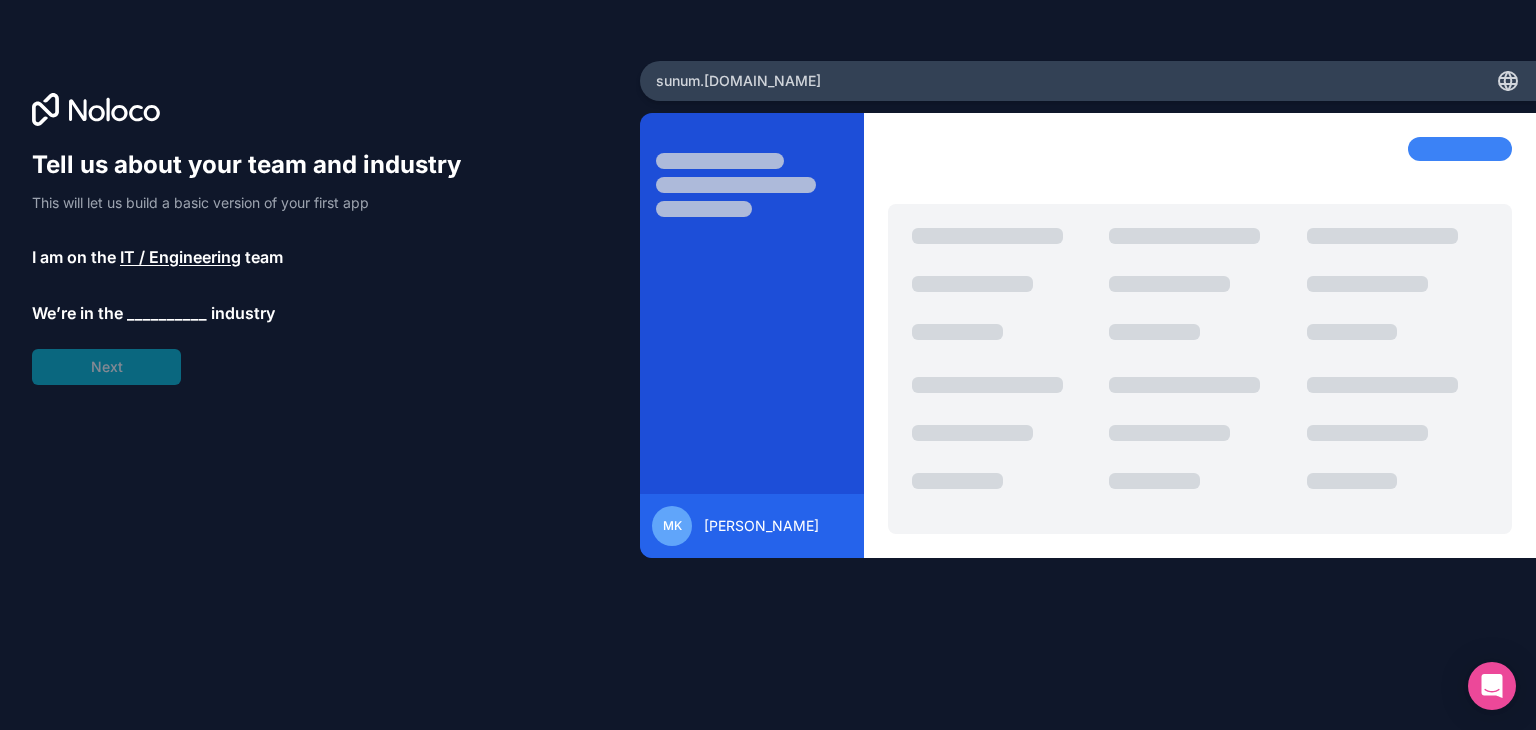click on "__________" at bounding box center [167, 313] 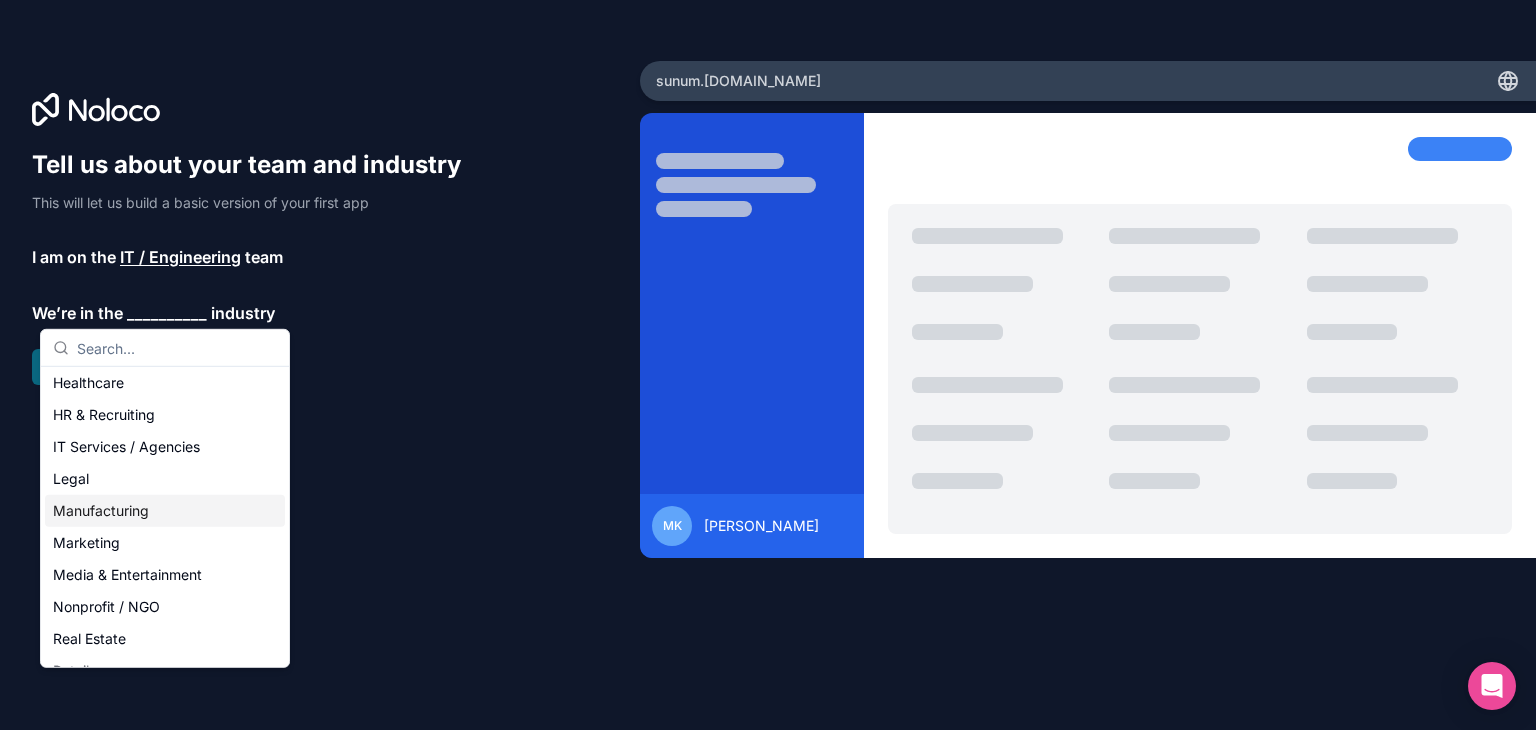 scroll, scrollTop: 200, scrollLeft: 0, axis: vertical 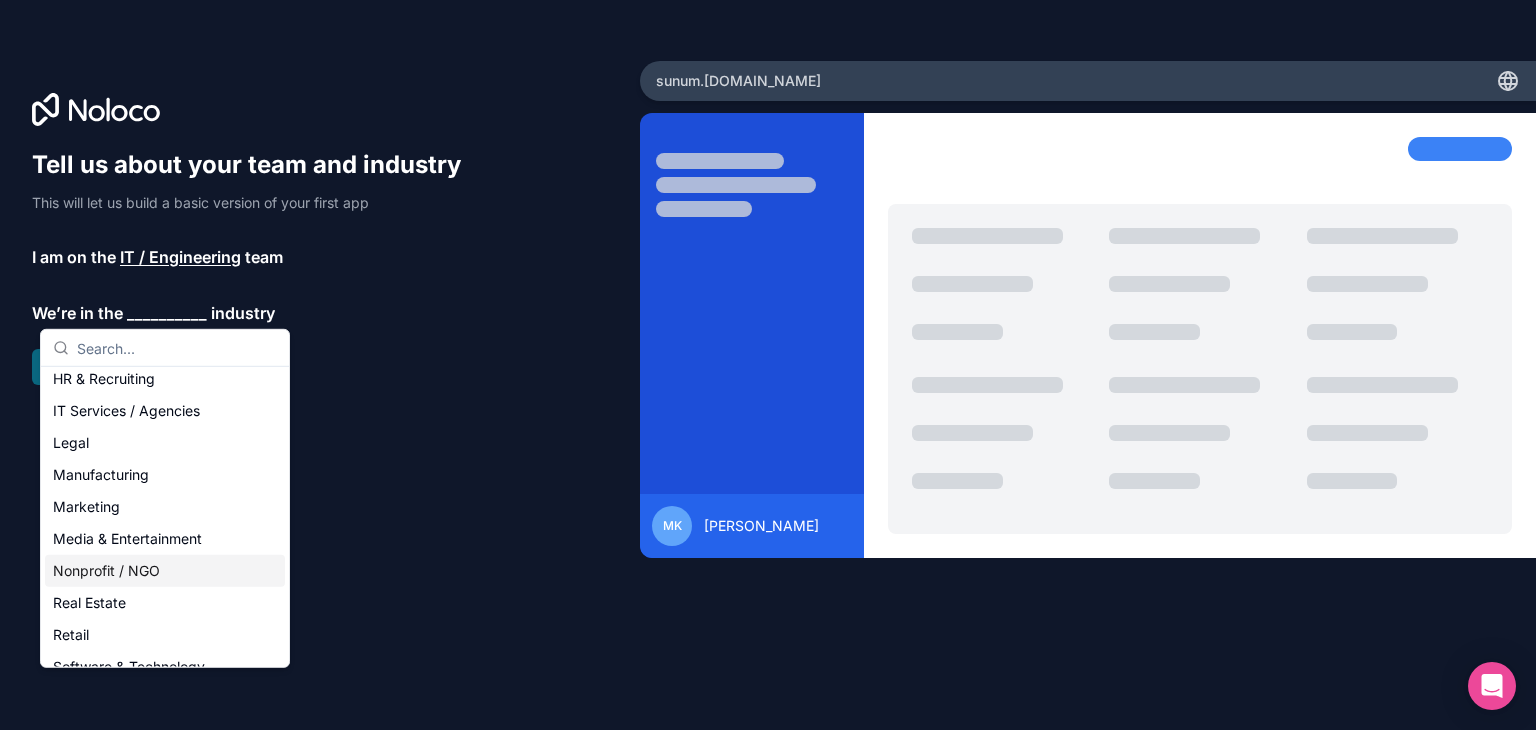 click on "Nonprofit / NGO" at bounding box center [165, 571] 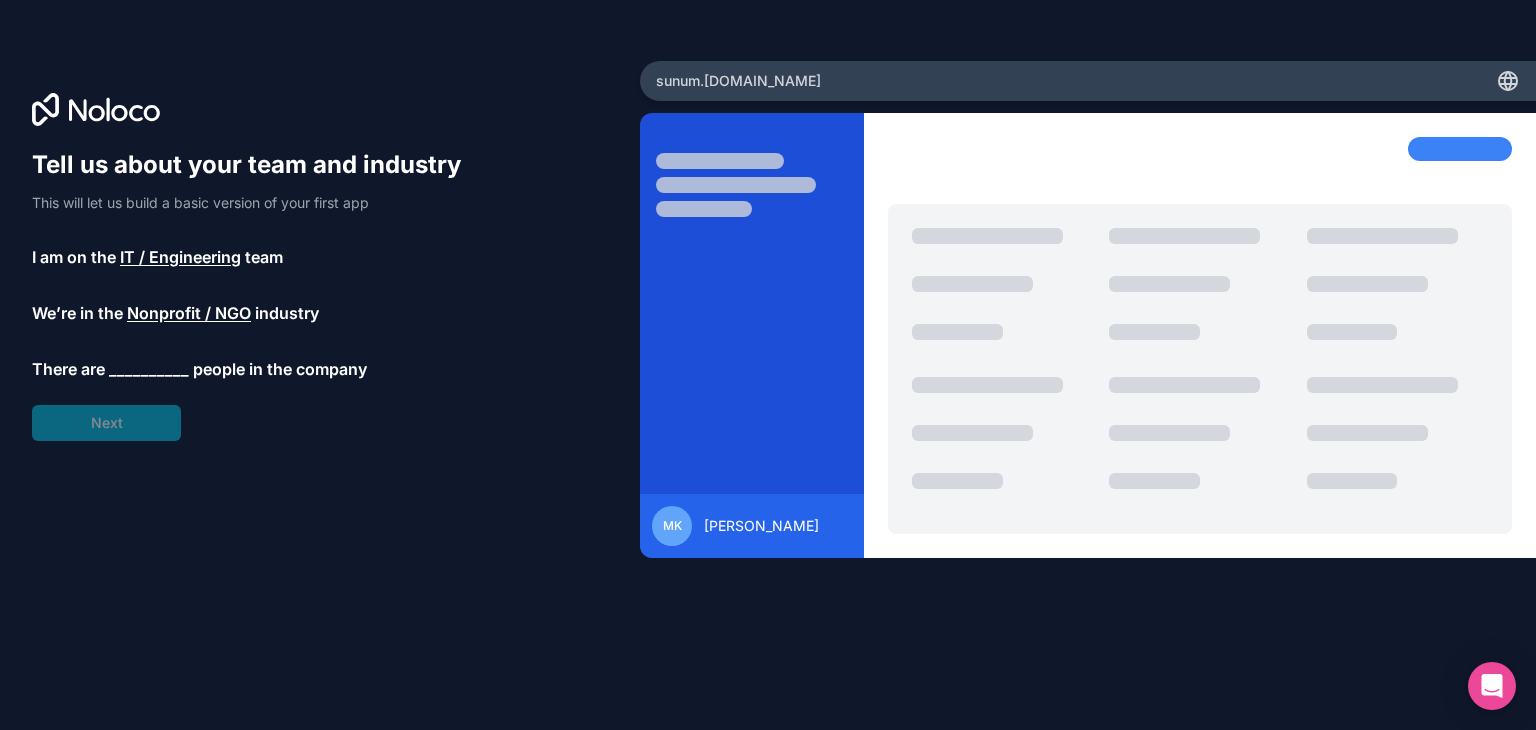 click on "__________" at bounding box center (149, 369) 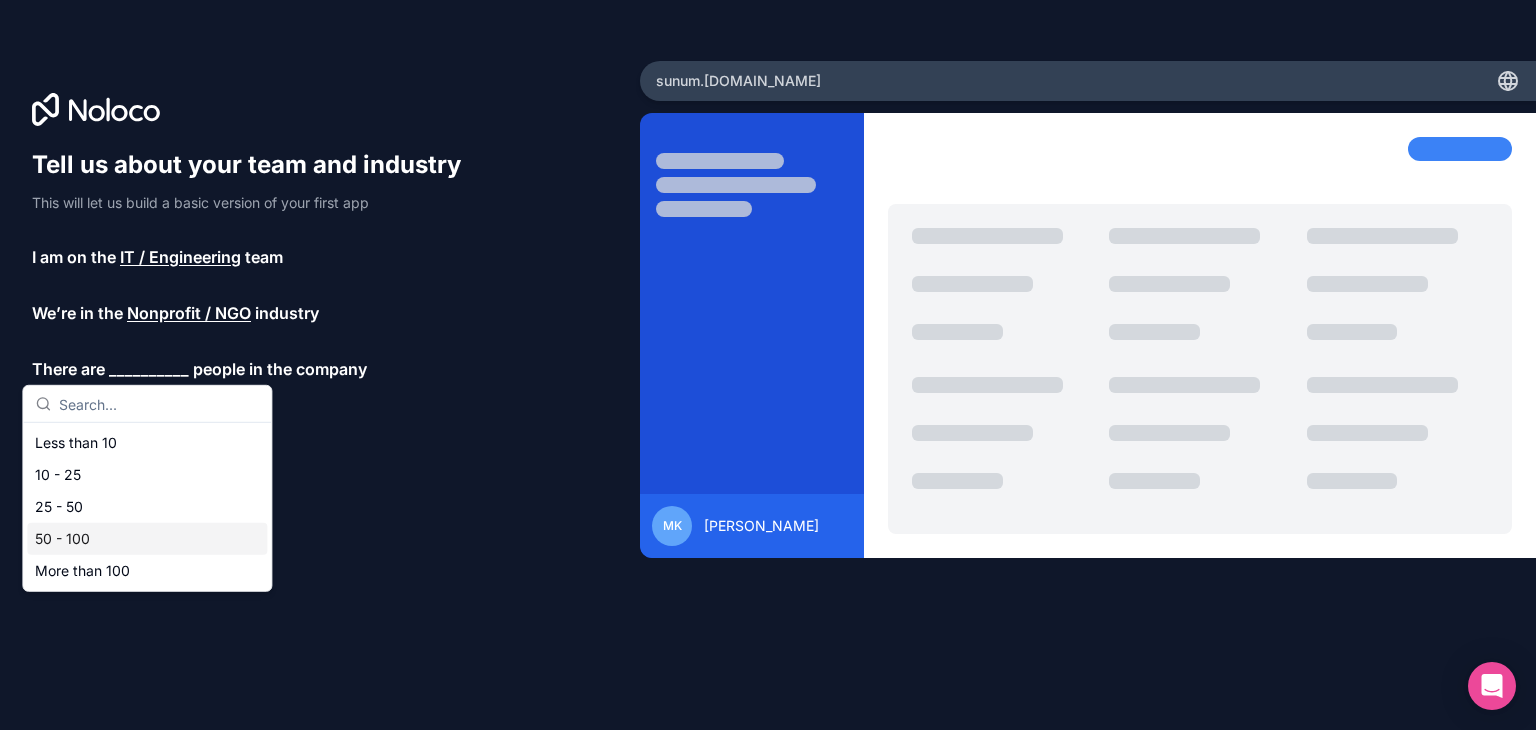 click on "50 - 100" at bounding box center (147, 539) 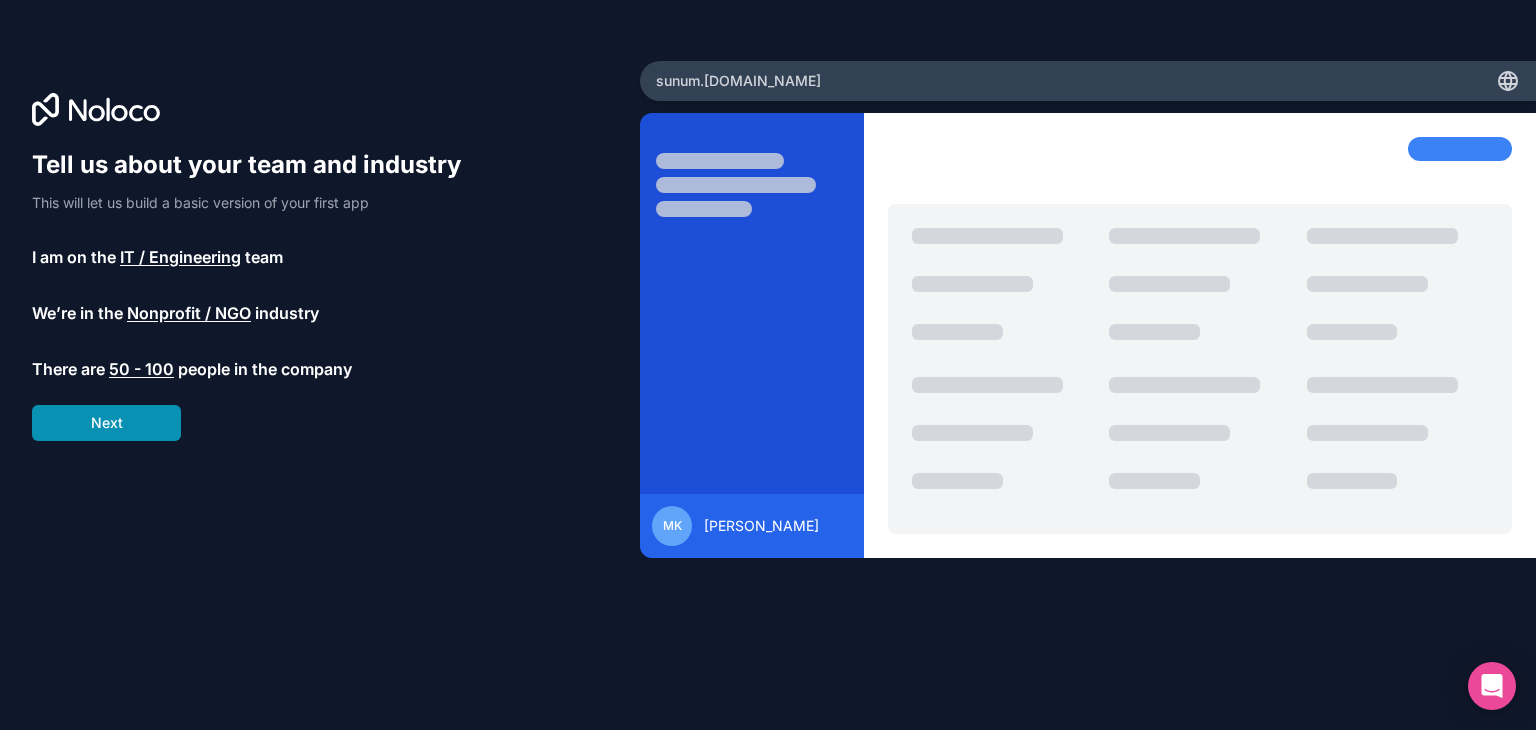 click on "Next" at bounding box center (106, 423) 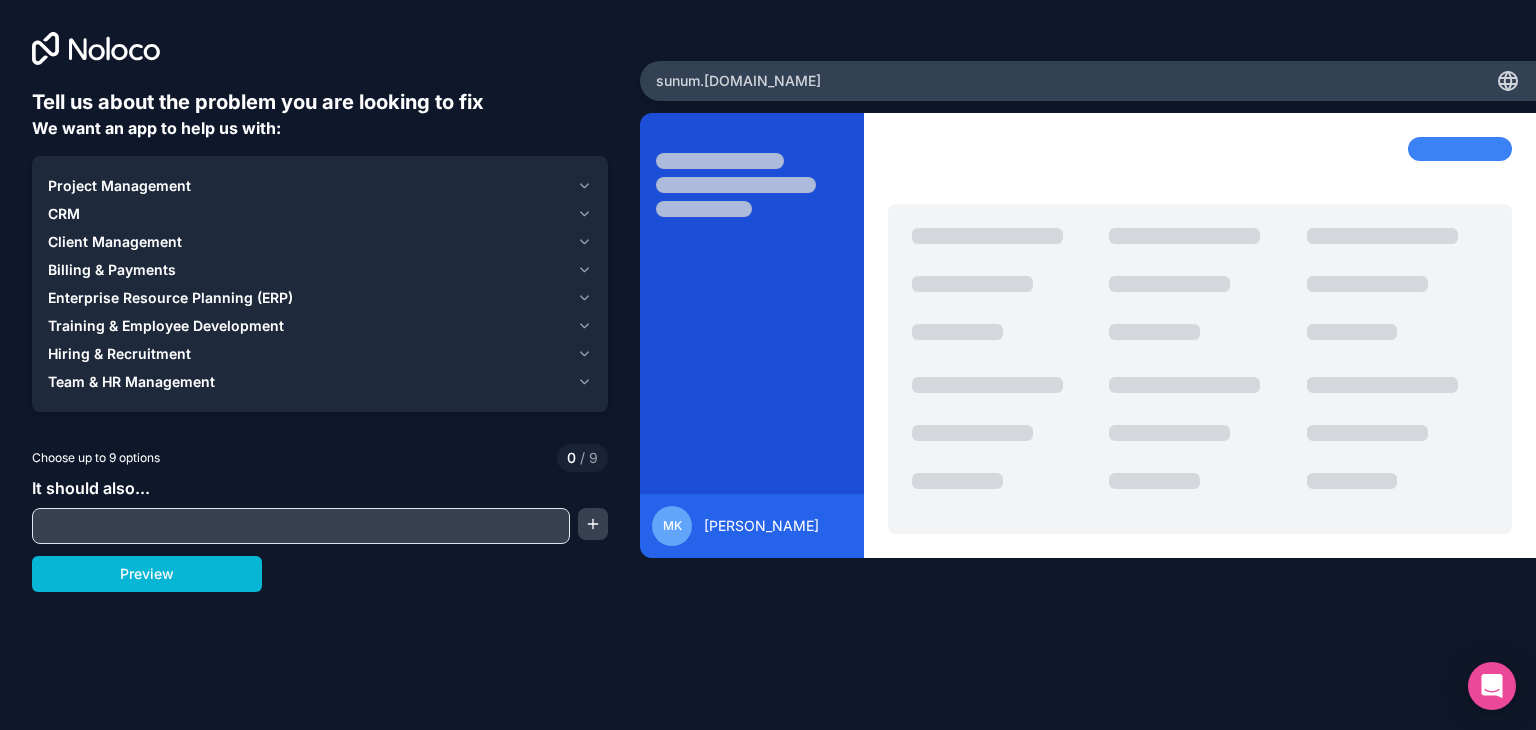 click 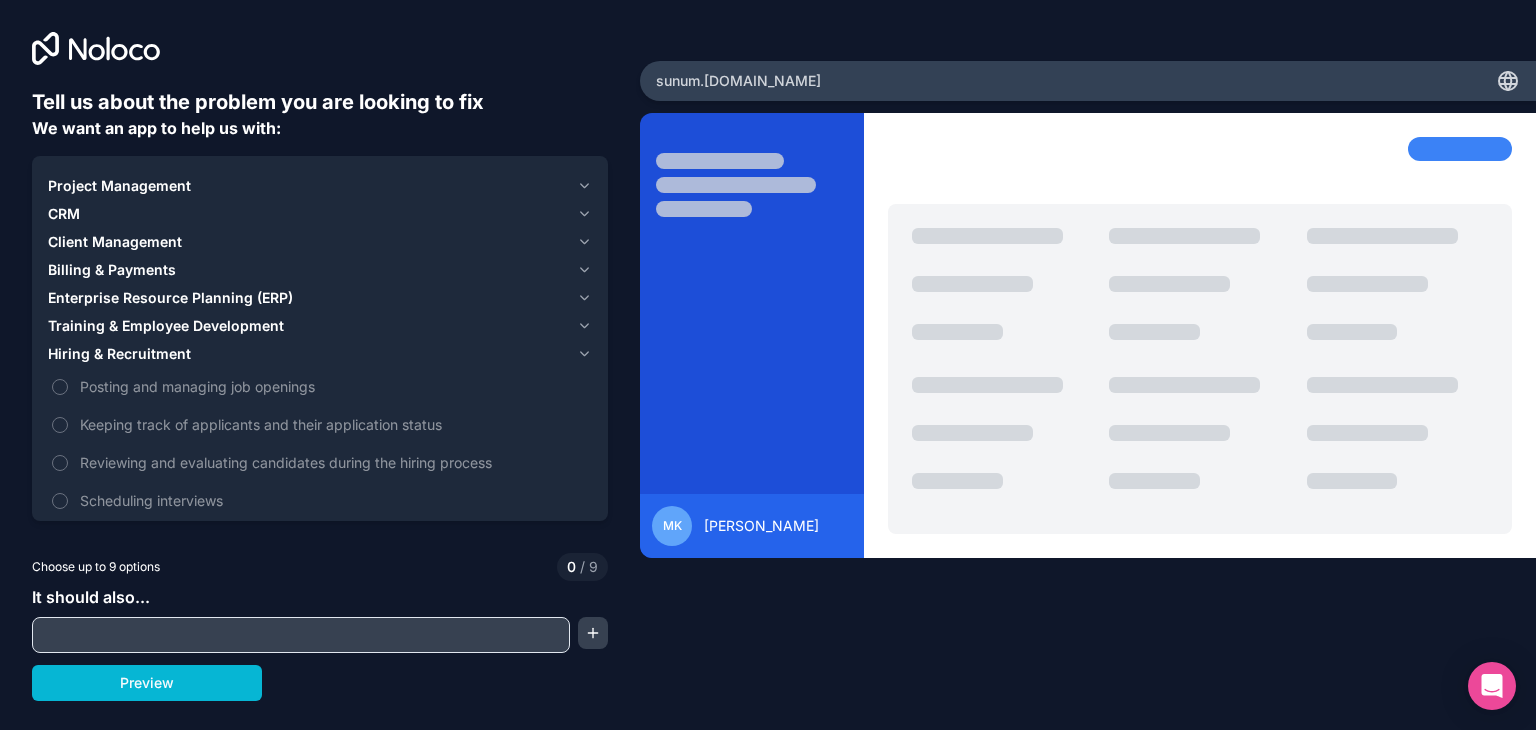 click 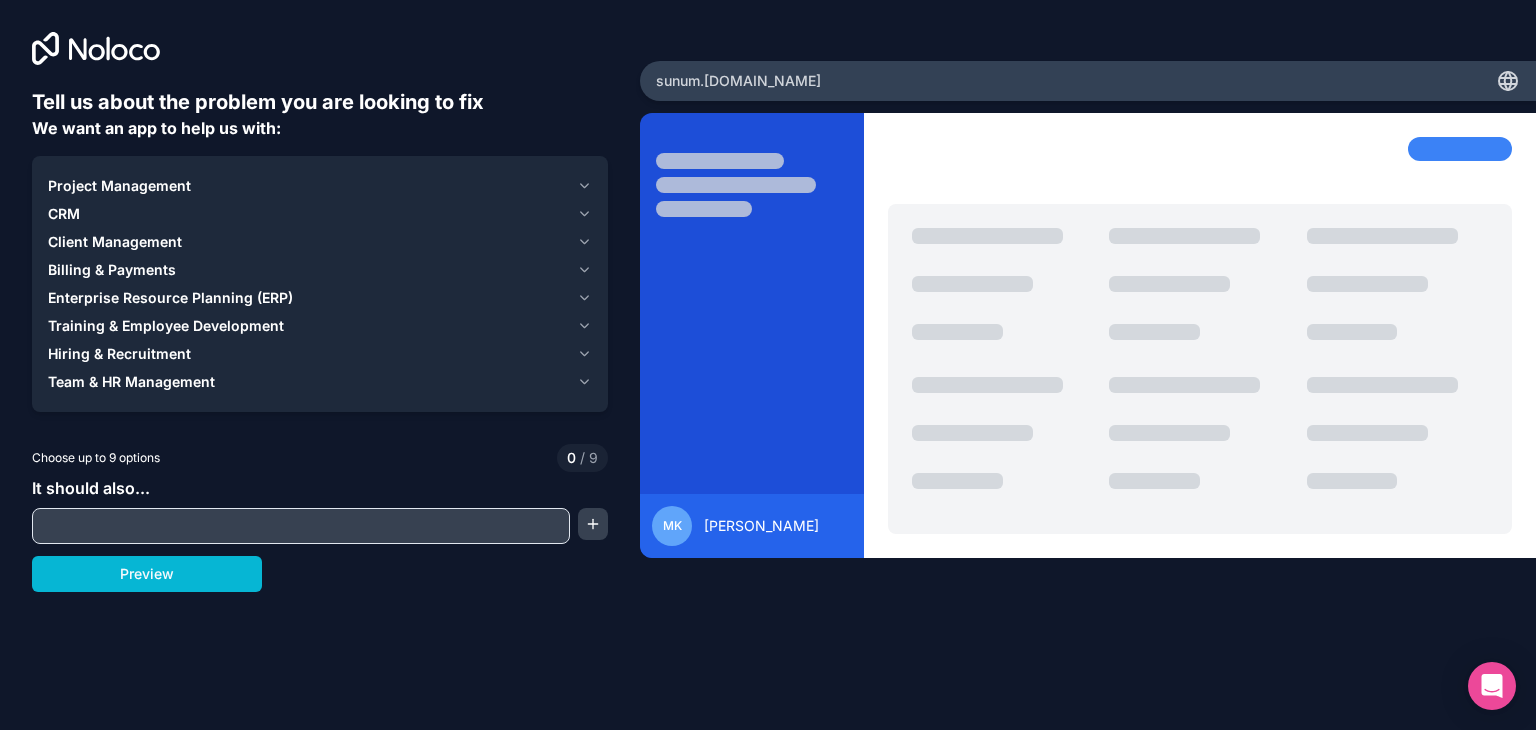 click 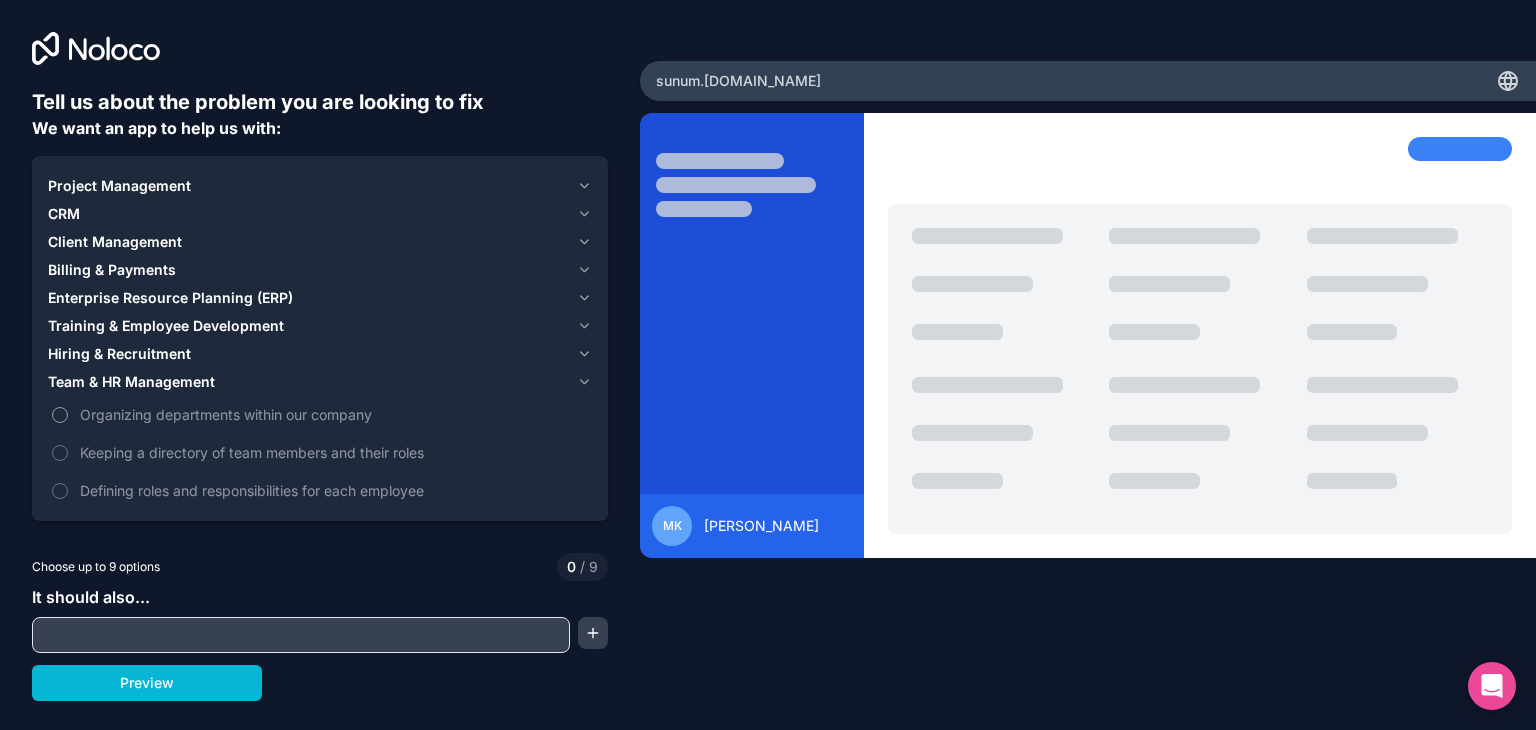 click on "Organizing departments within our company" at bounding box center [334, 414] 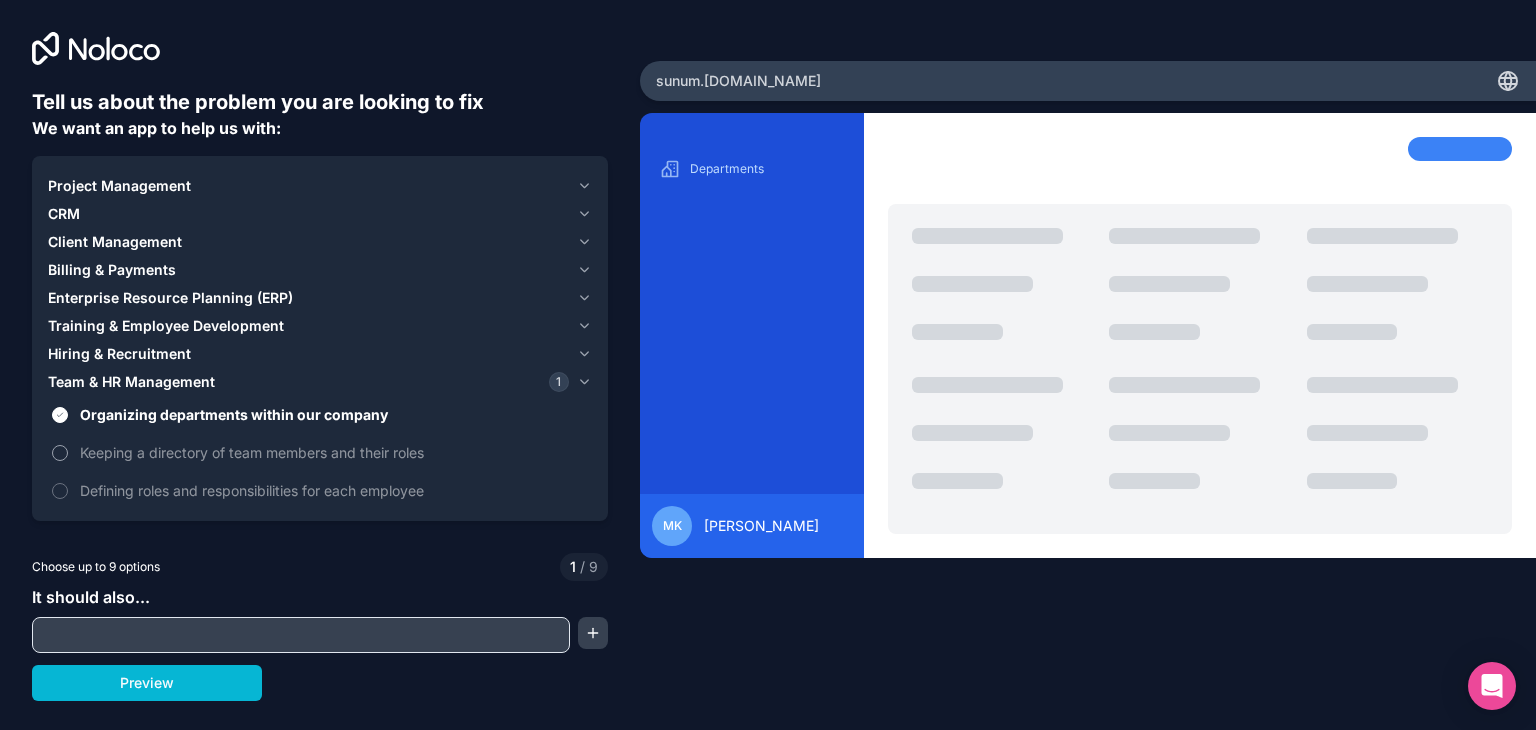 click on "Keeping a directory of team members and their roles" at bounding box center (334, 452) 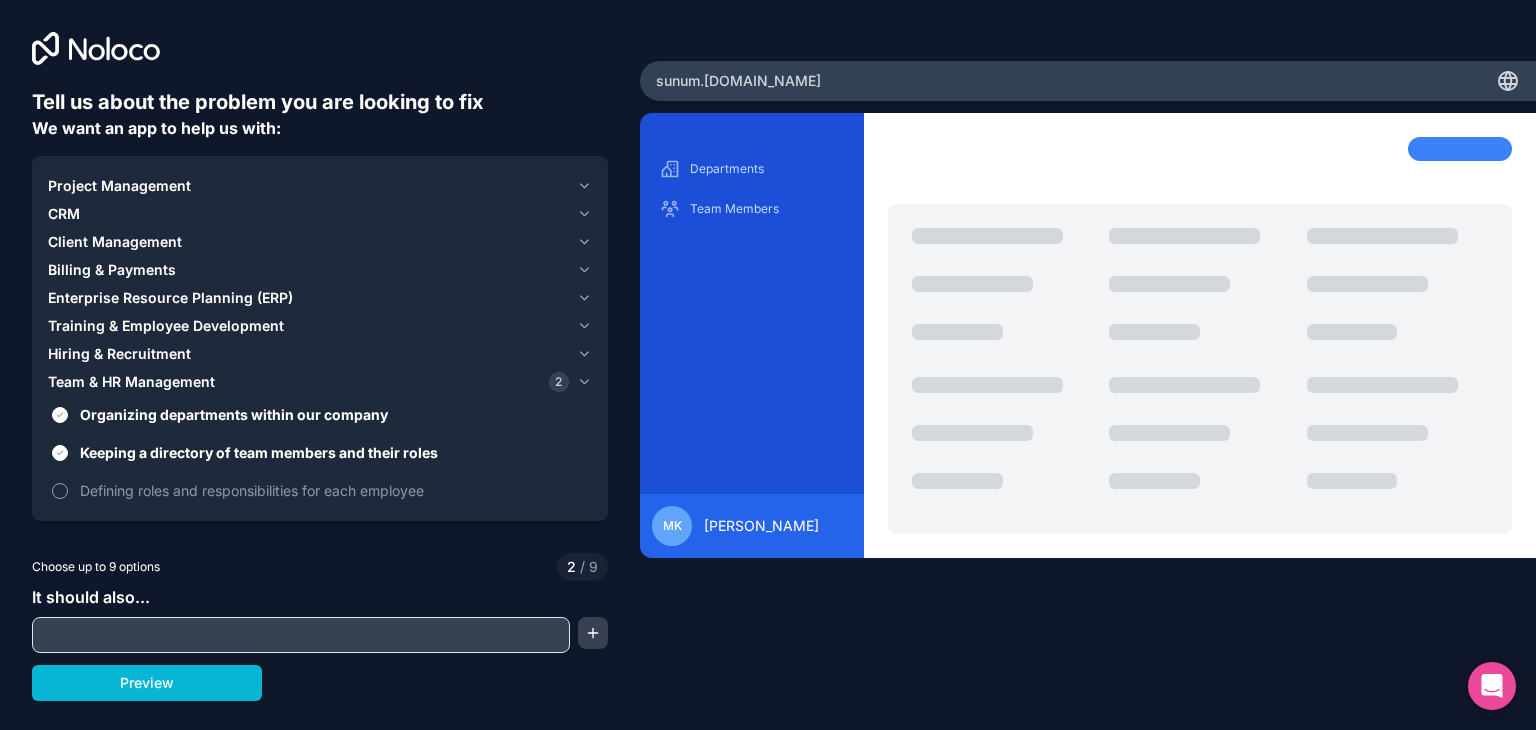 click on "Defining roles and responsibilities for each employee" at bounding box center [320, 490] 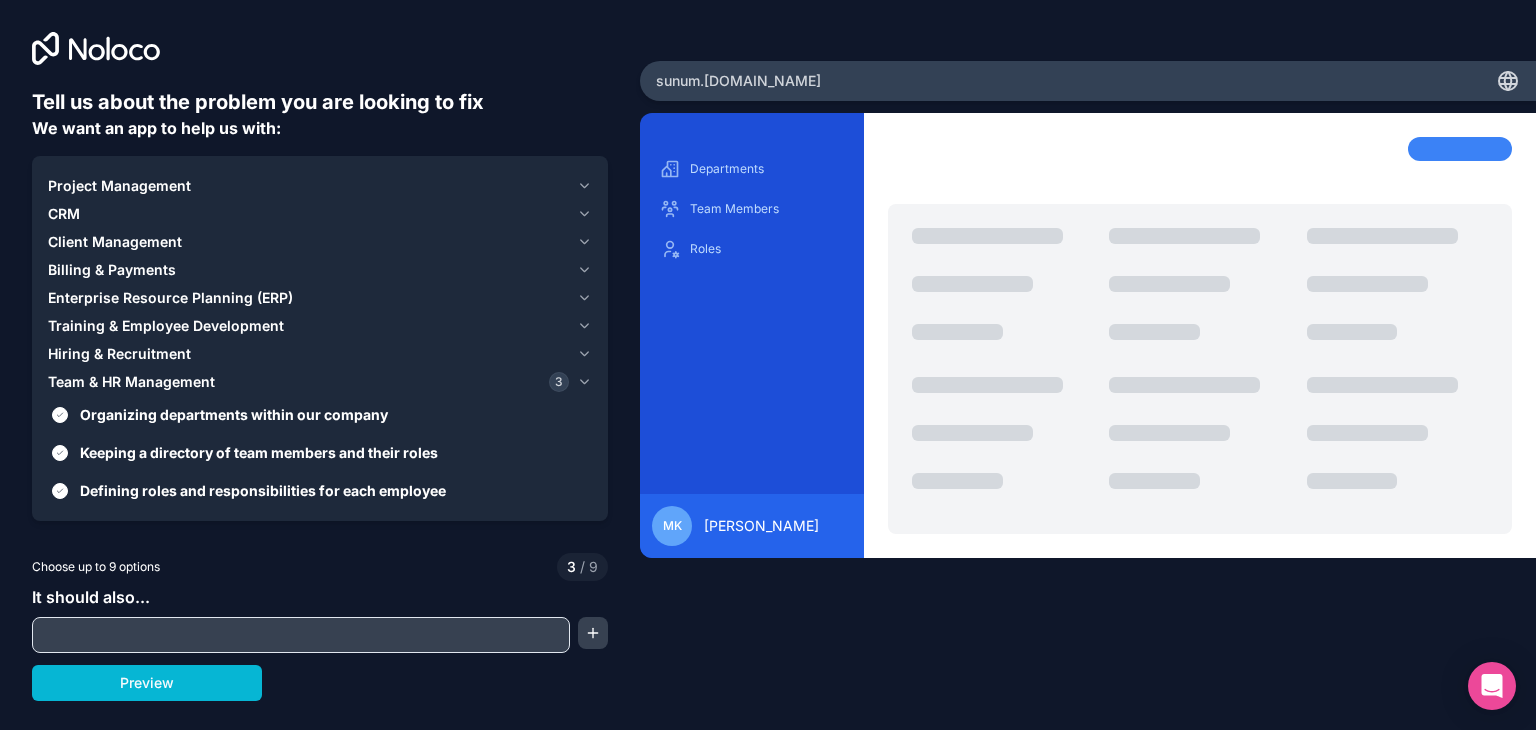 click on "Hiring & Recruitment" at bounding box center [119, 354] 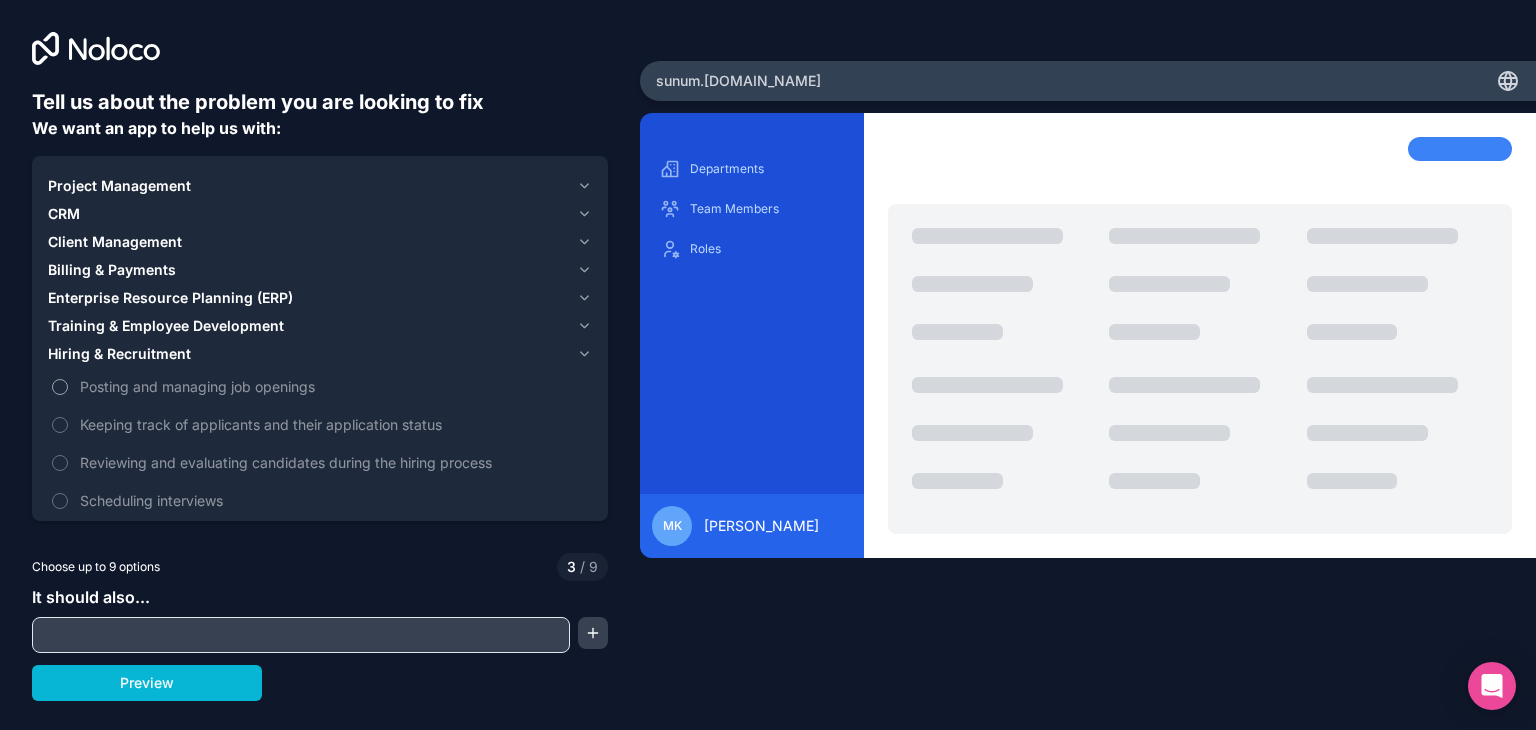 click on "Posting and managing job openings" at bounding box center (334, 386) 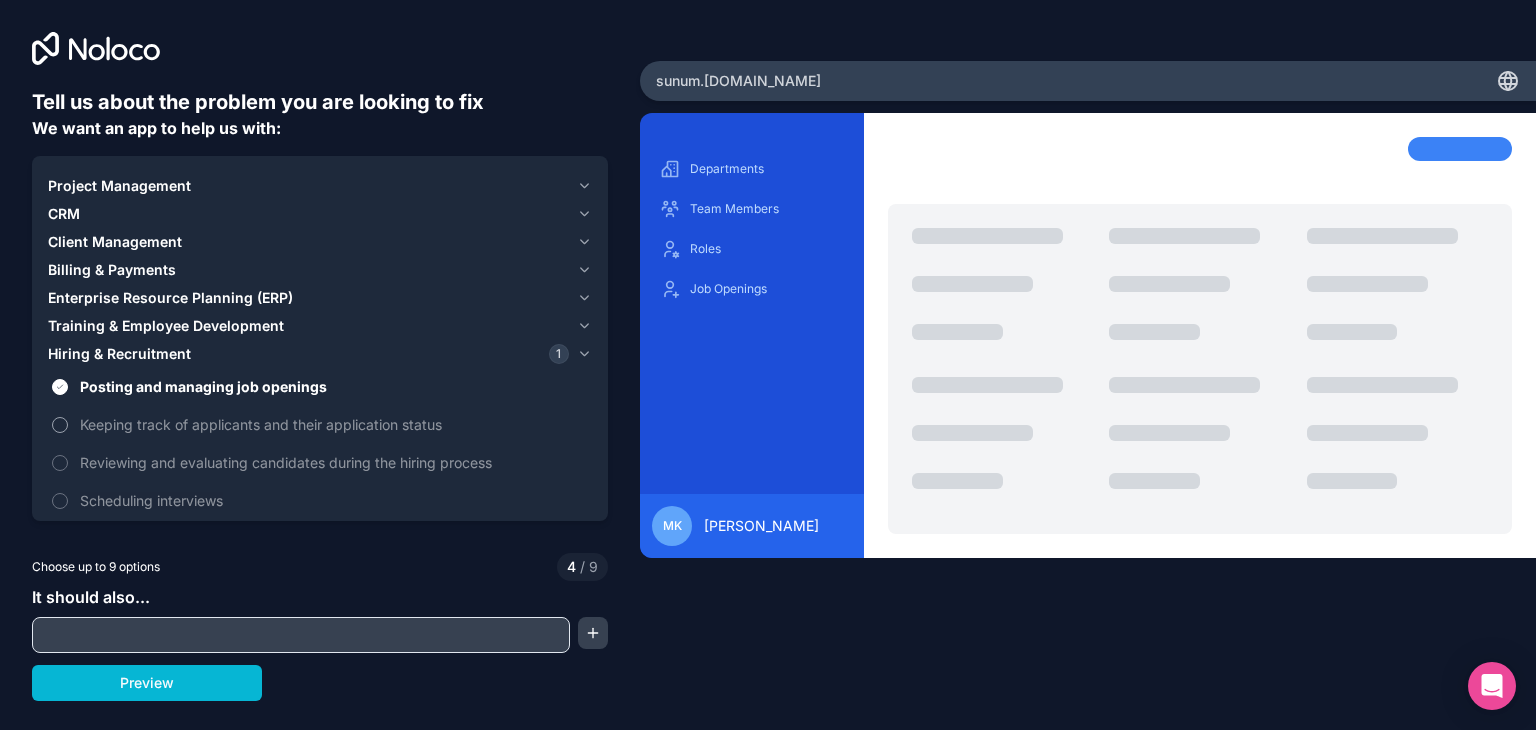 click on "Keeping track of applicants and their application status" at bounding box center (320, 424) 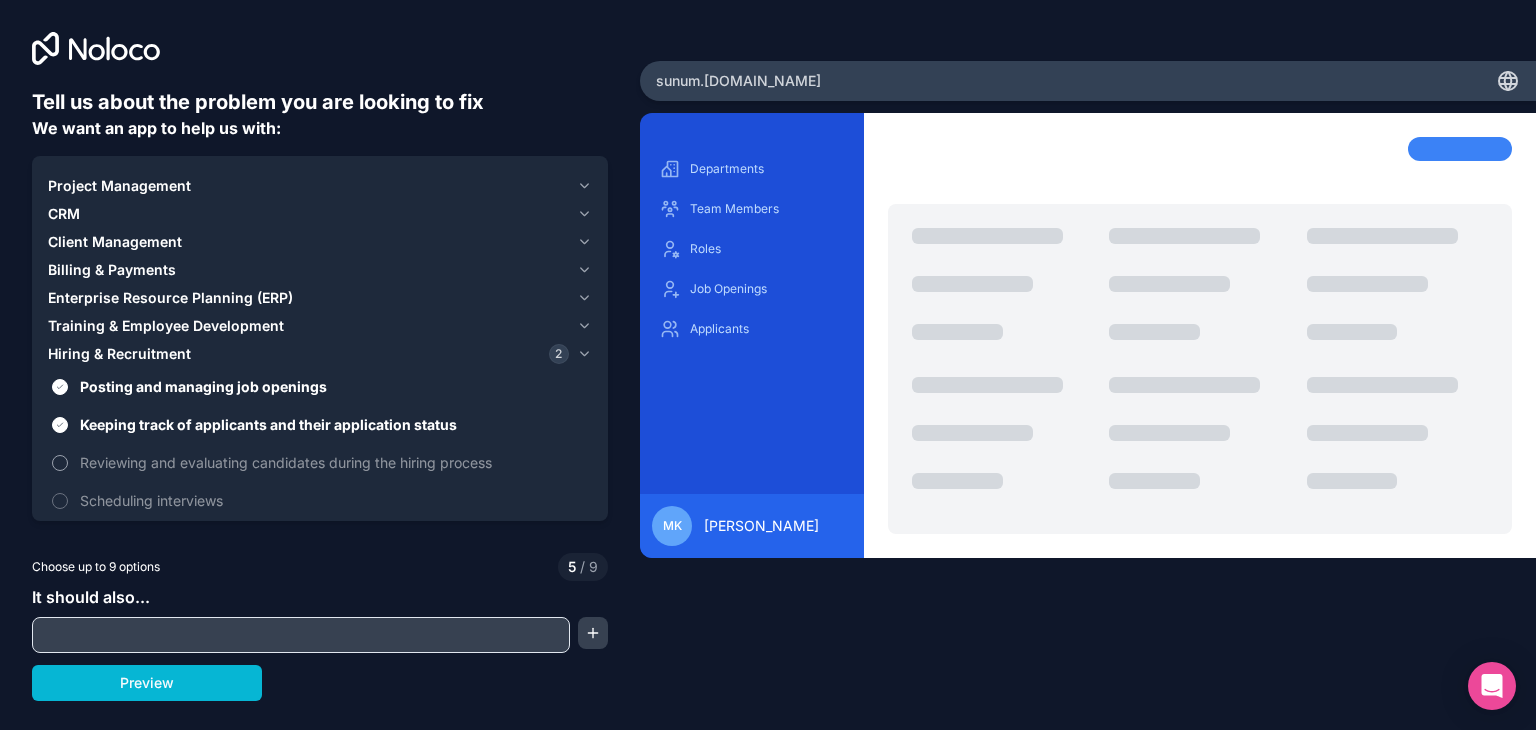 click on "Reviewing and evaluating candidates during the hiring process" at bounding box center [320, 462] 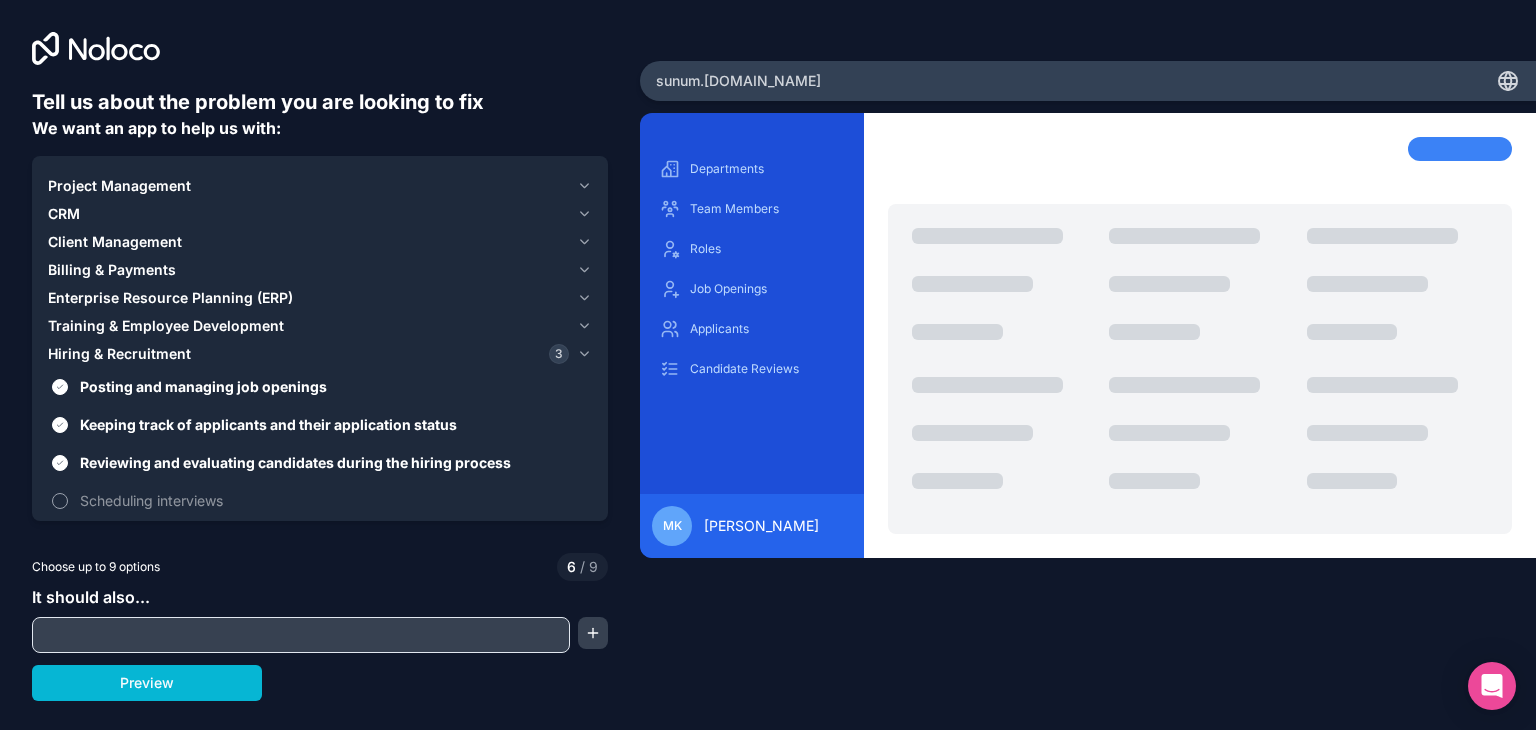 click on "Scheduling interviews" at bounding box center (334, 500) 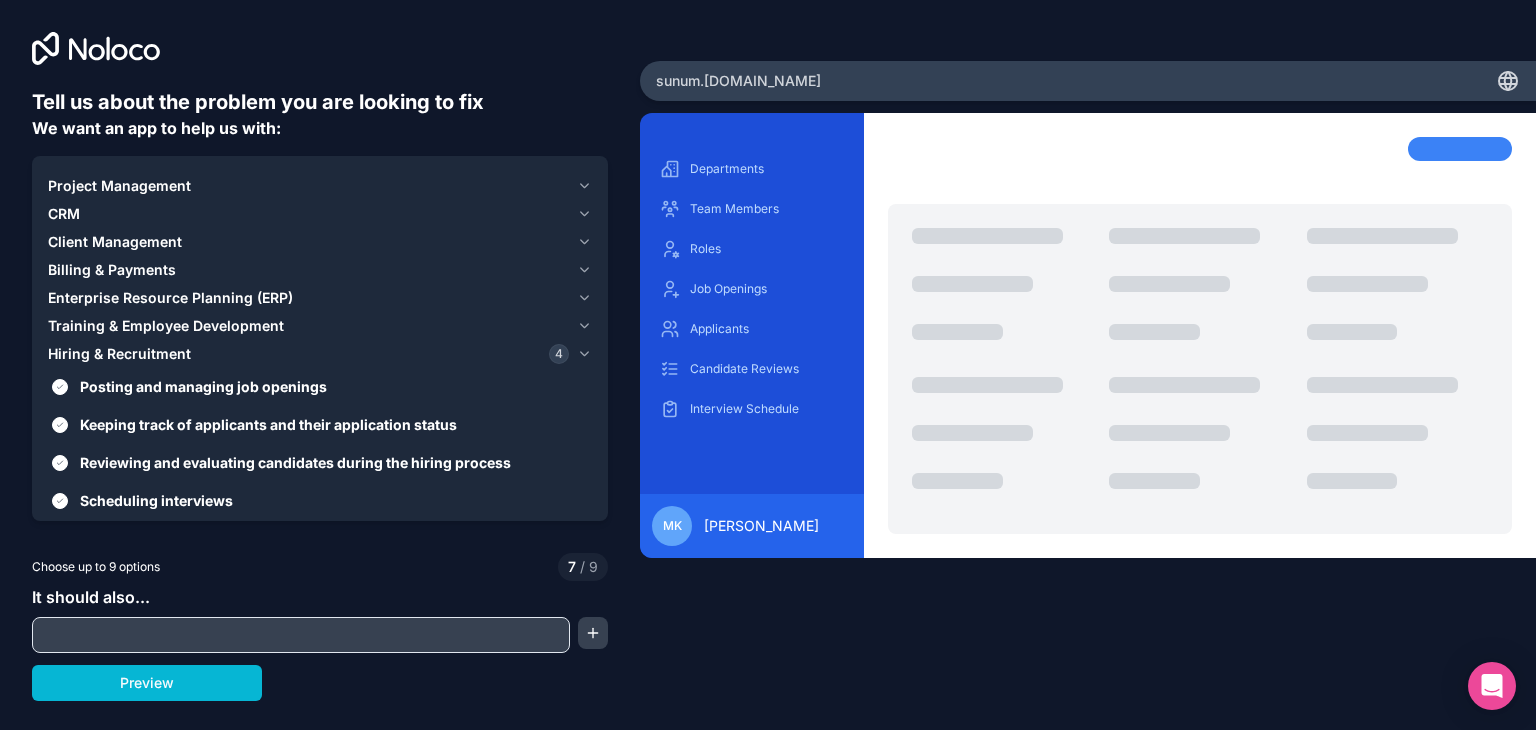 click on "Project Management" at bounding box center [308, 186] 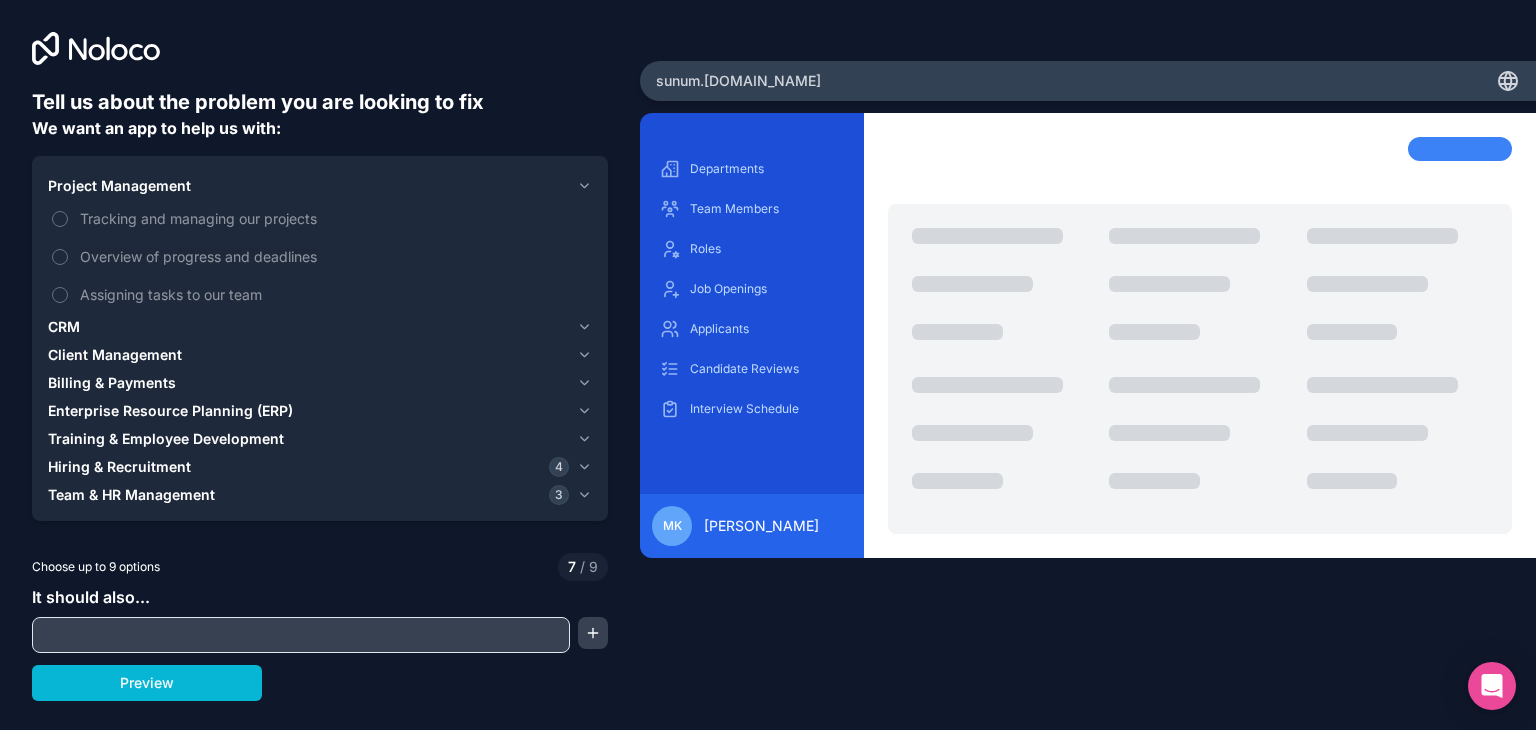 click on "Project Management" at bounding box center [308, 186] 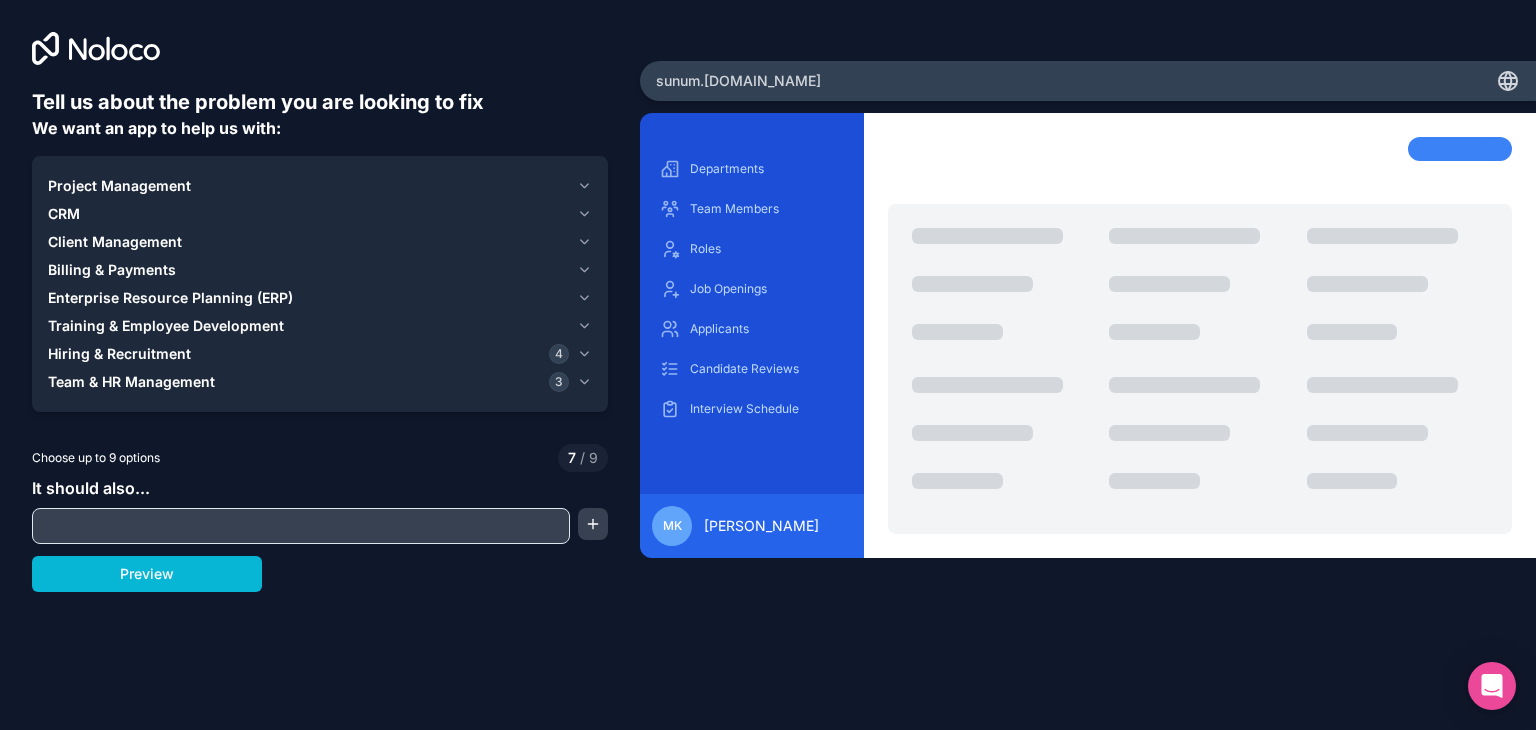 click on "CRM" at bounding box center [308, 214] 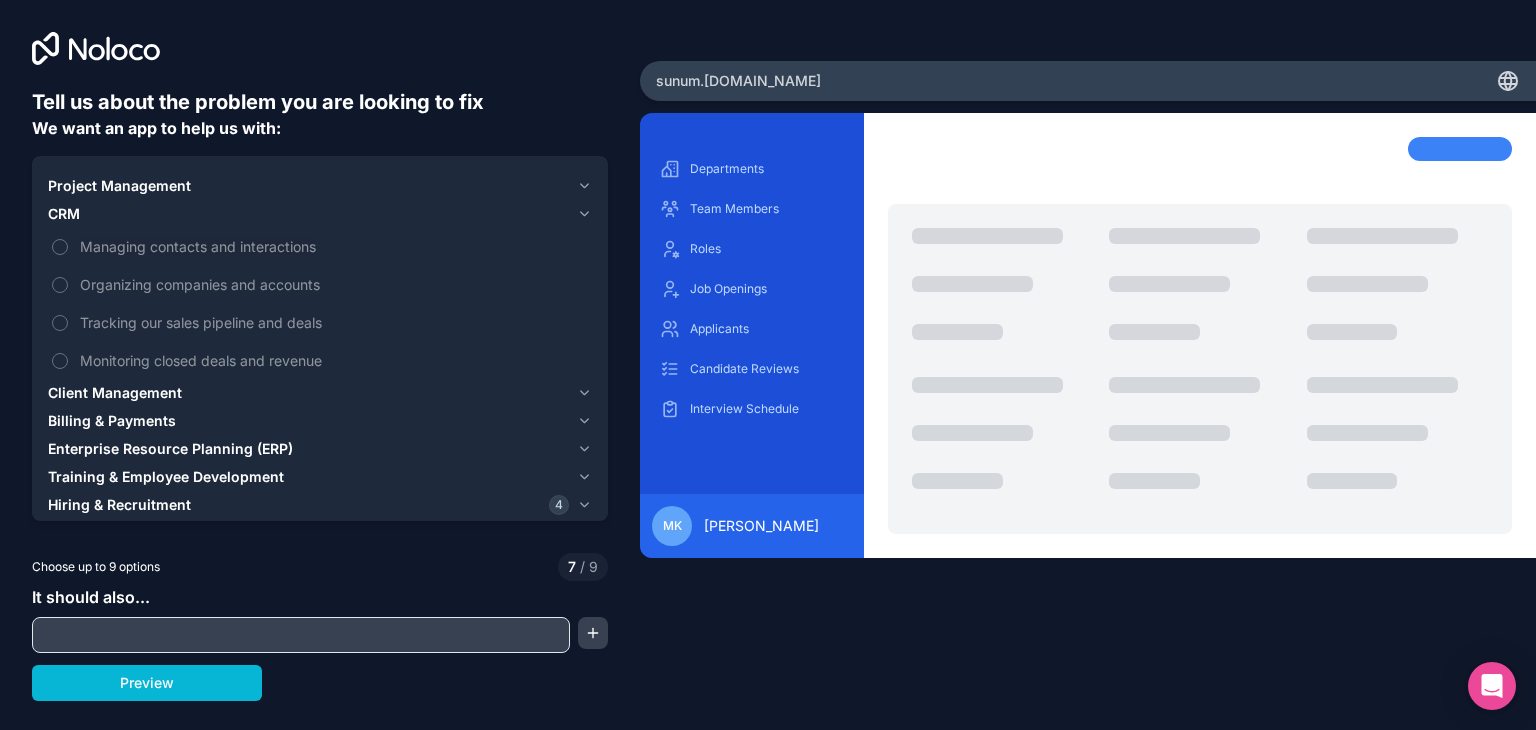 click on "CRM" at bounding box center [308, 214] 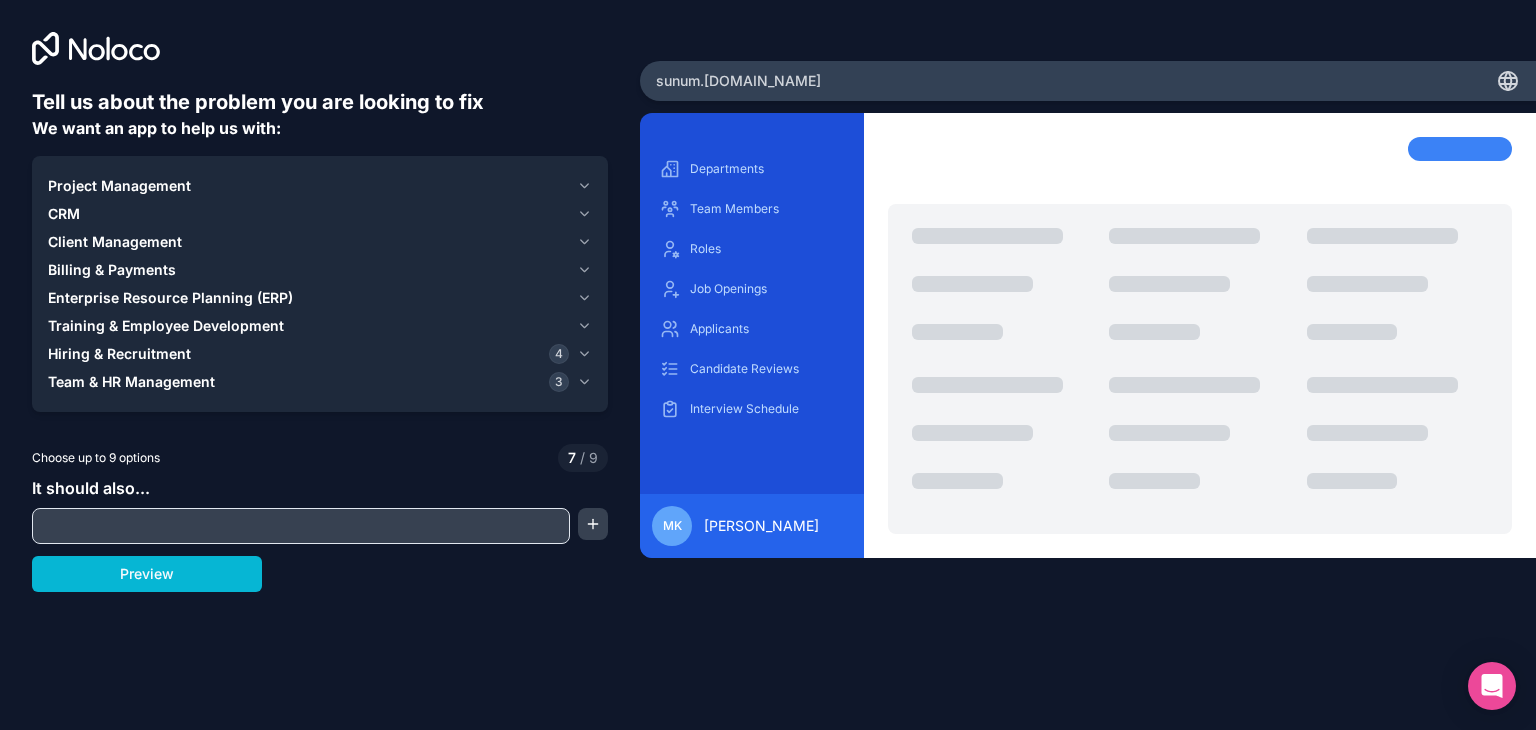 click on "Client Management" at bounding box center (308, 242) 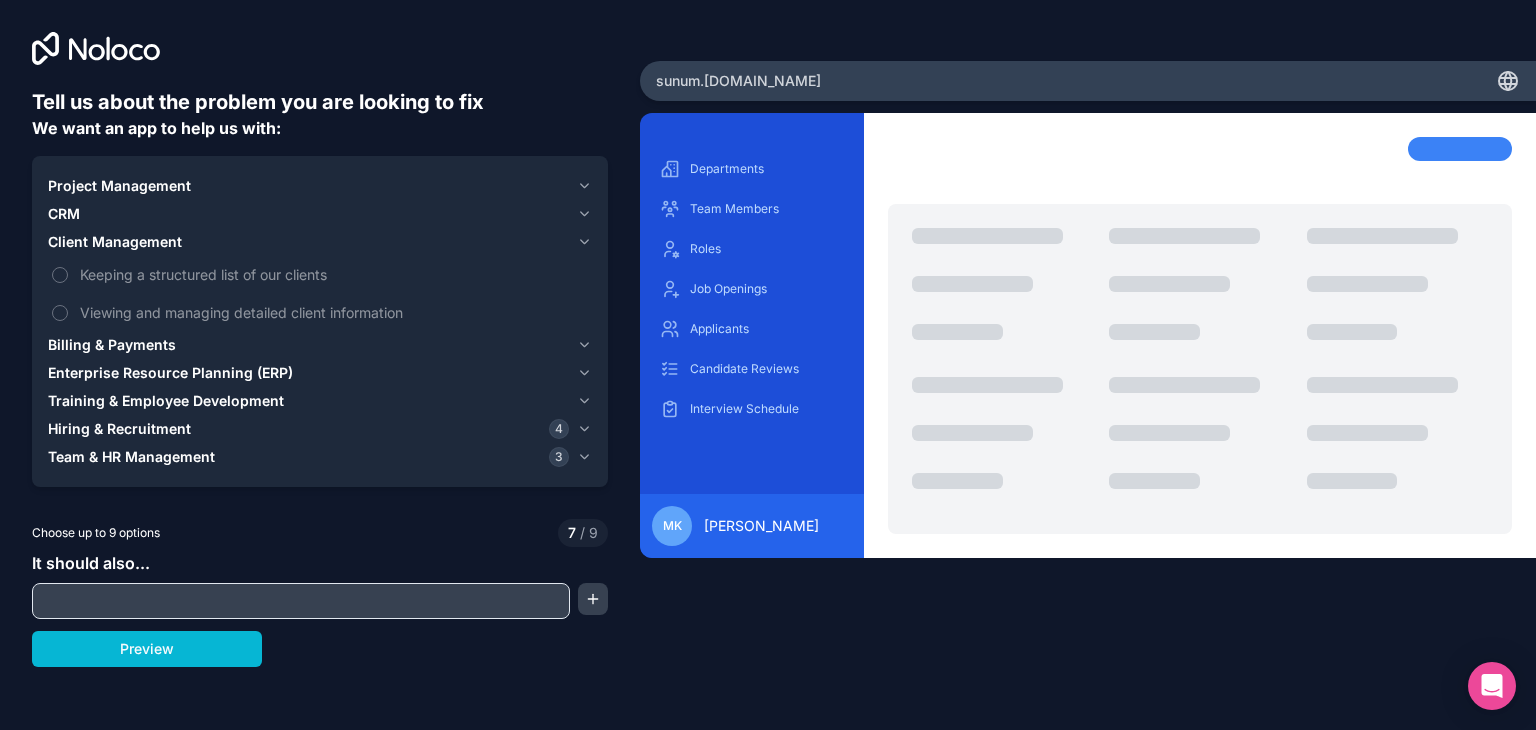 click on "Client Management" at bounding box center [308, 242] 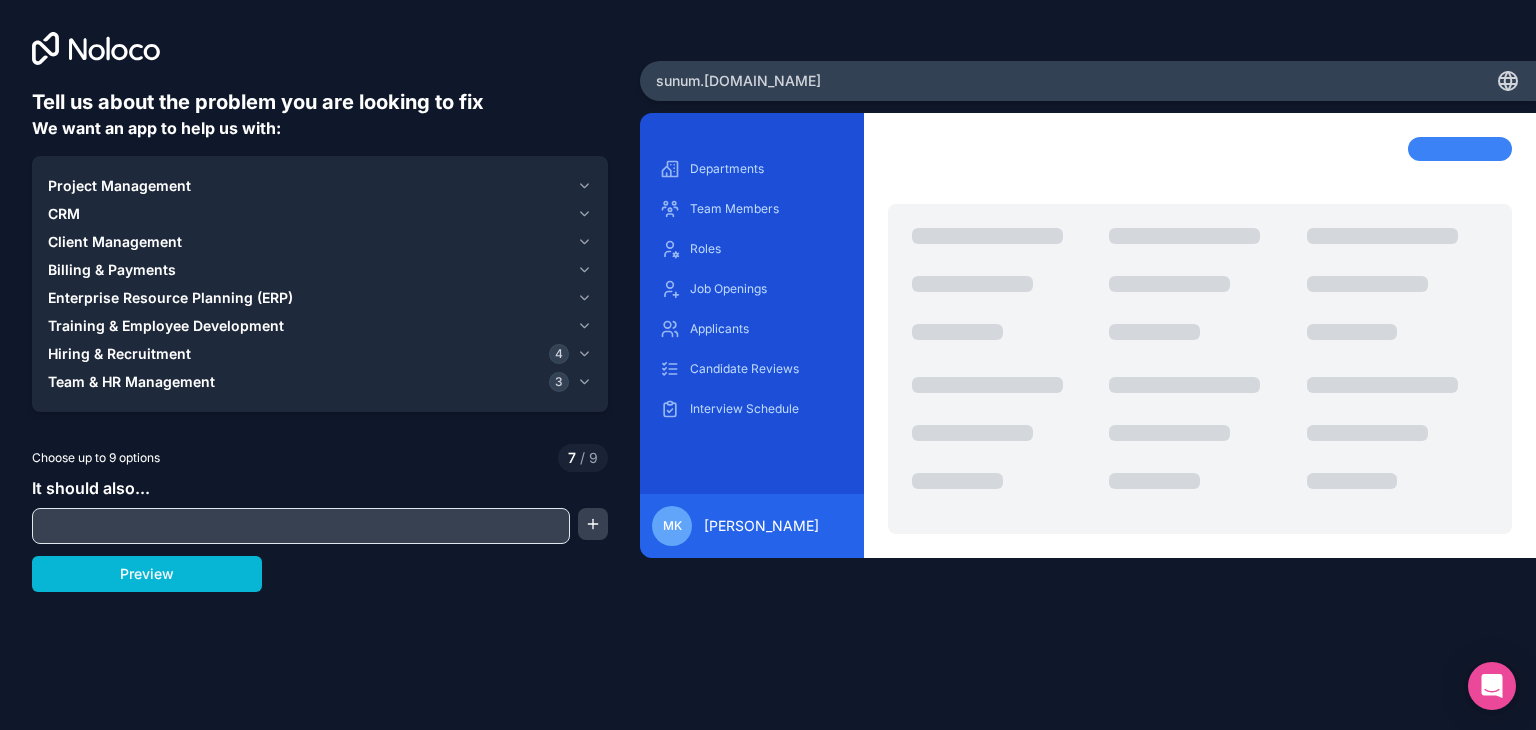 click on "4" at bounding box center [559, 354] 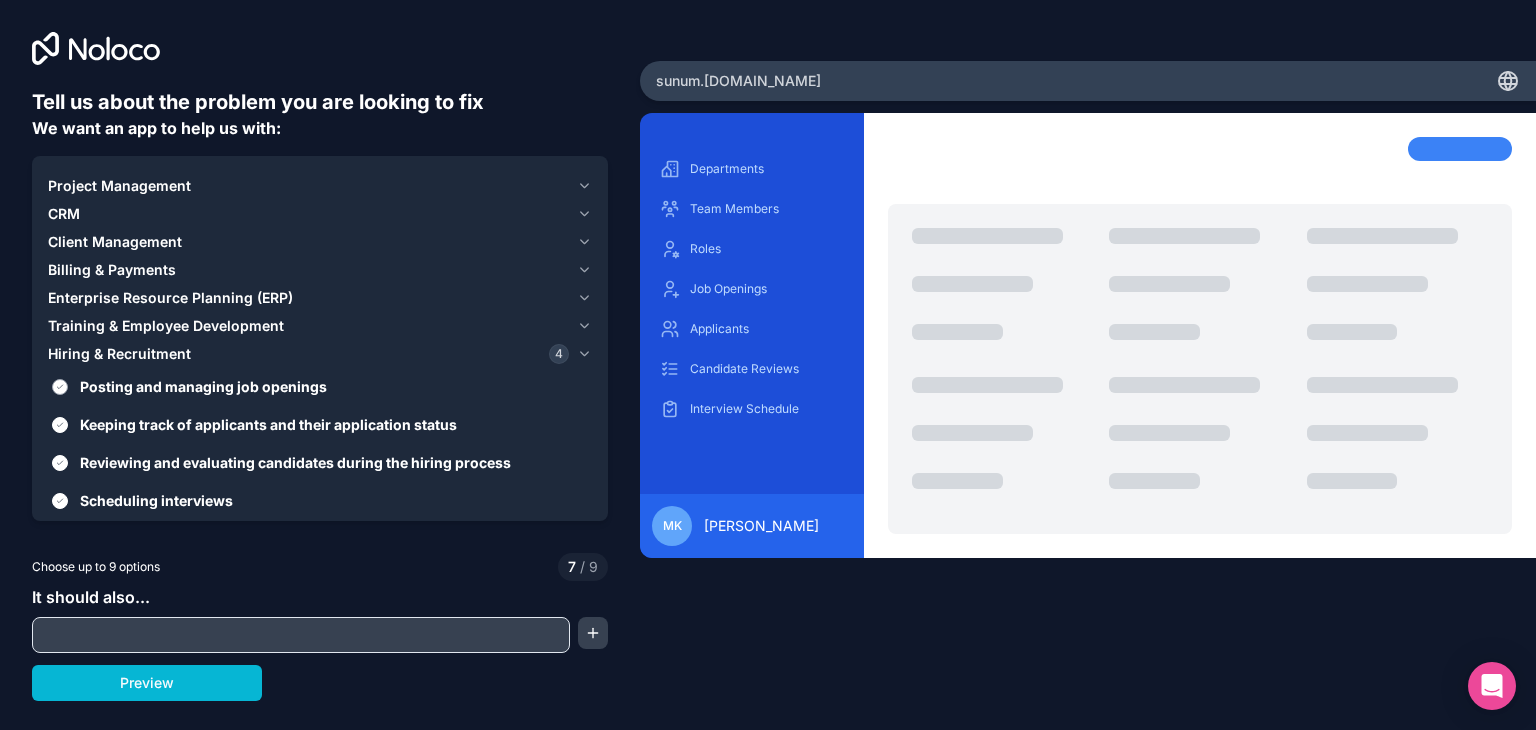 click on "Posting and managing job openings" at bounding box center (334, 386) 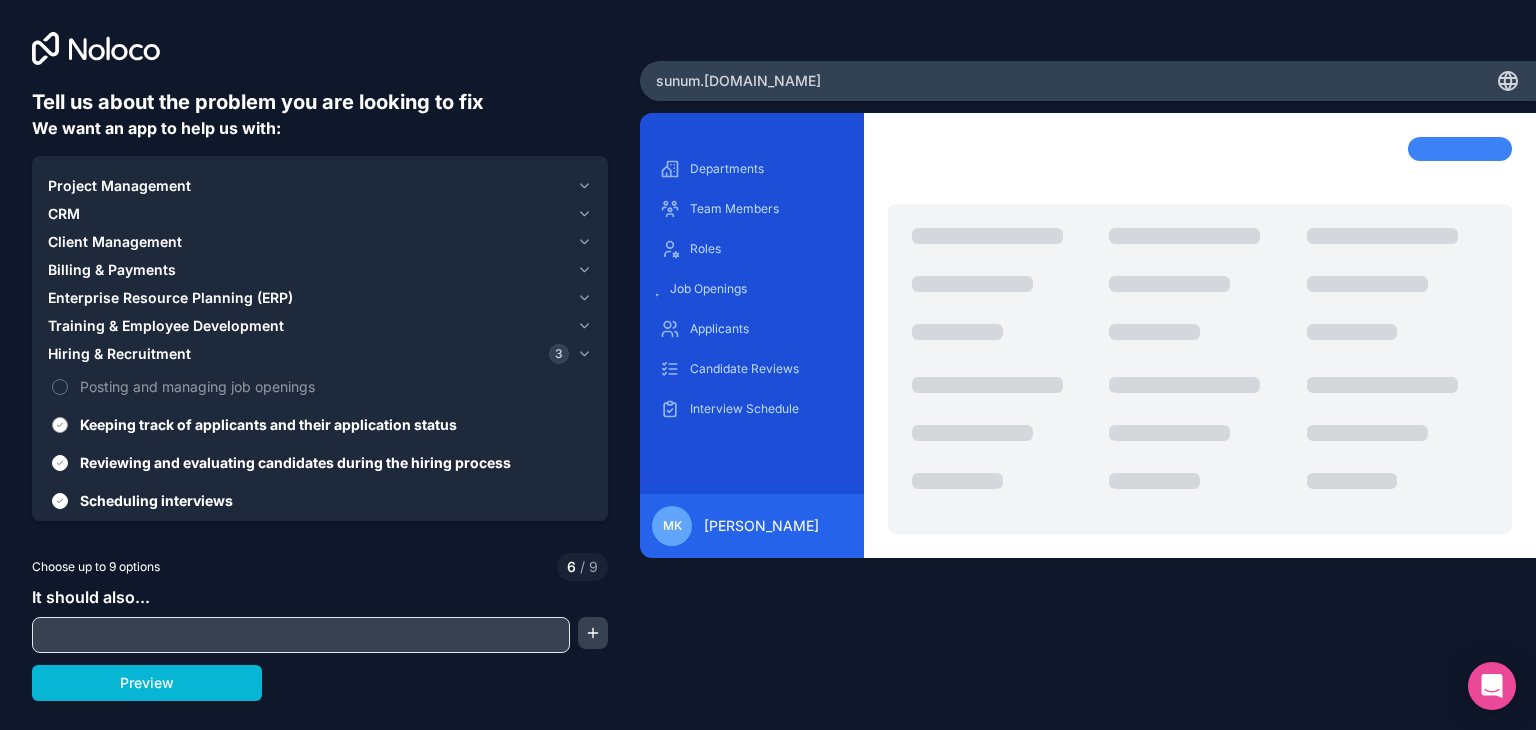 click on "Keeping track of applicants and their application status" at bounding box center (334, 424) 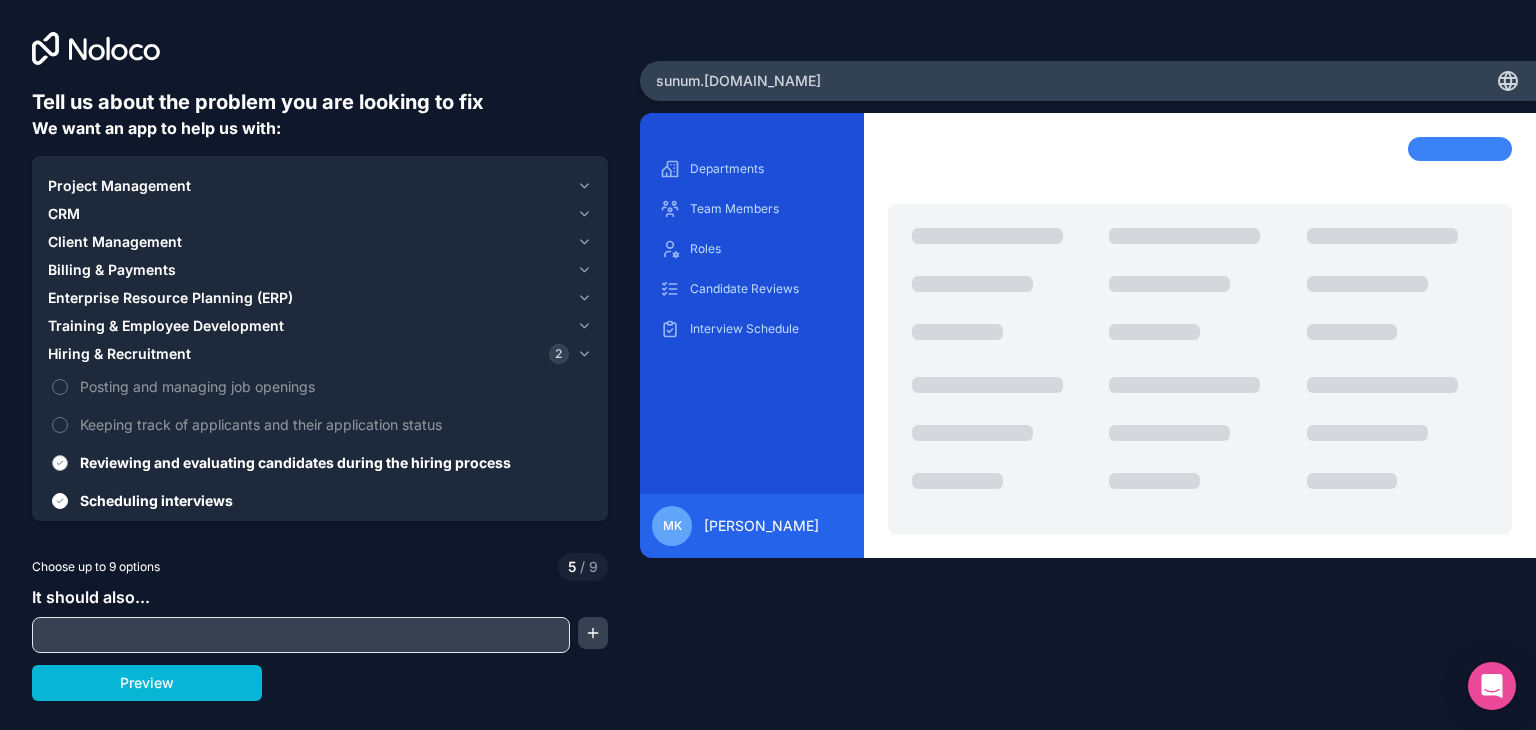 click on "Reviewing and evaluating candidates during the hiring process" at bounding box center [334, 462] 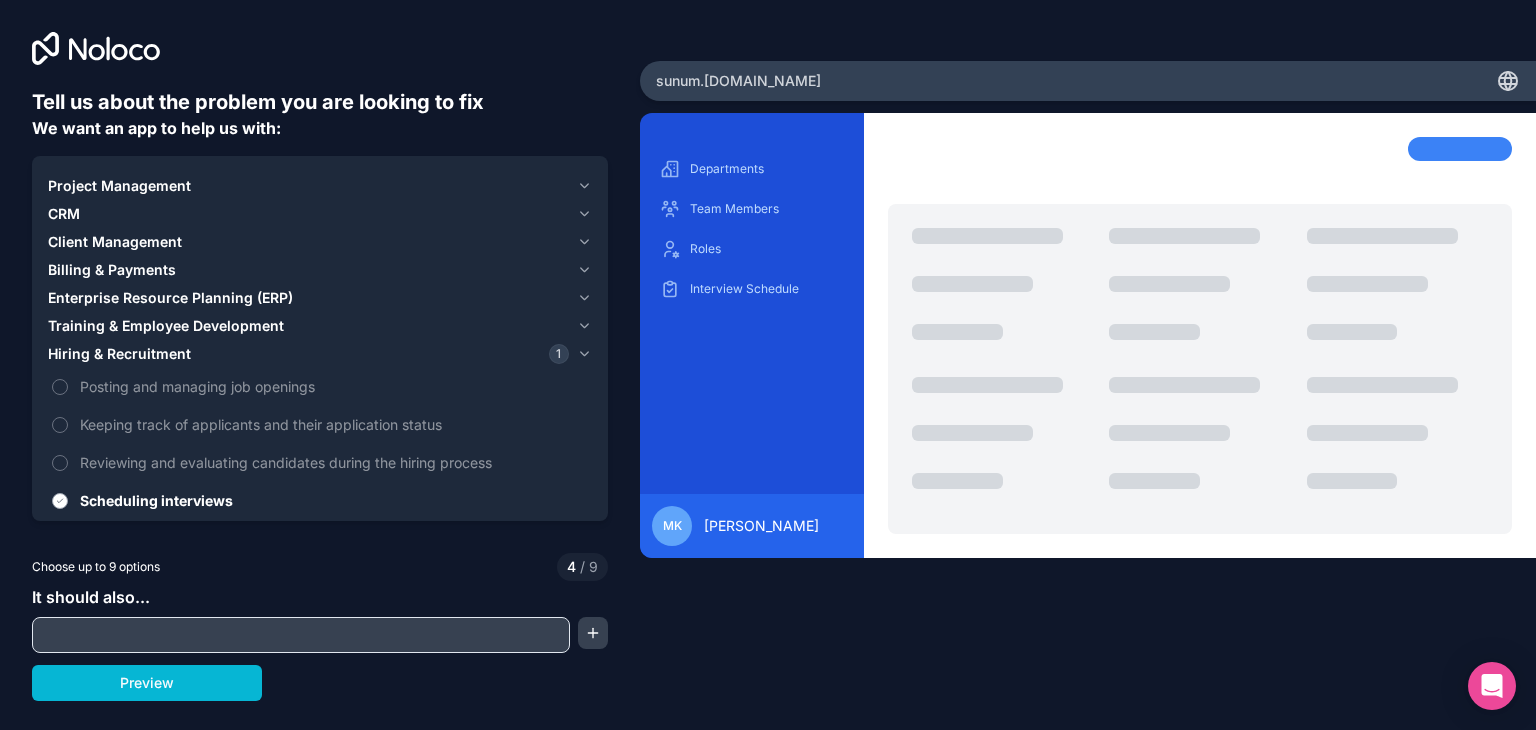 click on "Scheduling interviews" at bounding box center (320, 500) 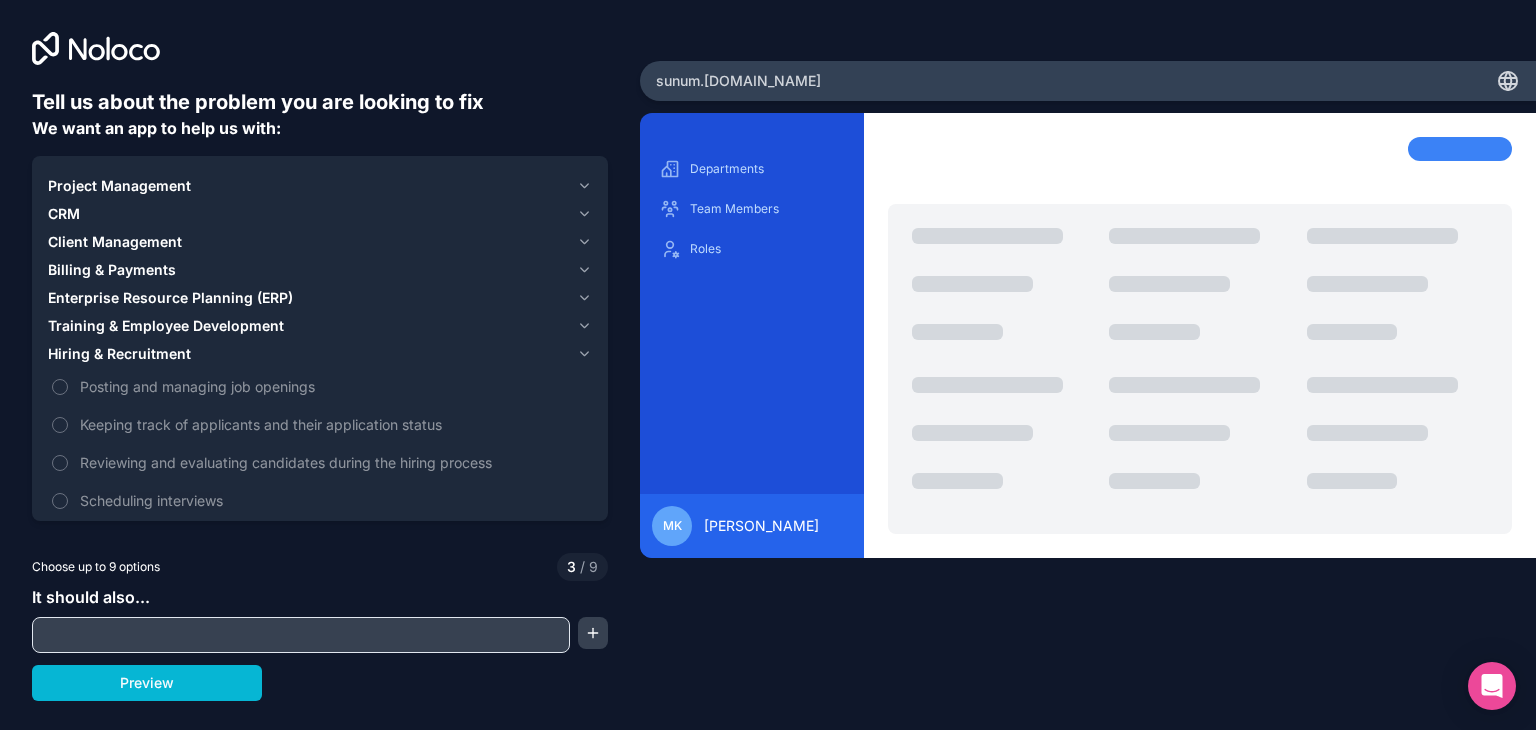 click on "Hiring & Recruitment" at bounding box center [308, 354] 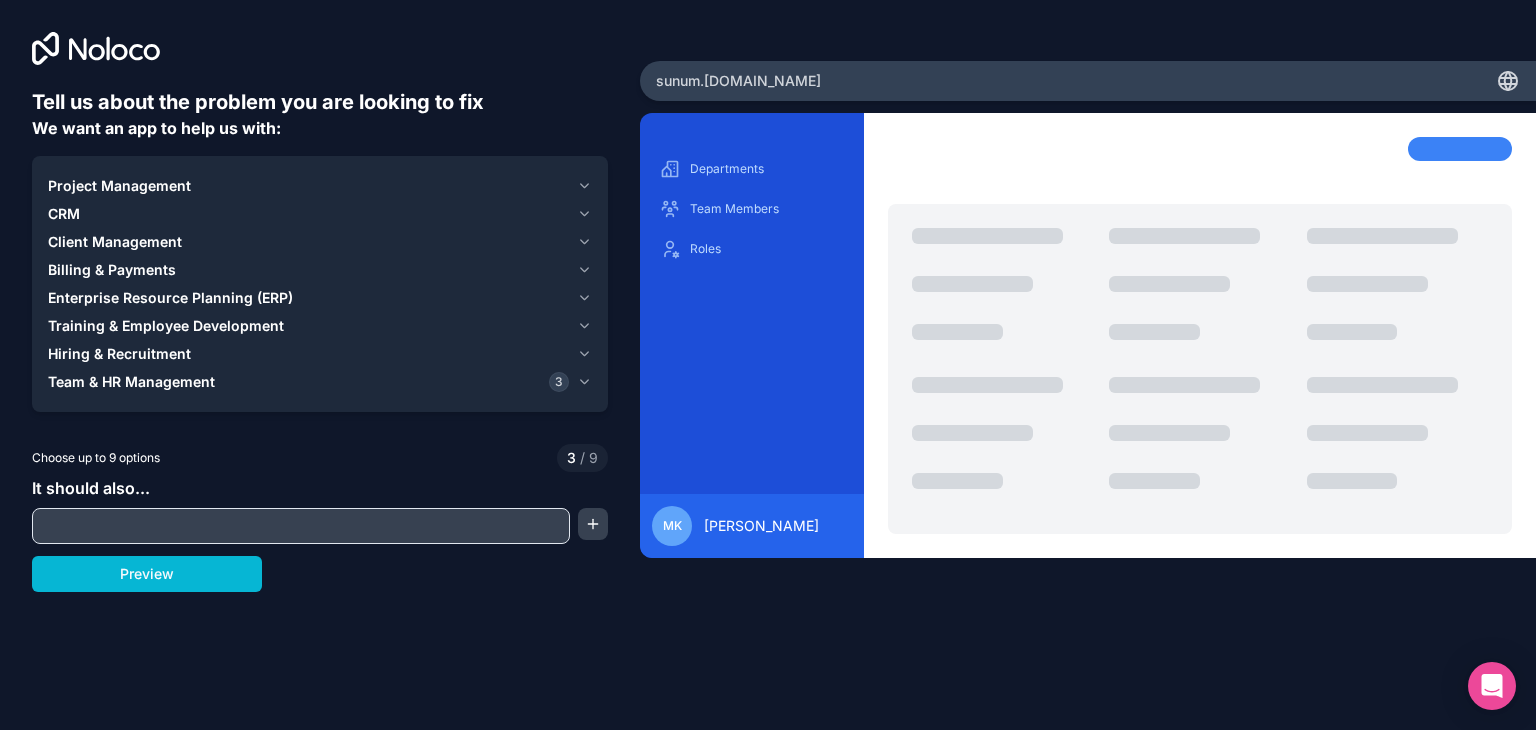 click on "Team & HR Management 3" at bounding box center (308, 382) 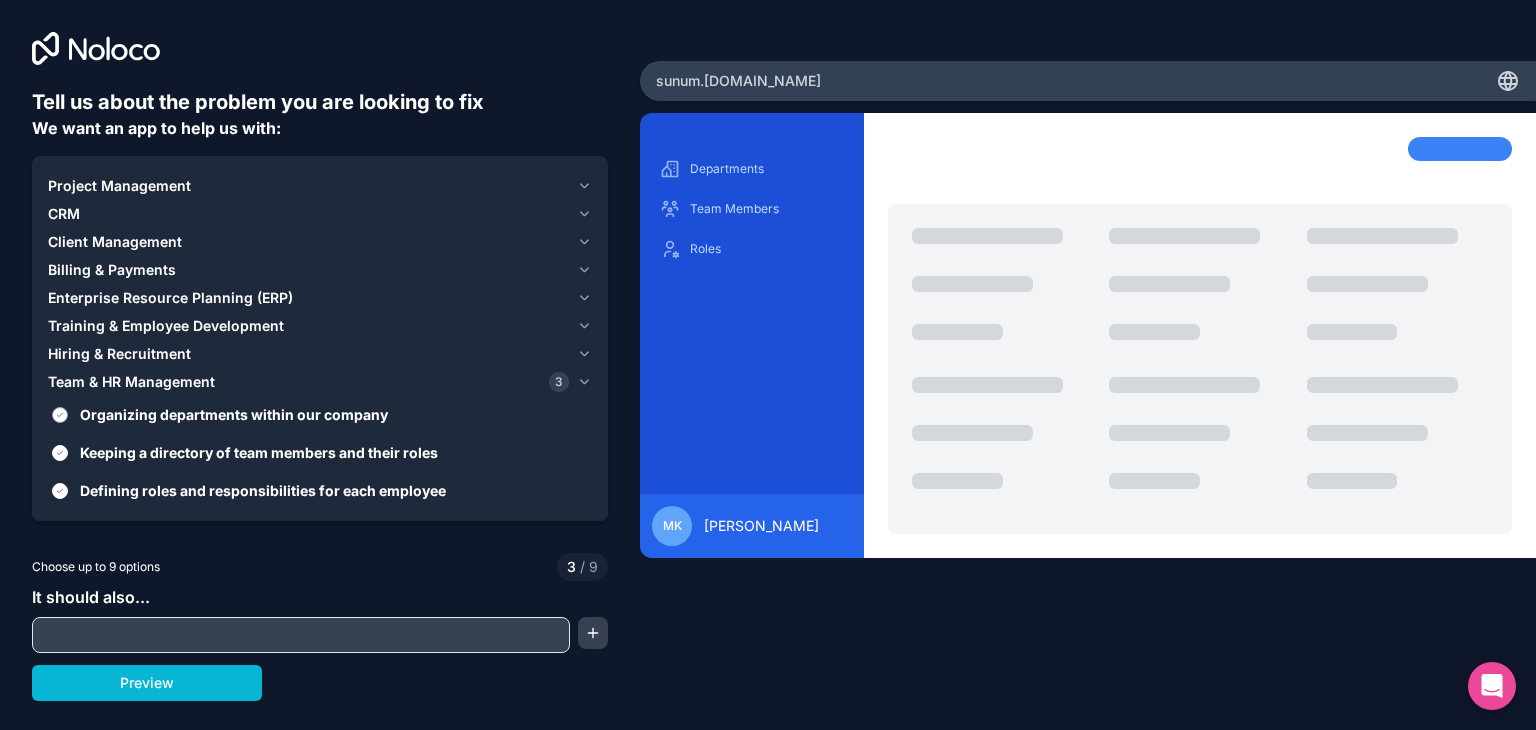 click on "Organizing departments within our company" at bounding box center (334, 414) 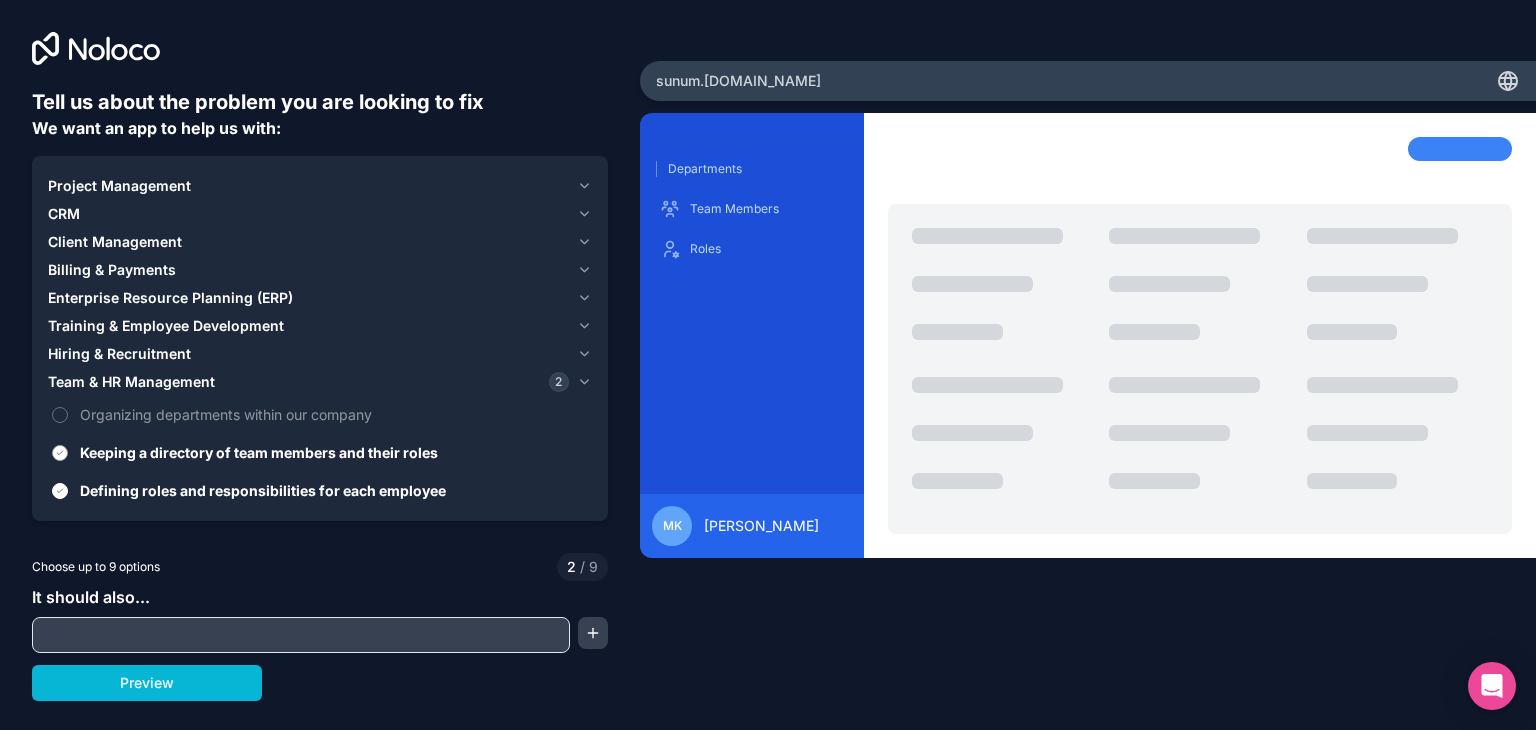 click on "Keeping a directory of team members and their roles" at bounding box center (334, 452) 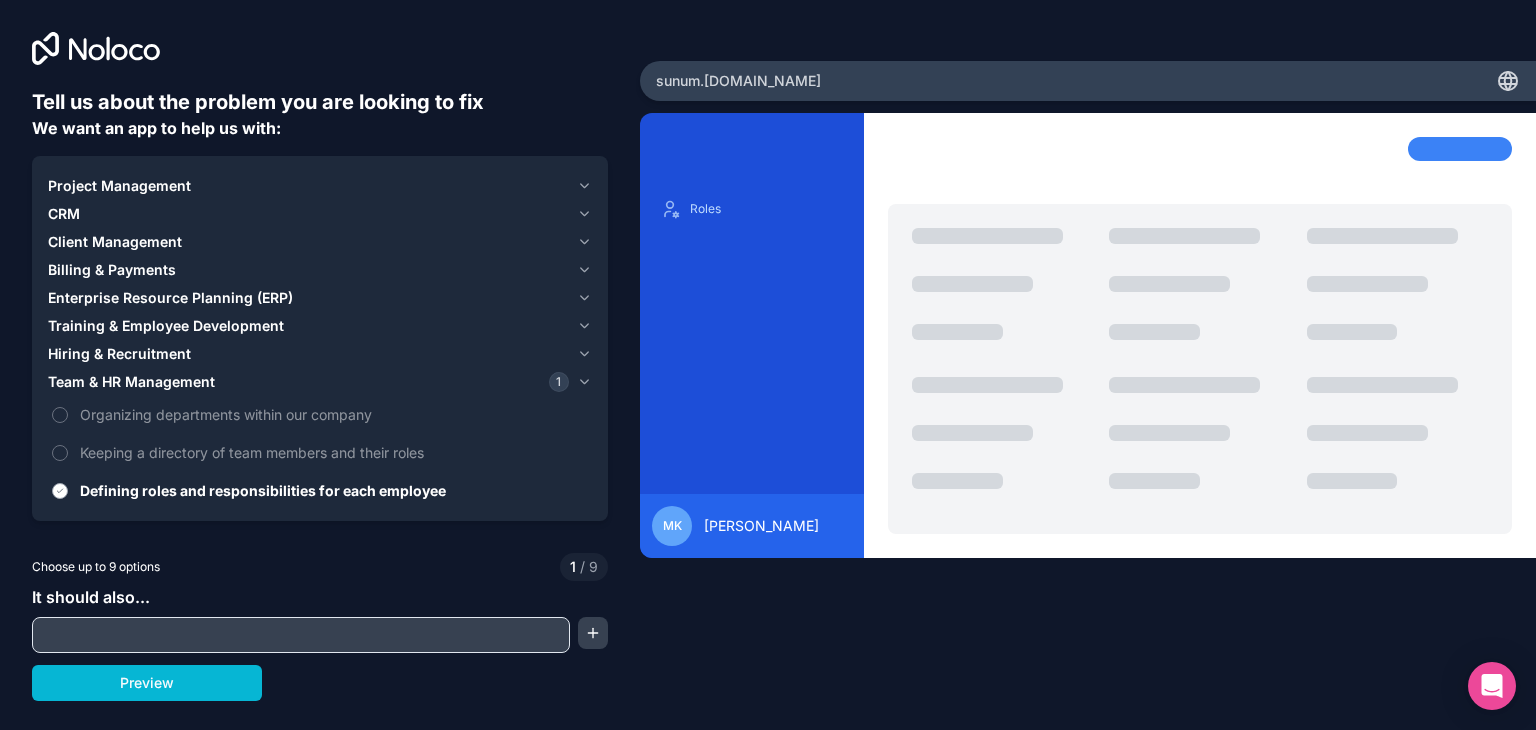 click on "Defining roles and responsibilities for each employee" at bounding box center (334, 490) 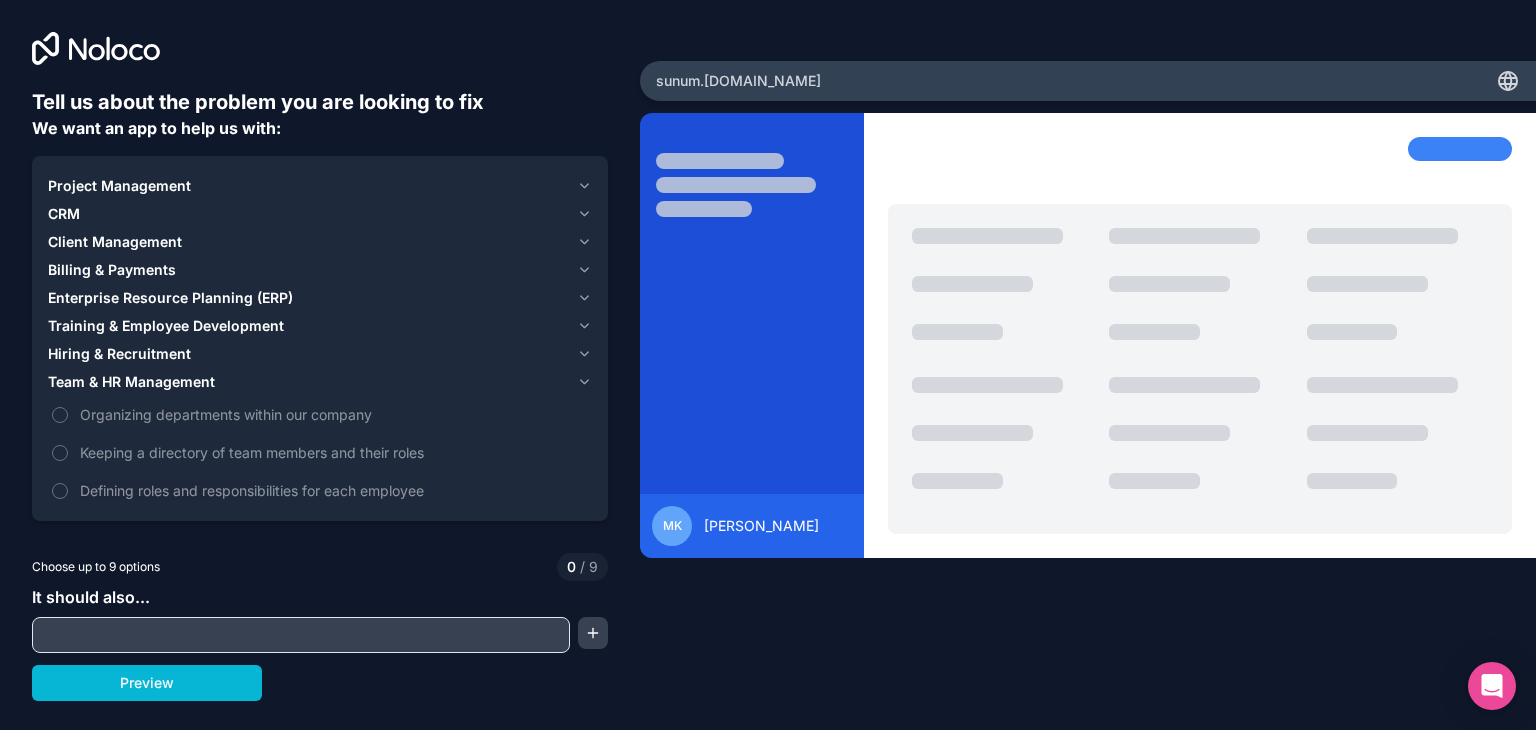 click on "Client Management" at bounding box center [115, 242] 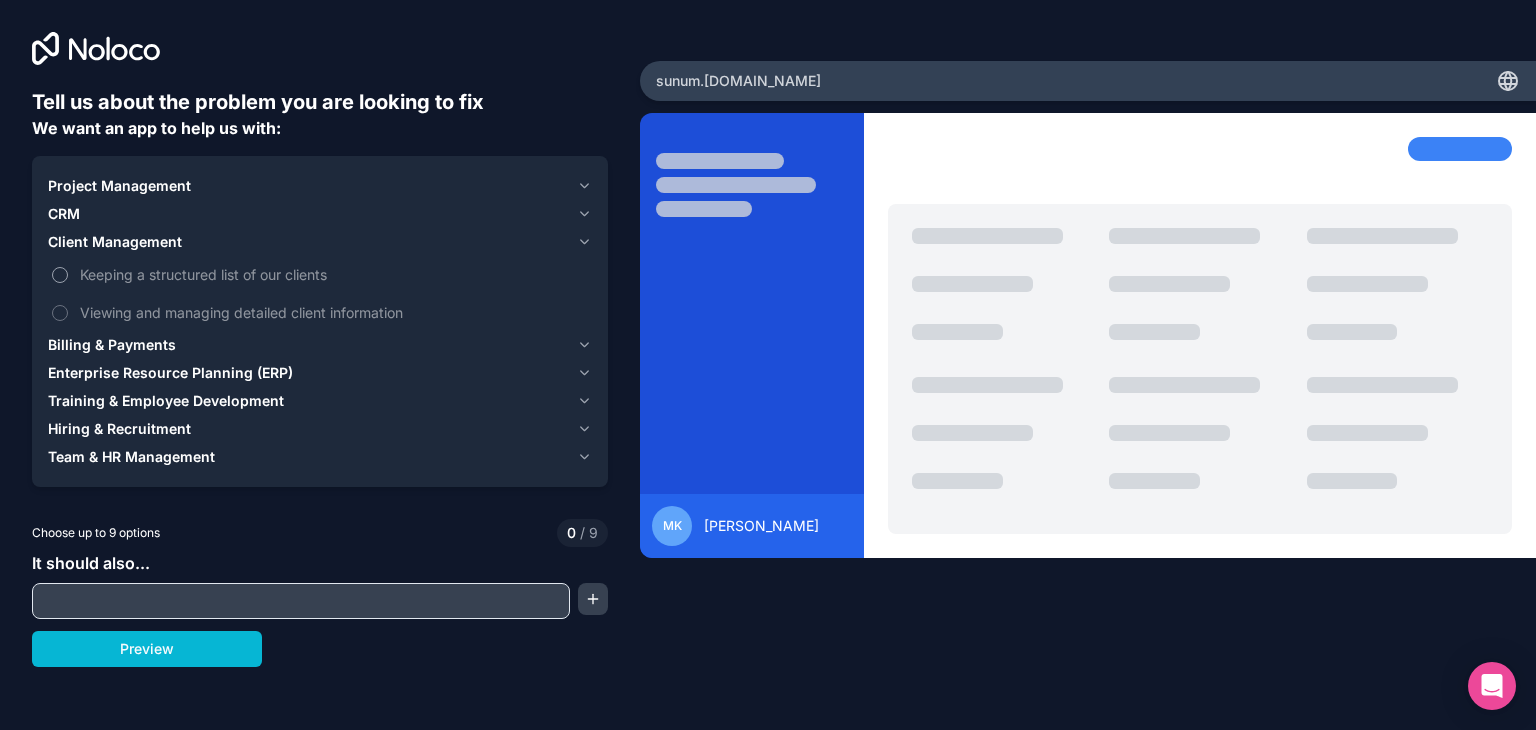 click on "Keeping a structured list of our clients" at bounding box center (334, 274) 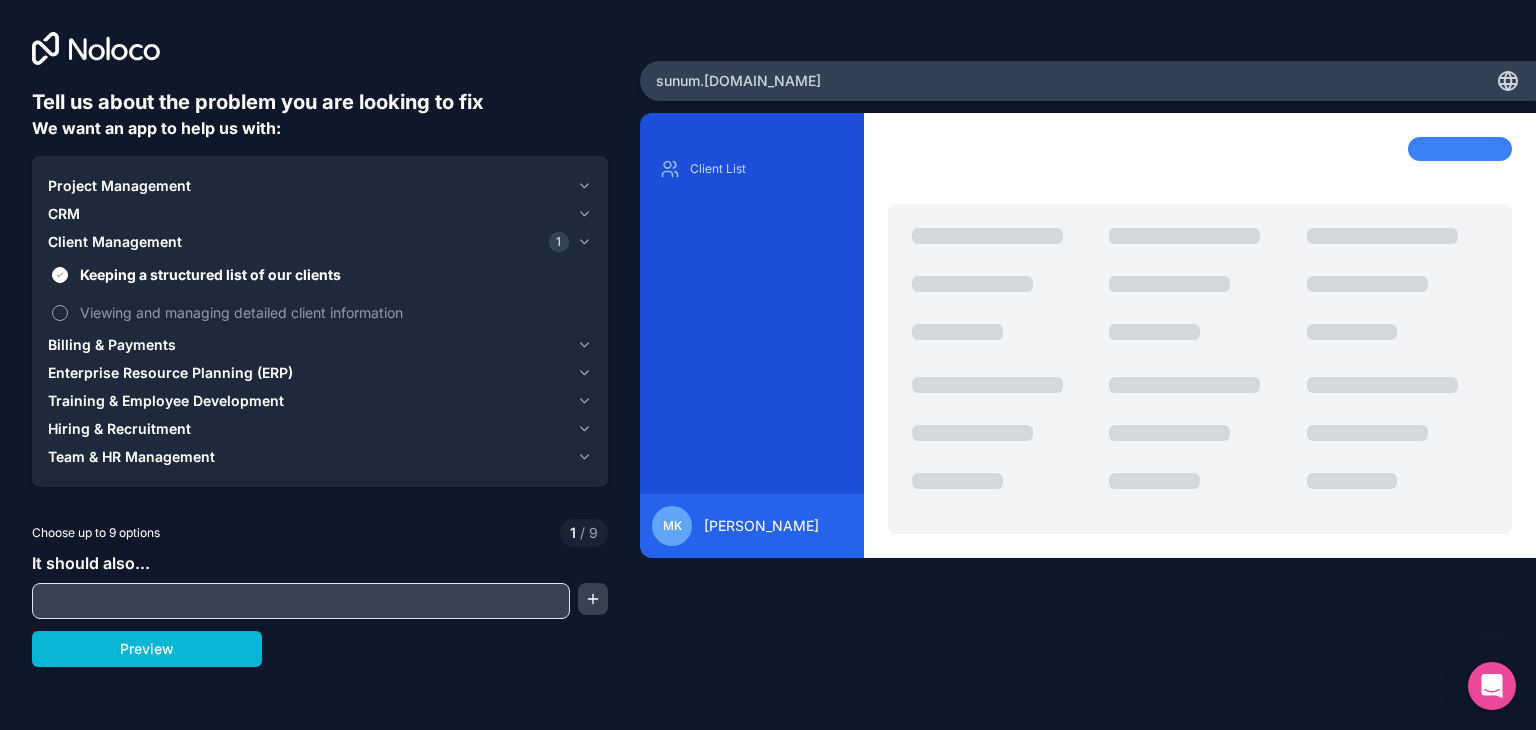click on "Viewing and managing detailed client information" at bounding box center [334, 312] 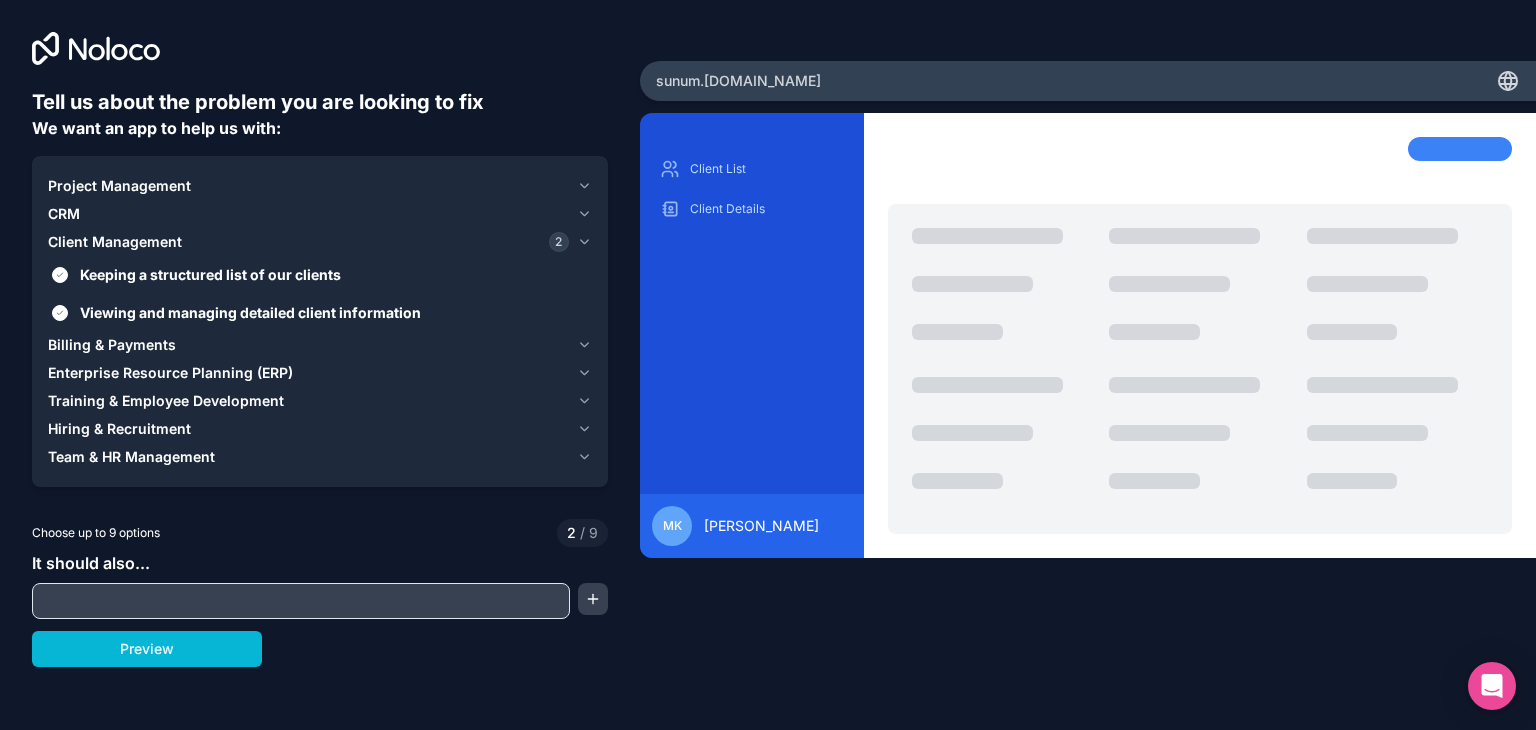 click on "Training & Employee Development" at bounding box center (308, 401) 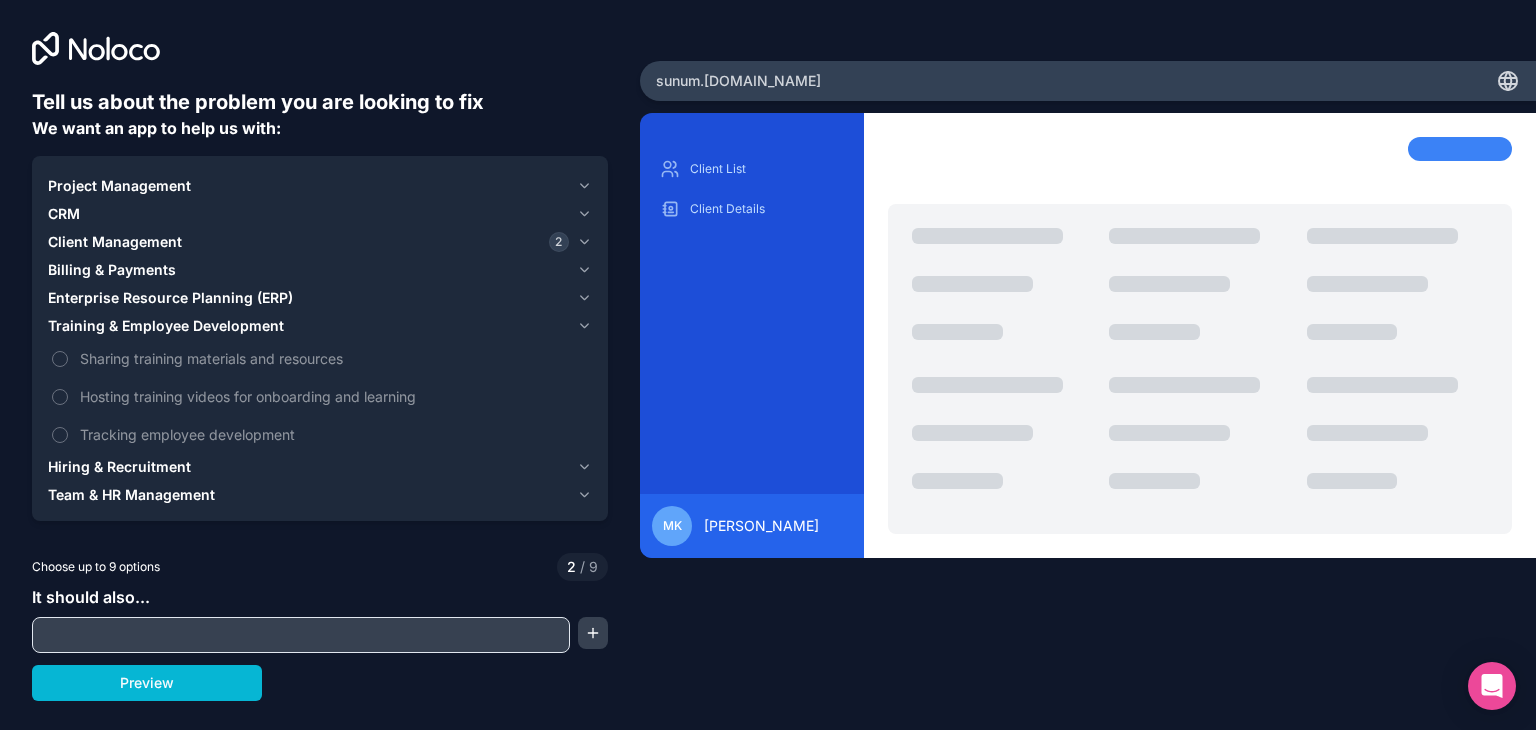 click on "Training & Employee Development" at bounding box center (166, 326) 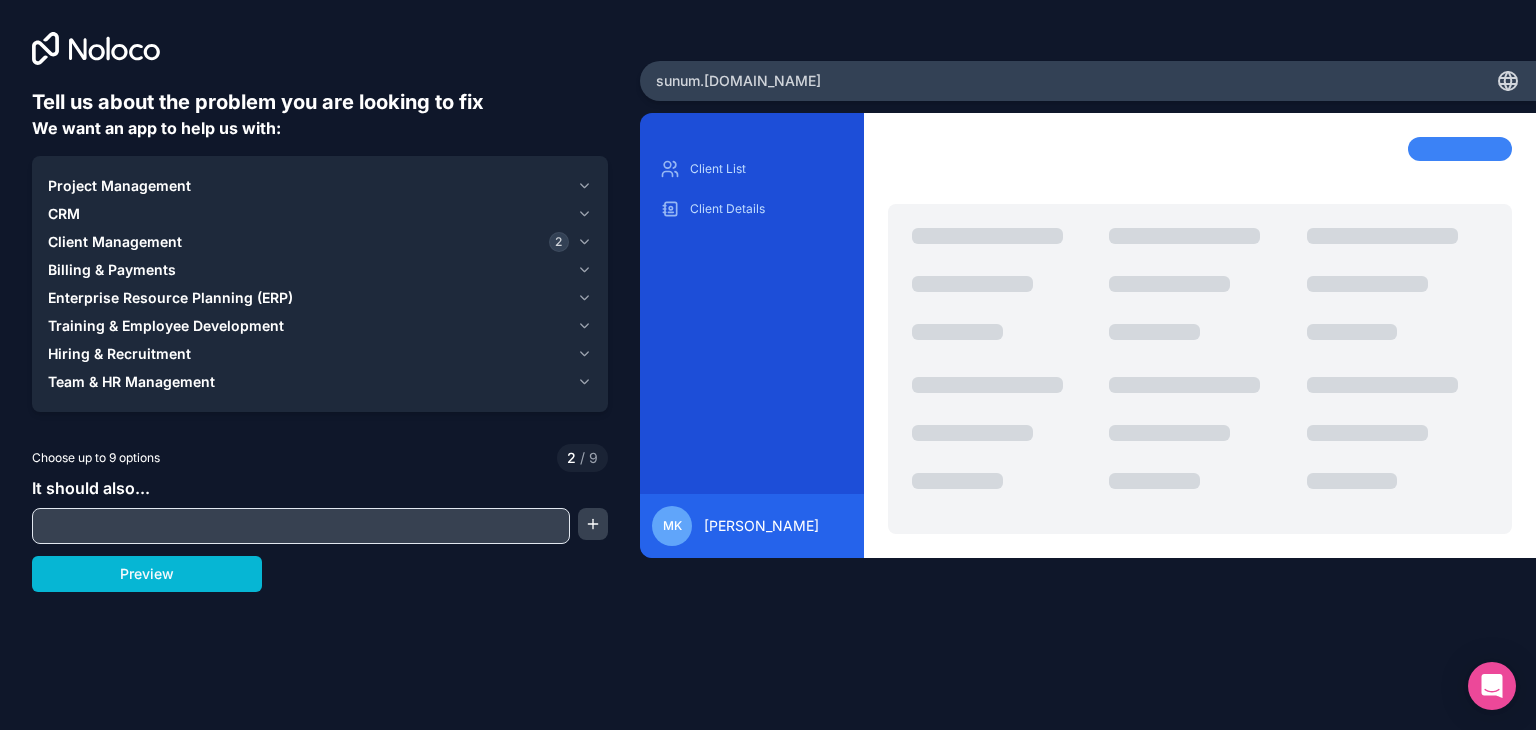 click on "Enterprise Resource Planning (ERP)" at bounding box center [170, 298] 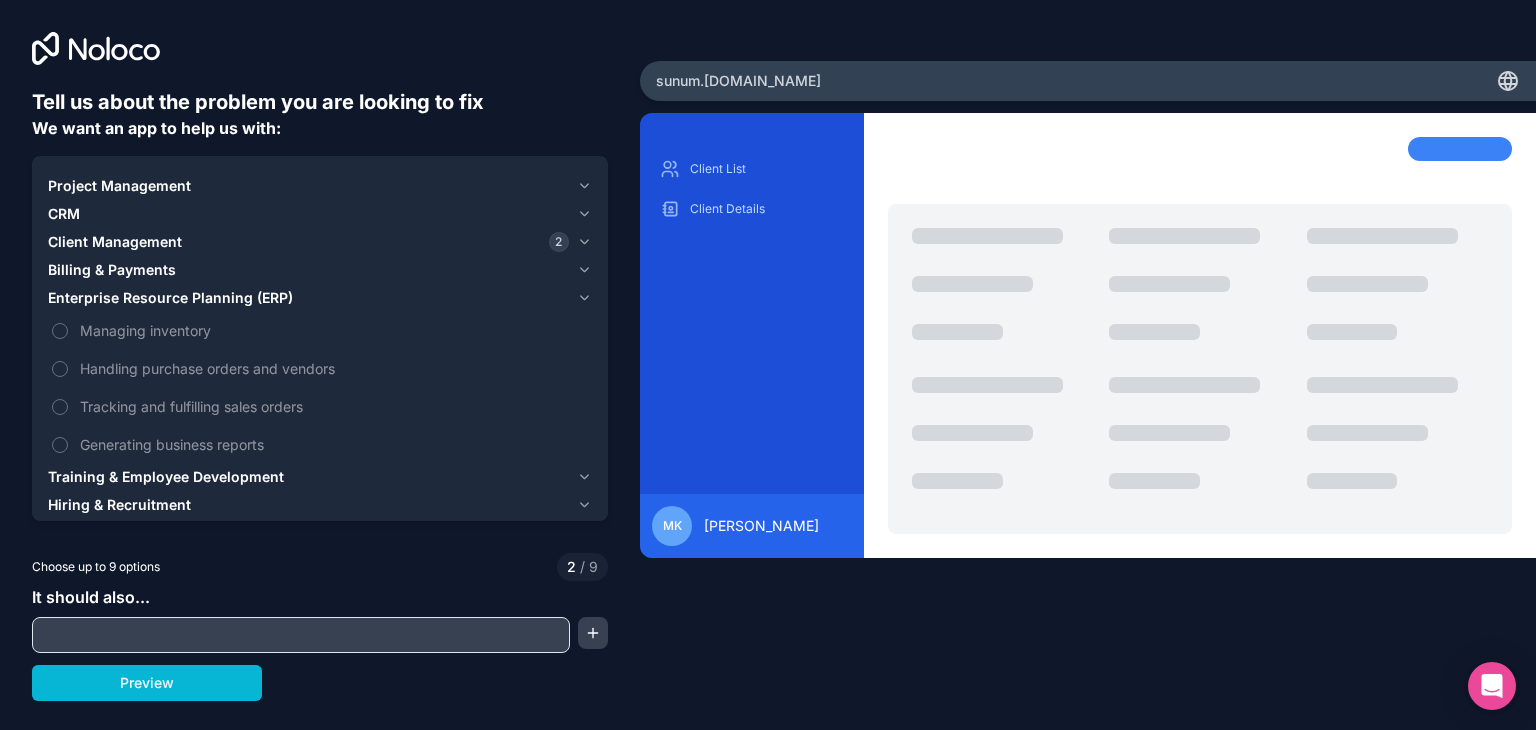 click on "Enterprise Resource Planning (ERP)" at bounding box center (170, 298) 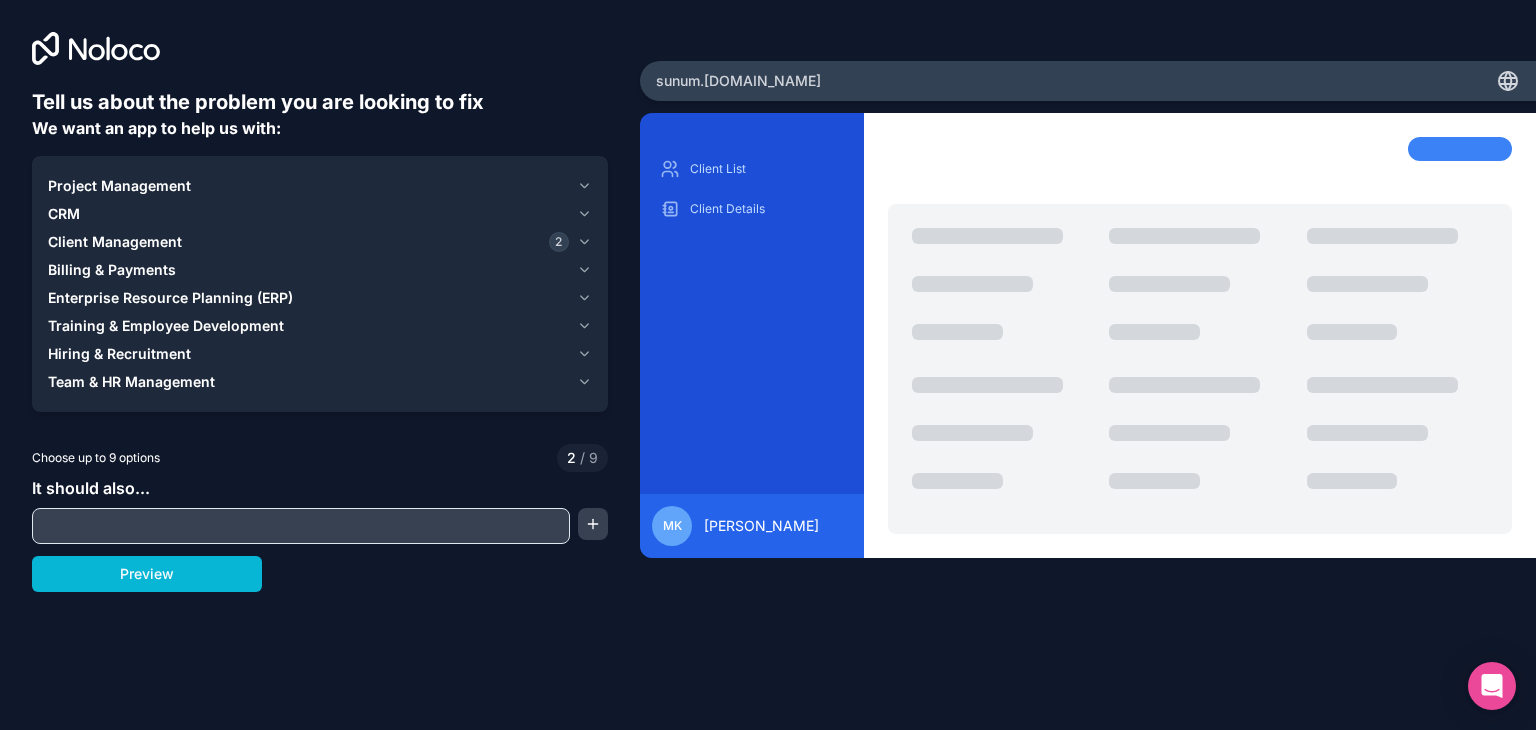 click on "Team & HR Management" at bounding box center (131, 382) 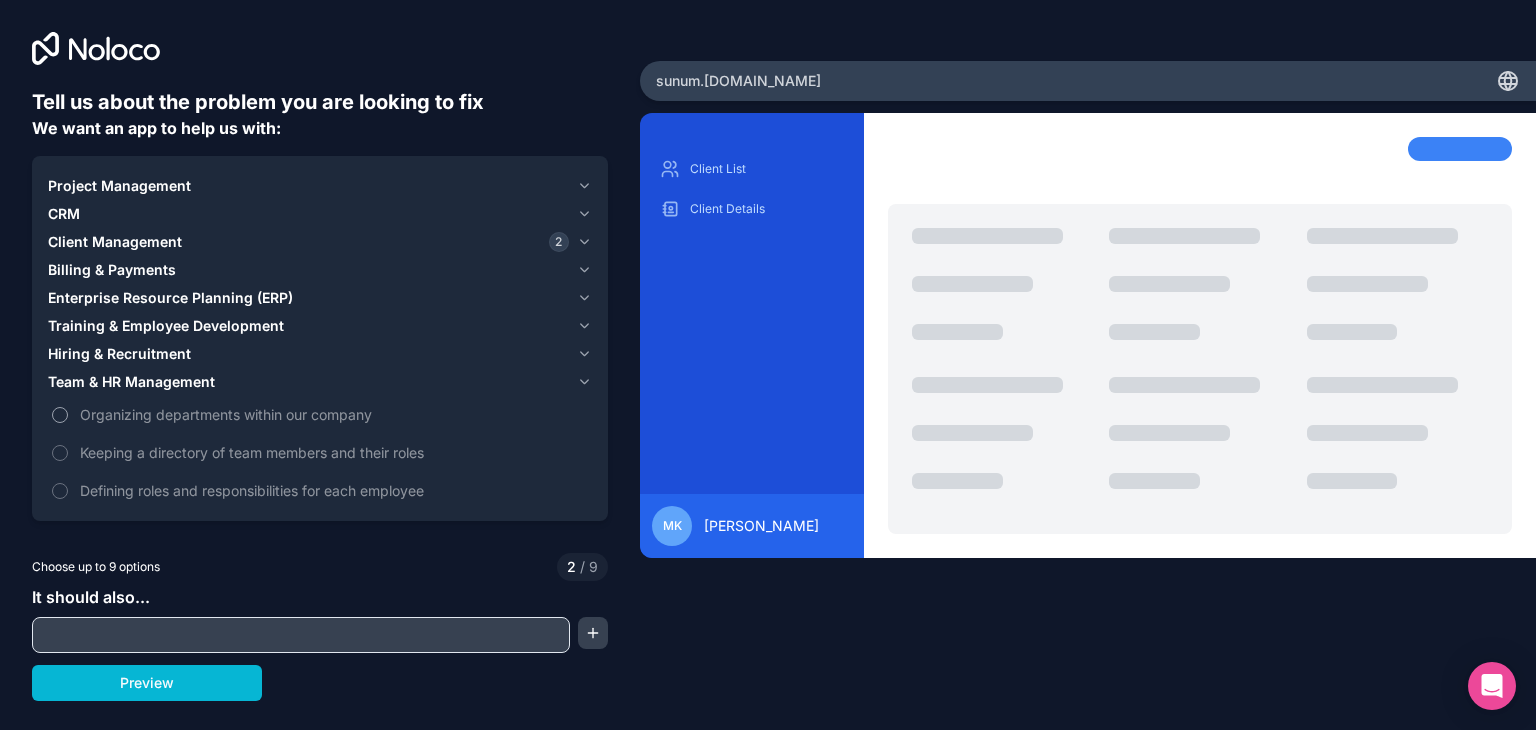 click on "Organizing departments within our company" at bounding box center (334, 414) 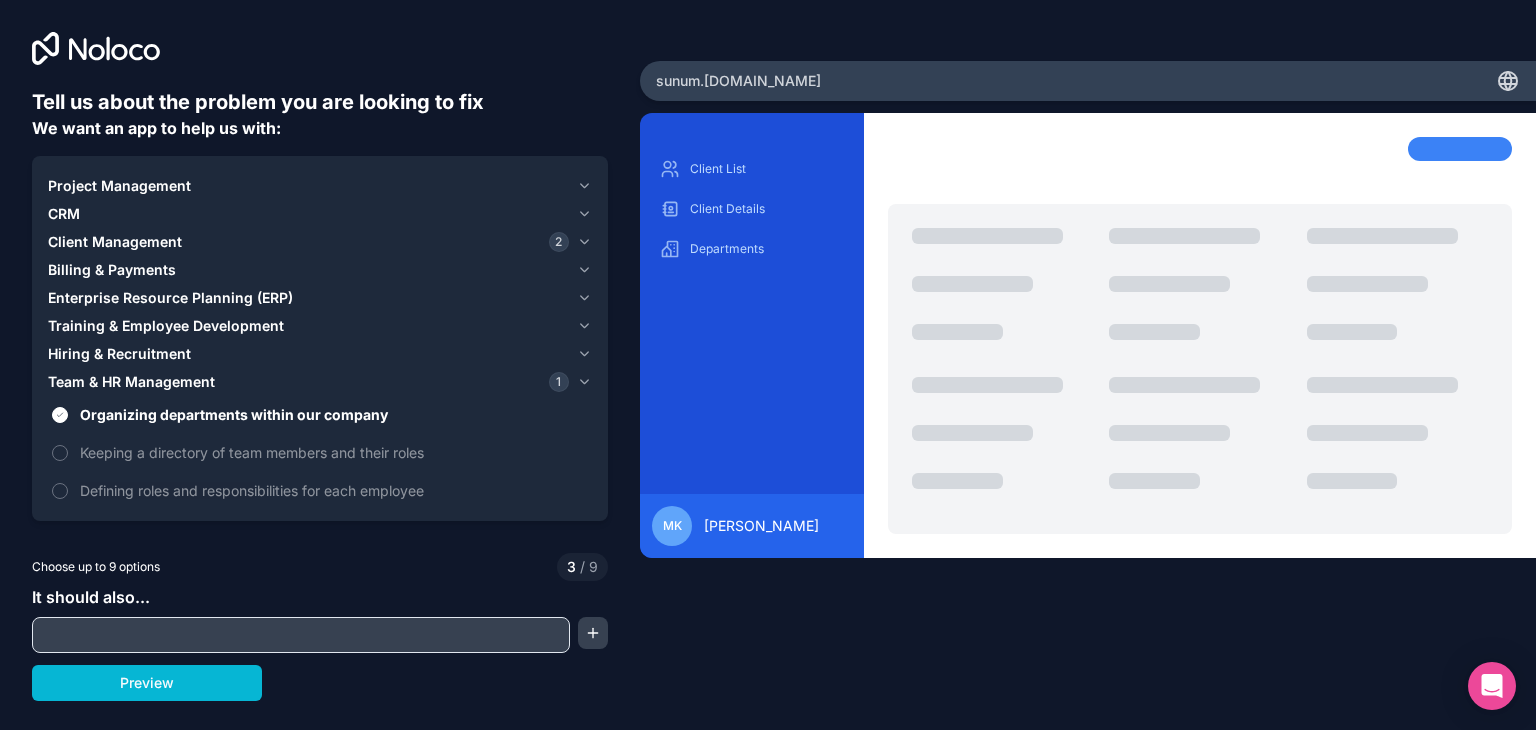 click at bounding box center (301, 635) 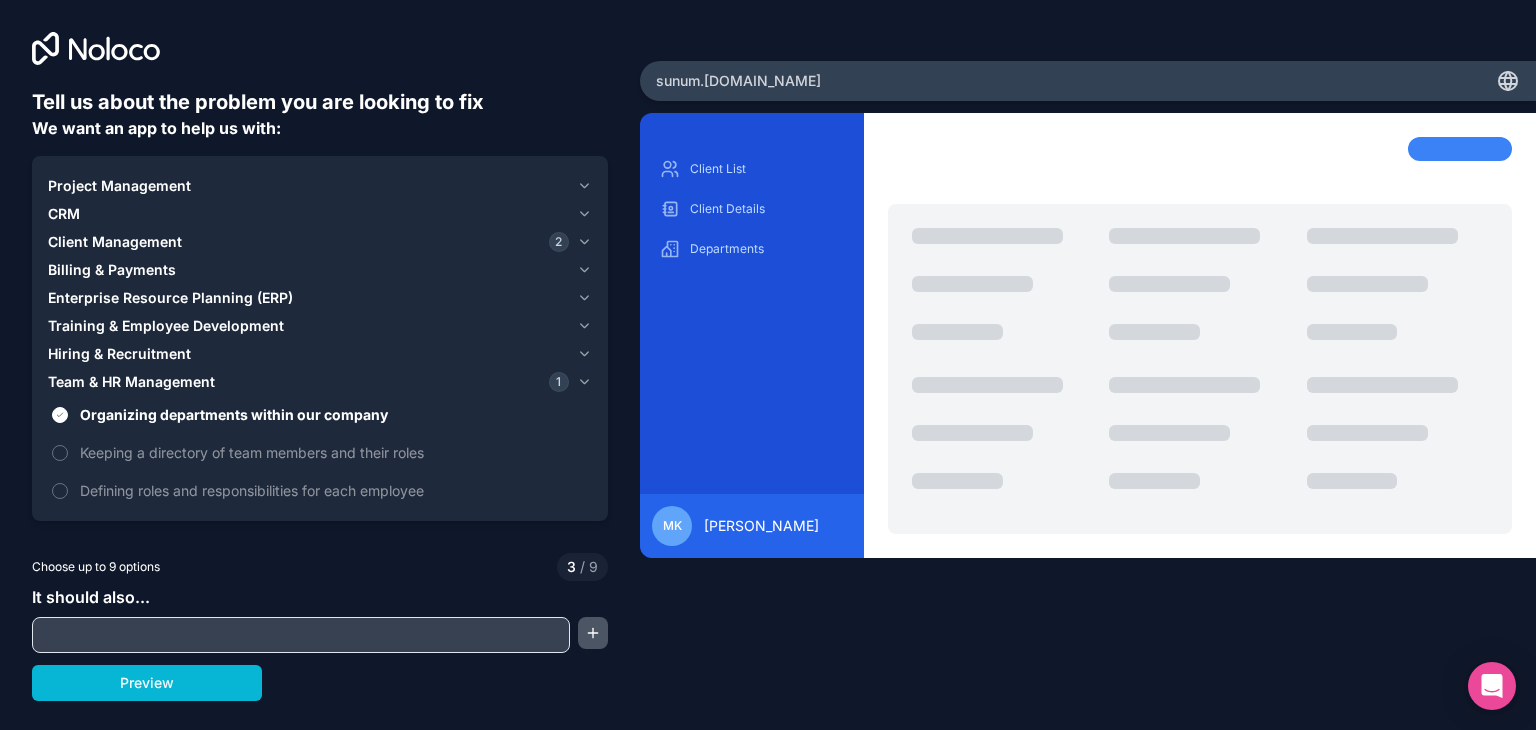 click at bounding box center (593, 633) 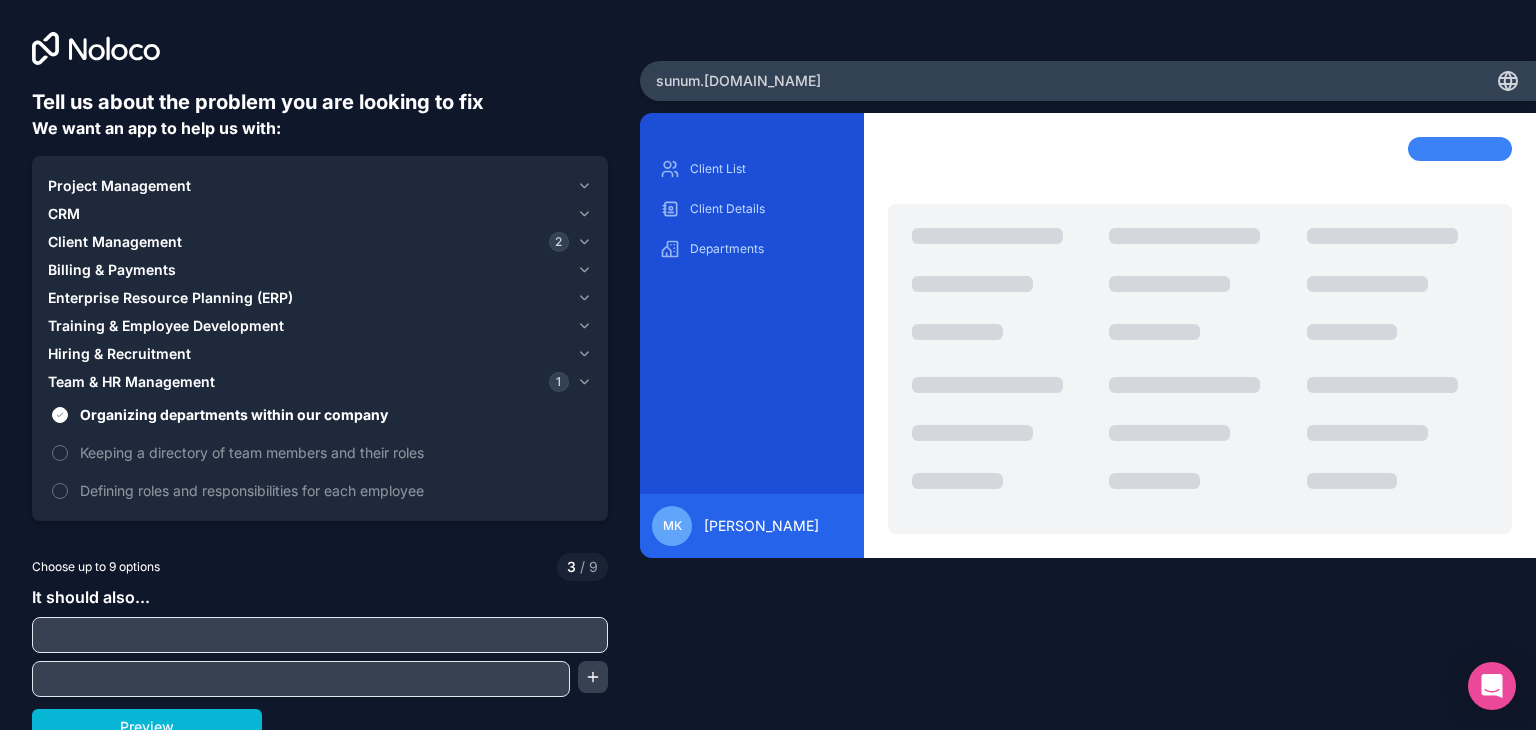 scroll, scrollTop: 15, scrollLeft: 0, axis: vertical 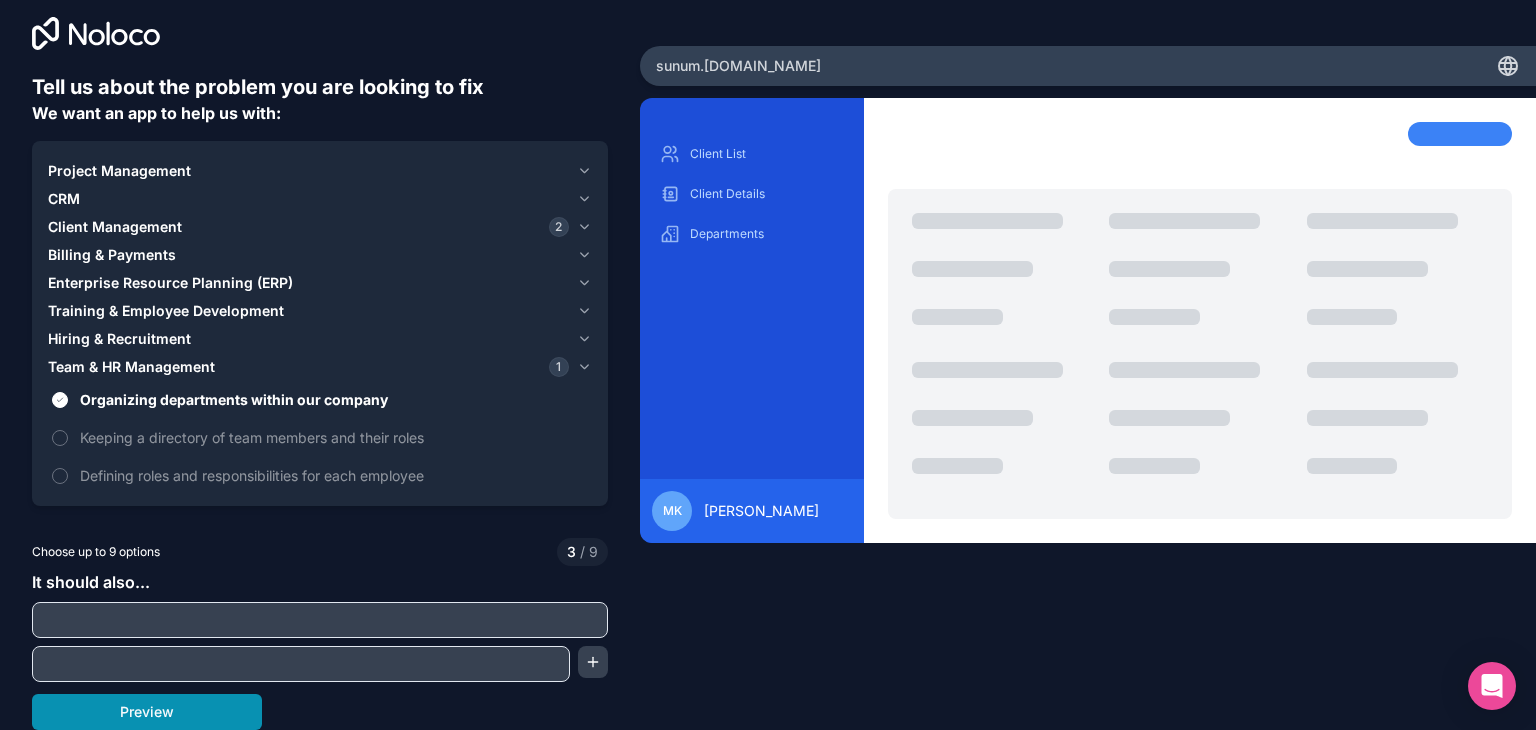 click on "Preview" at bounding box center [147, 712] 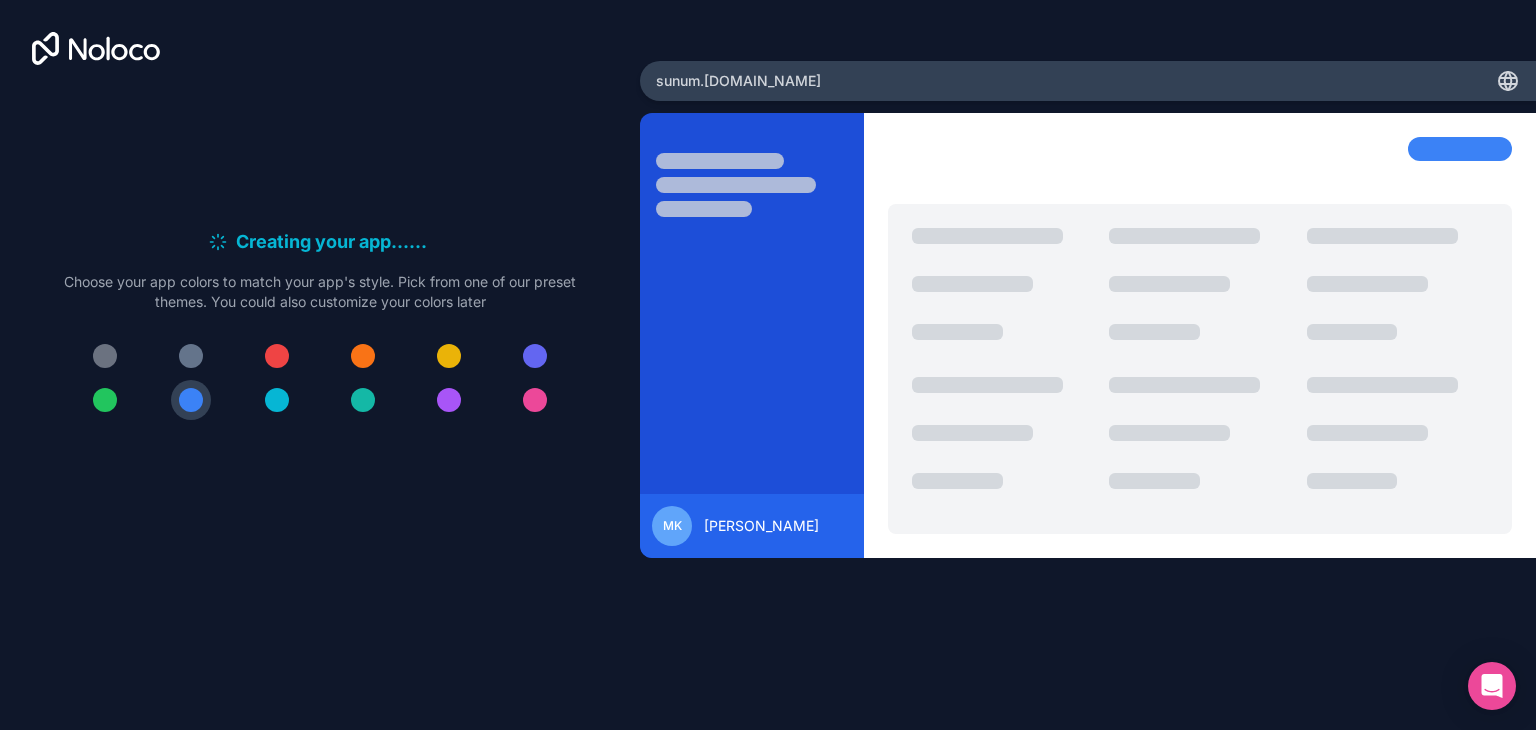 scroll, scrollTop: 0, scrollLeft: 0, axis: both 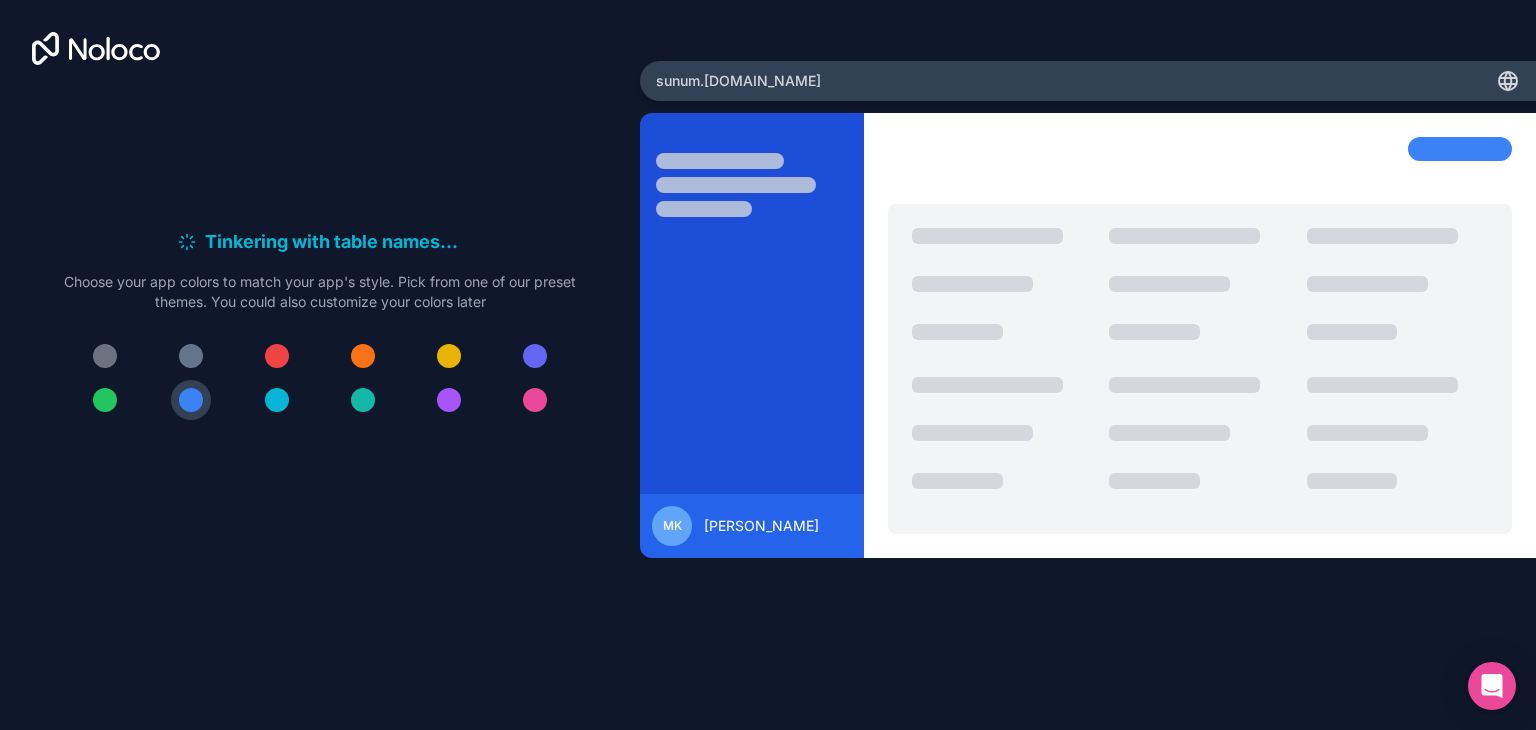 click at bounding box center (535, 356) 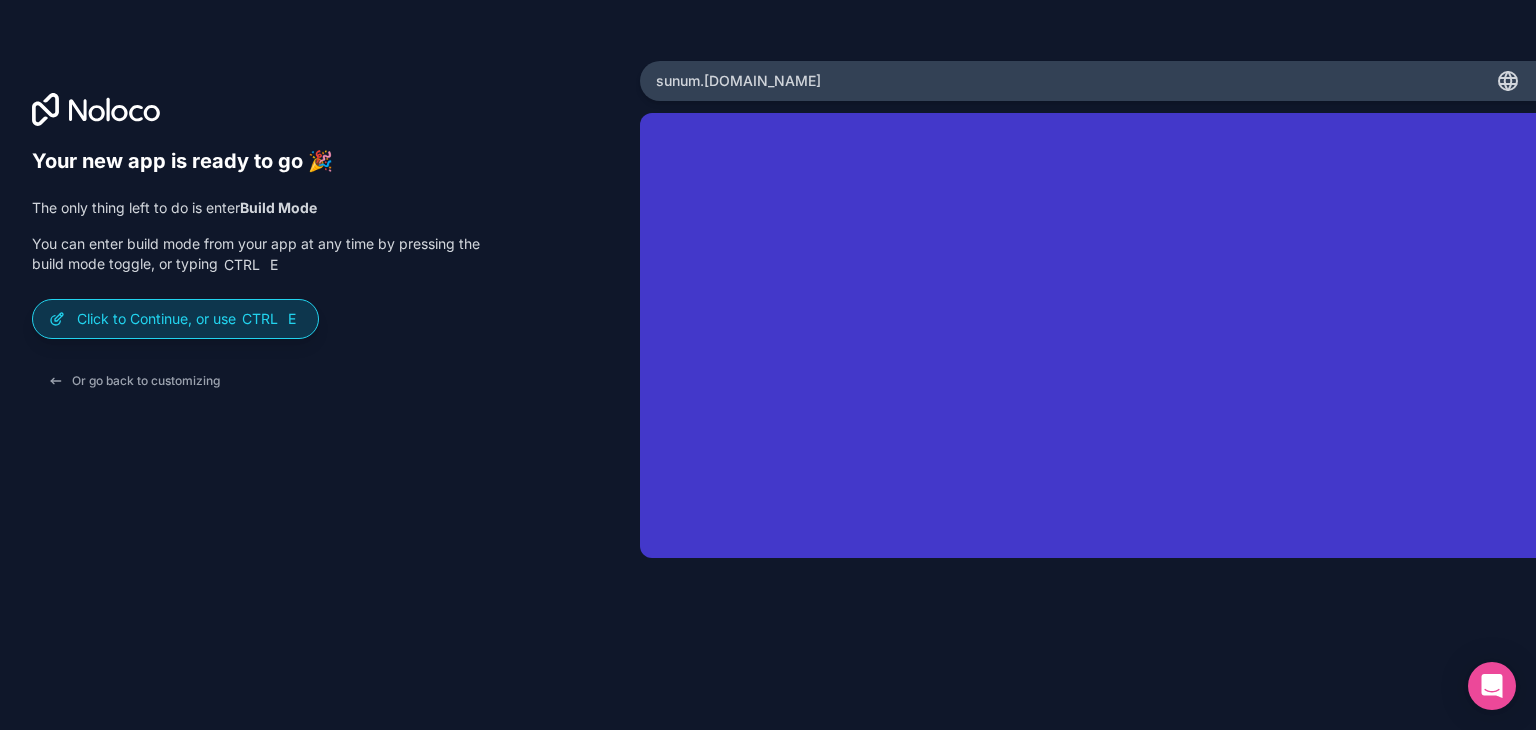 click on "Click to Continue, or use  Ctrl E" at bounding box center [189, 319] 